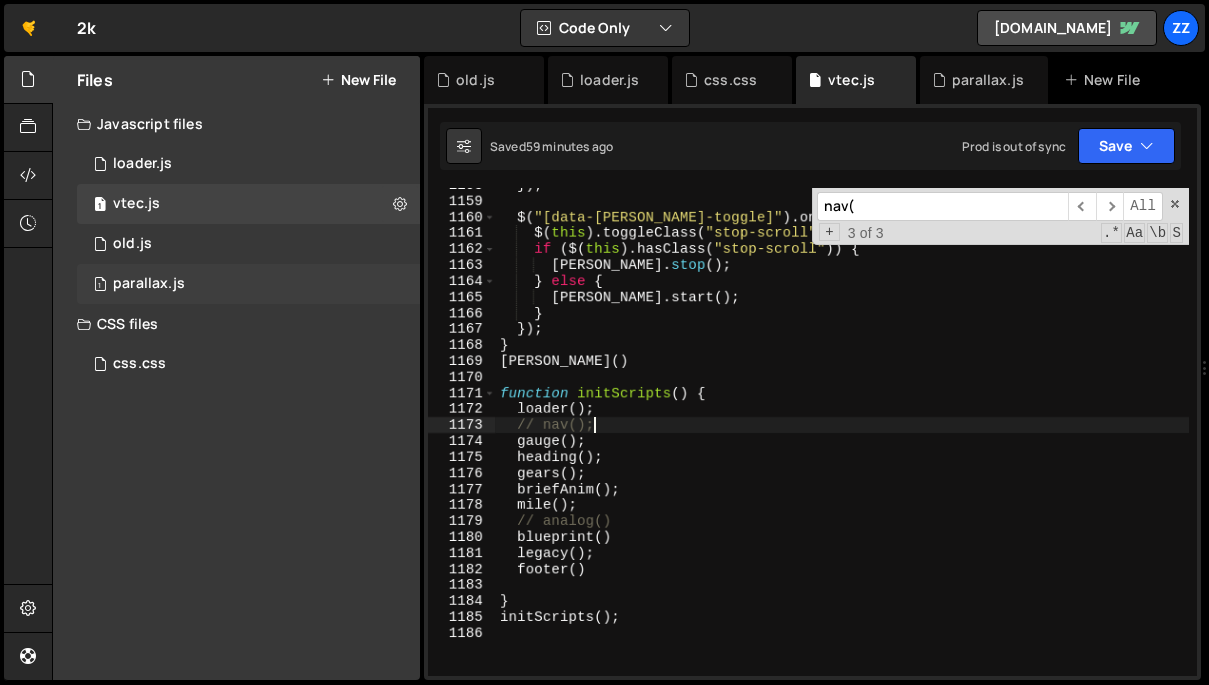 scroll, scrollTop: 0, scrollLeft: 0, axis: both 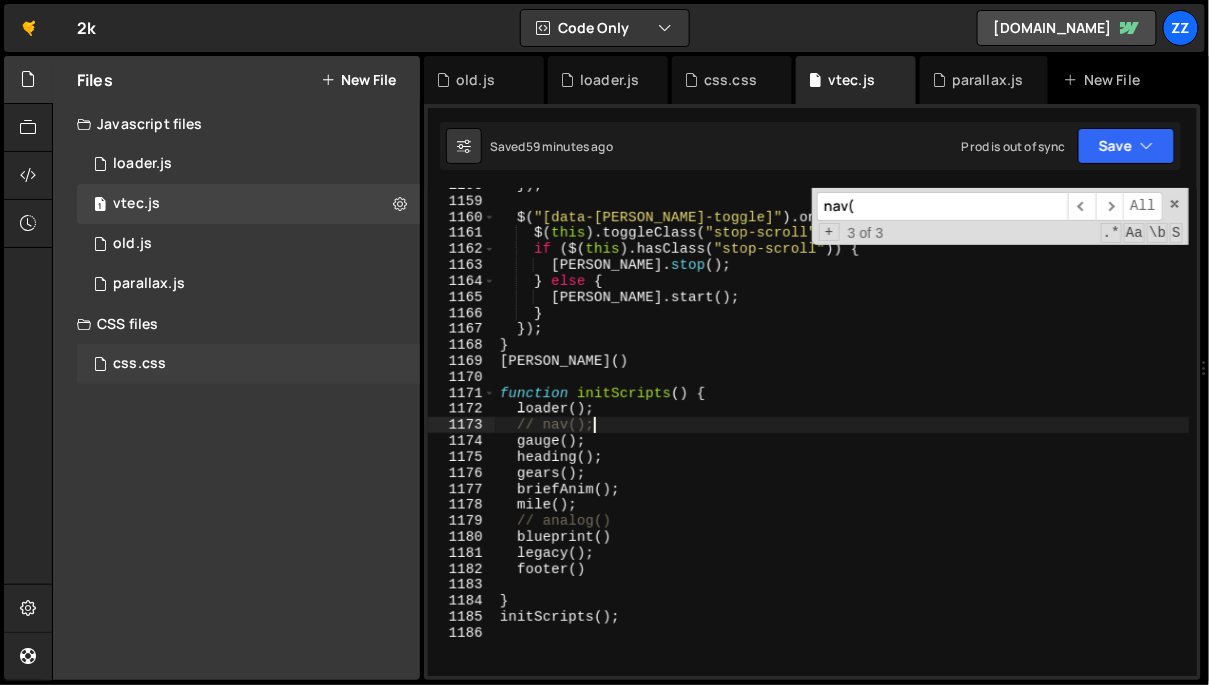 click on "css.css
0" at bounding box center (252, 364) 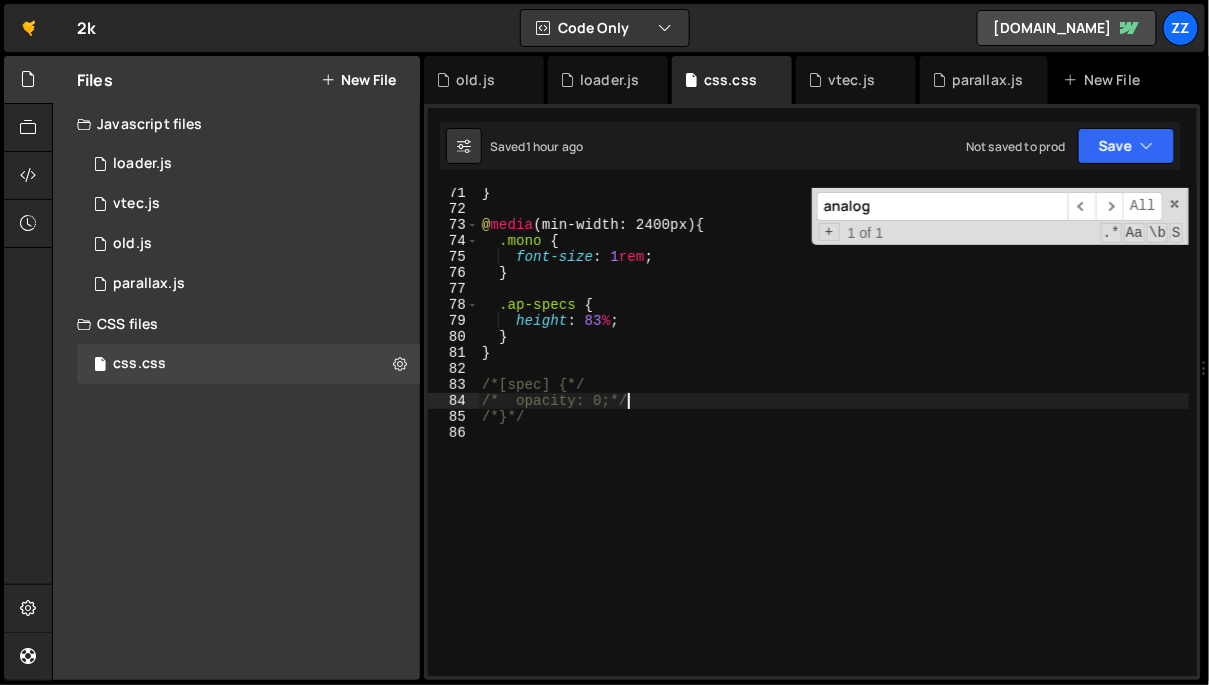 click on "} @ media  (min-width: 2400px)  {    .mono   {       font-size :   1 rem ;    }    .ap-specs   {       height :   83 % ;    } } /*[spec] {*/ /*  opacity: 0;*/ /*}*/" at bounding box center [834, 445] 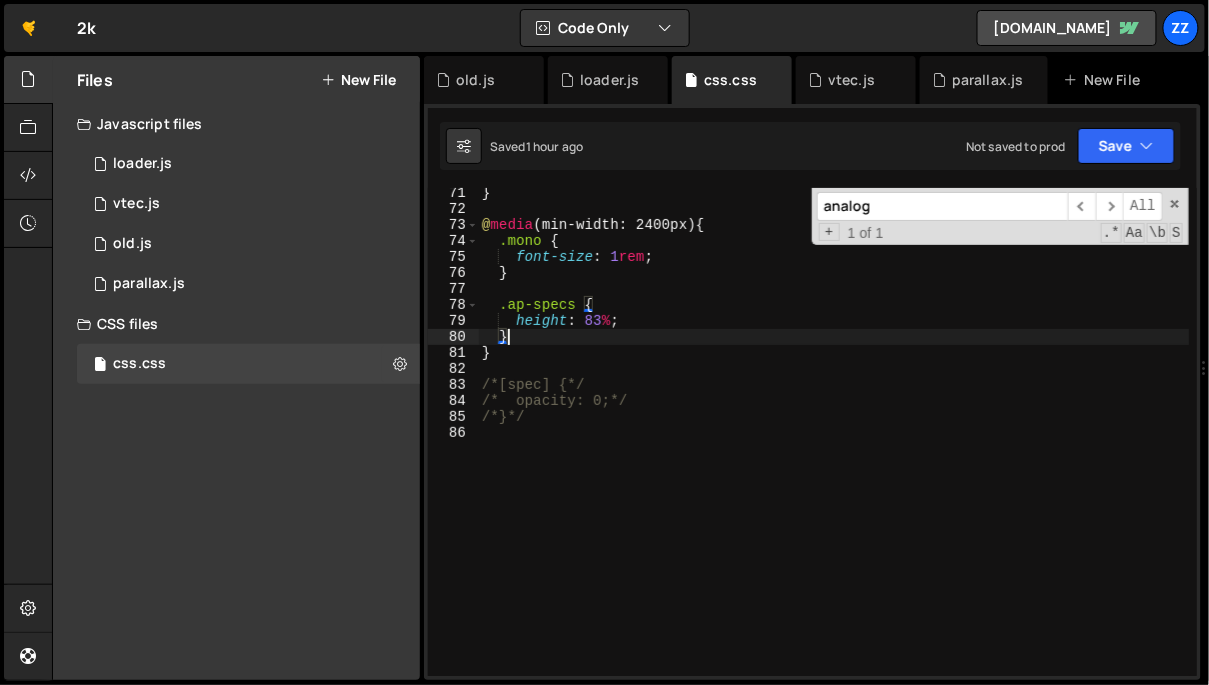 scroll, scrollTop: 0, scrollLeft: 0, axis: both 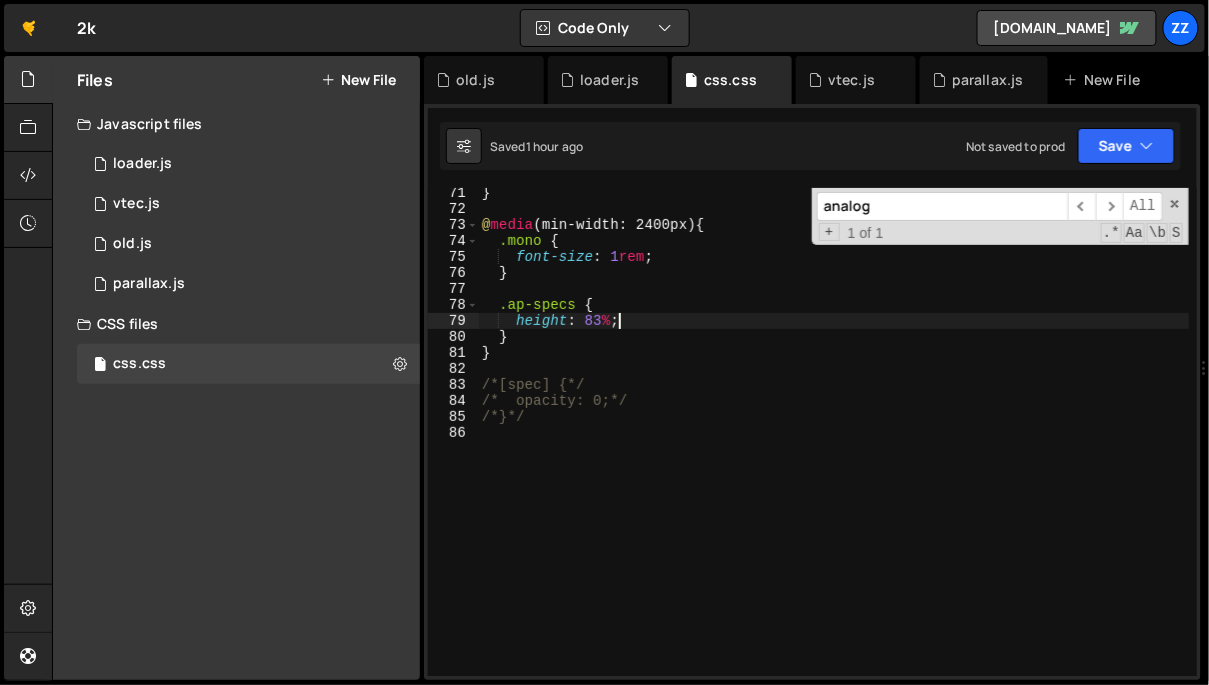 click on "} @ media  (min-width: 2400px)  {    .mono   {       font-size :   1 rem ;    }    .ap-specs   {       height :   83 % ;    } } /*[spec] {*/ /*  opacity: 0;*/ /*}*/" at bounding box center [834, 445] 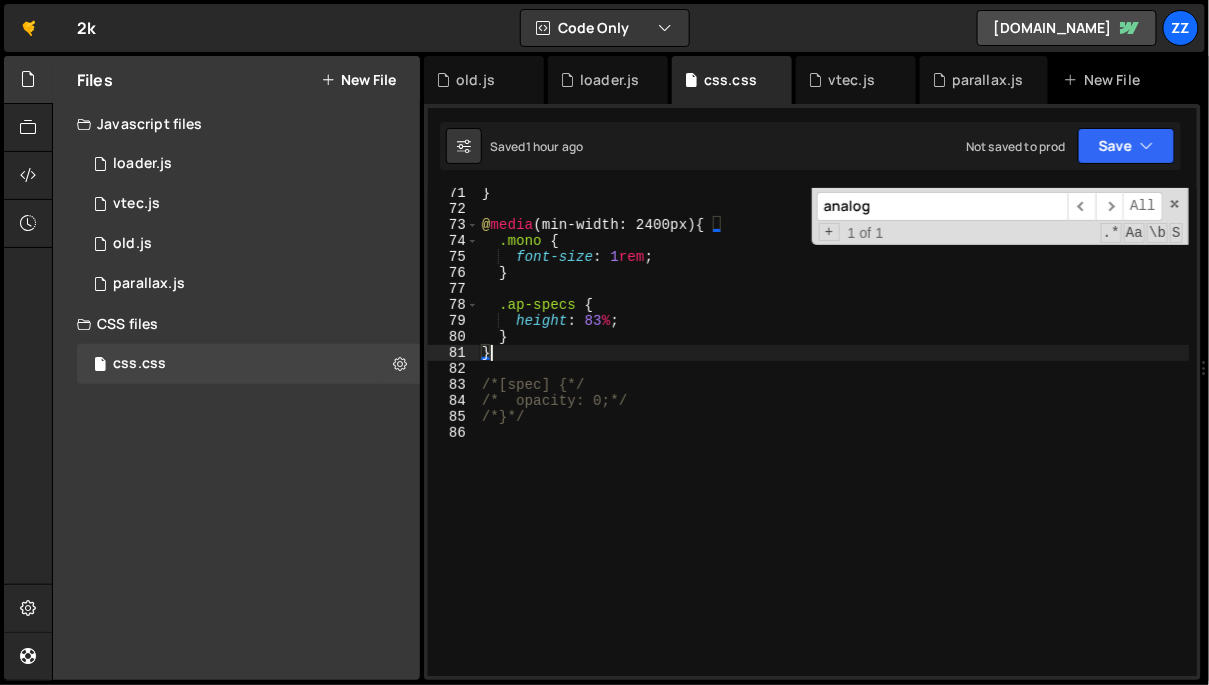 click on "} @ media  (min-width: 2400px)  {    .mono   {       font-size :   1 rem ;    }    .ap-specs   {       height :   83 % ;    } } /*[spec] {*/ /*  opacity: 0;*/ /*}*/" at bounding box center [834, 445] 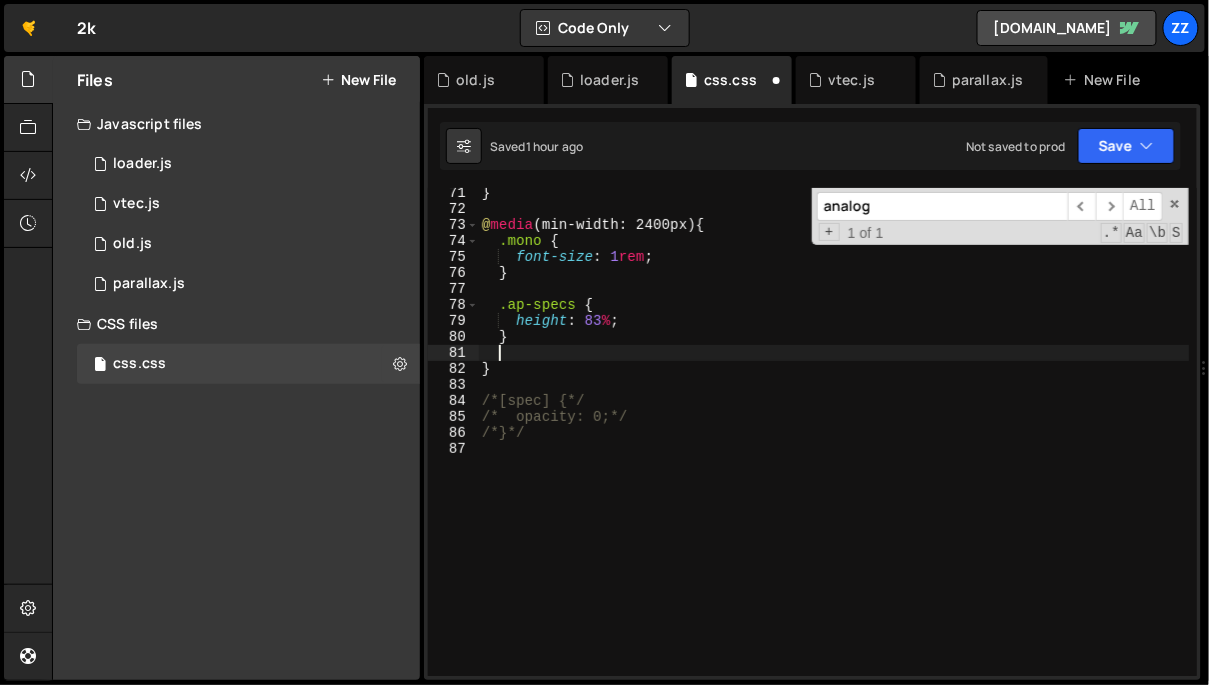 scroll, scrollTop: 0, scrollLeft: 0, axis: both 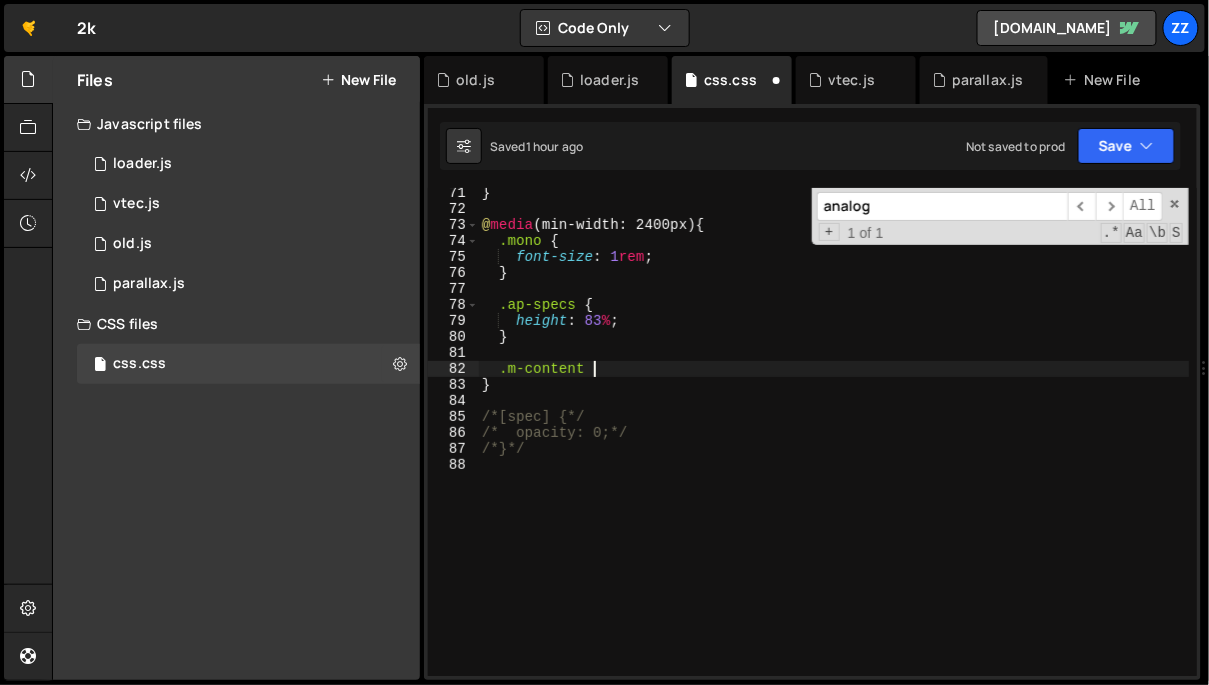 type on ".m-content {}" 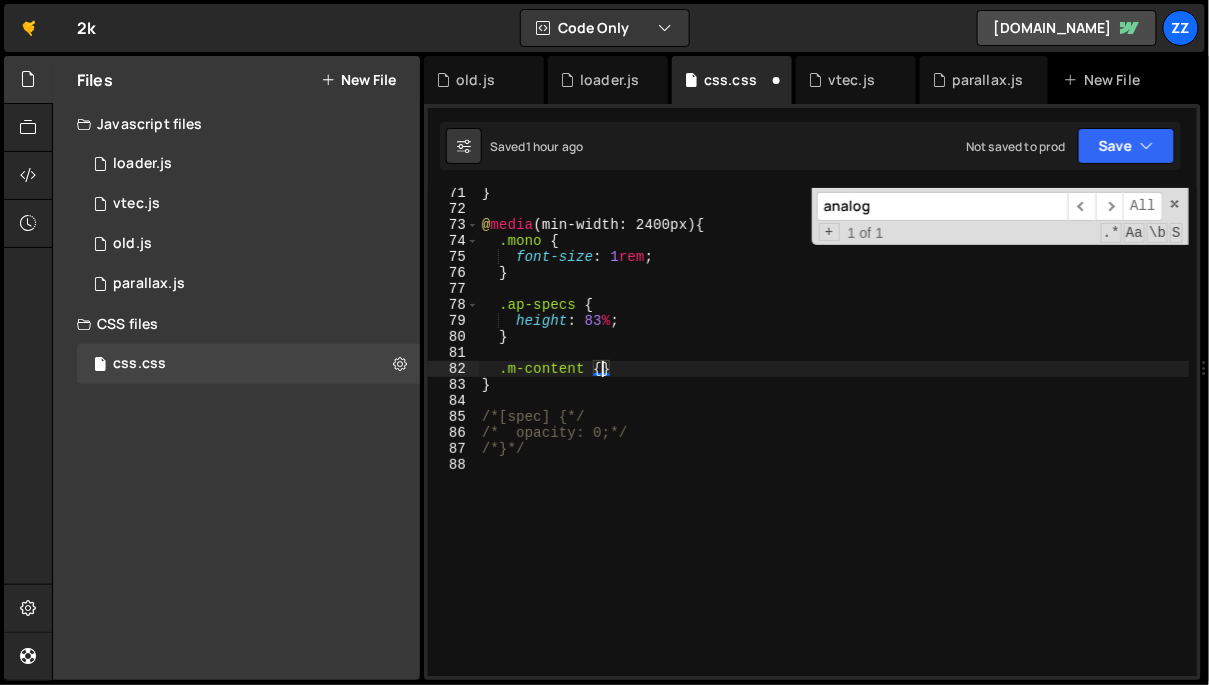 scroll, scrollTop: 0, scrollLeft: 1, axis: horizontal 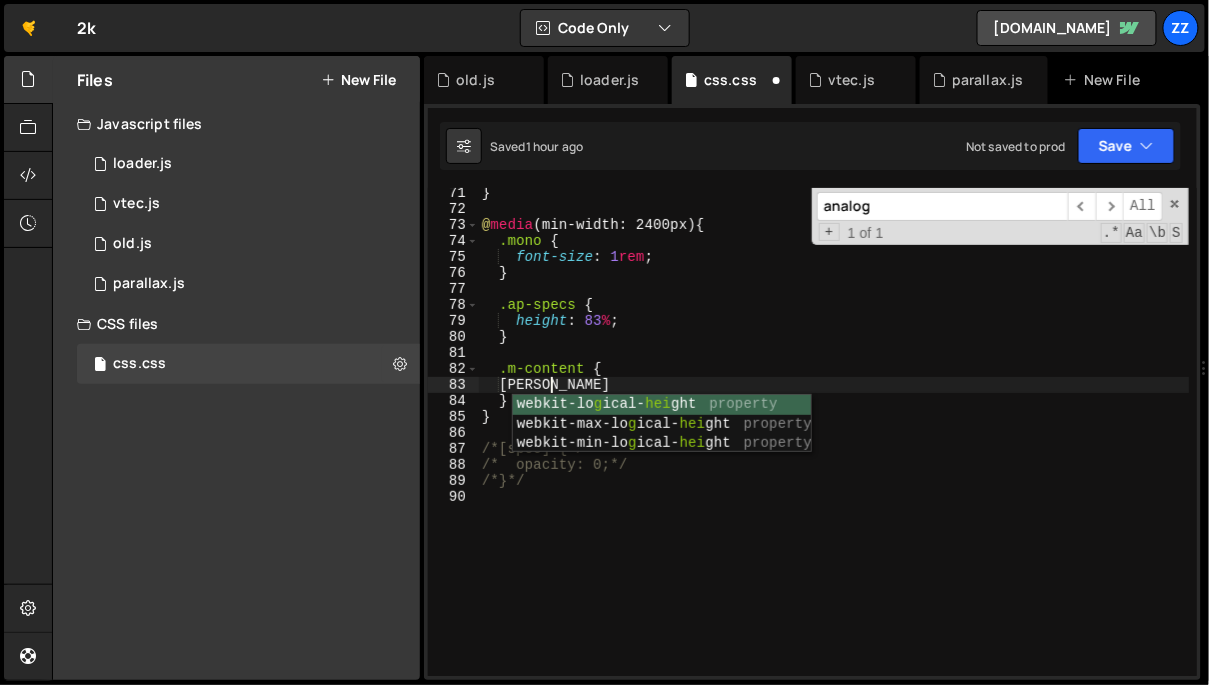 type on "gheight" 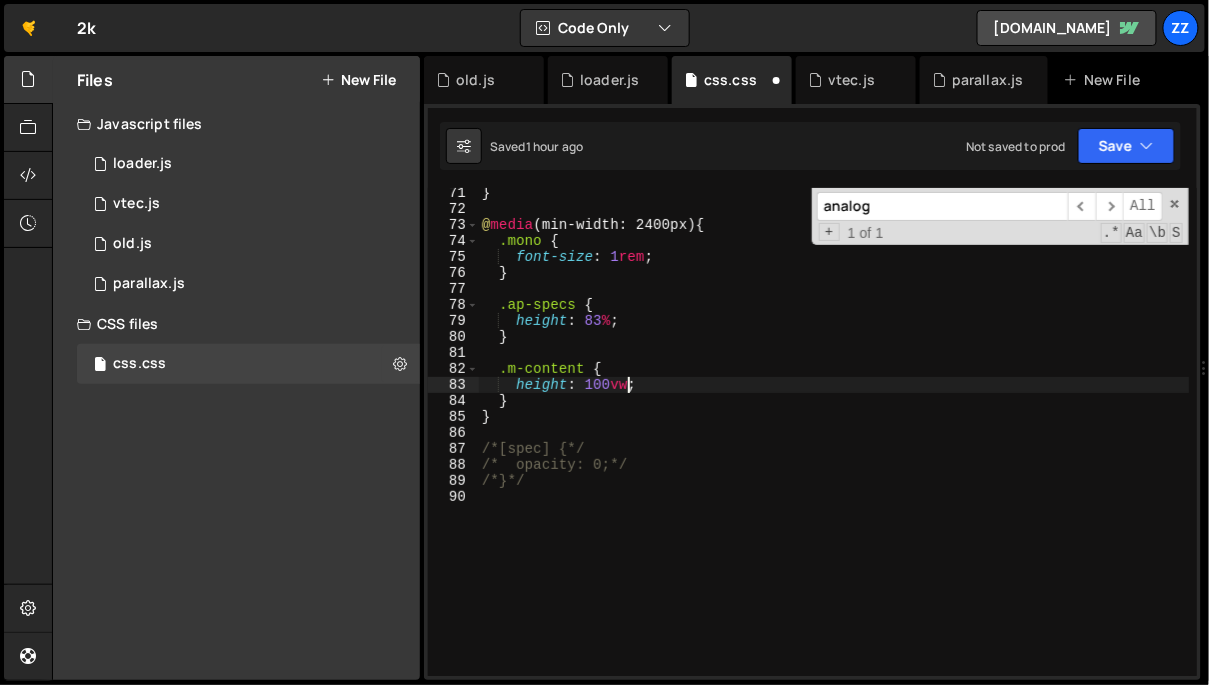 scroll, scrollTop: 0, scrollLeft: 9, axis: horizontal 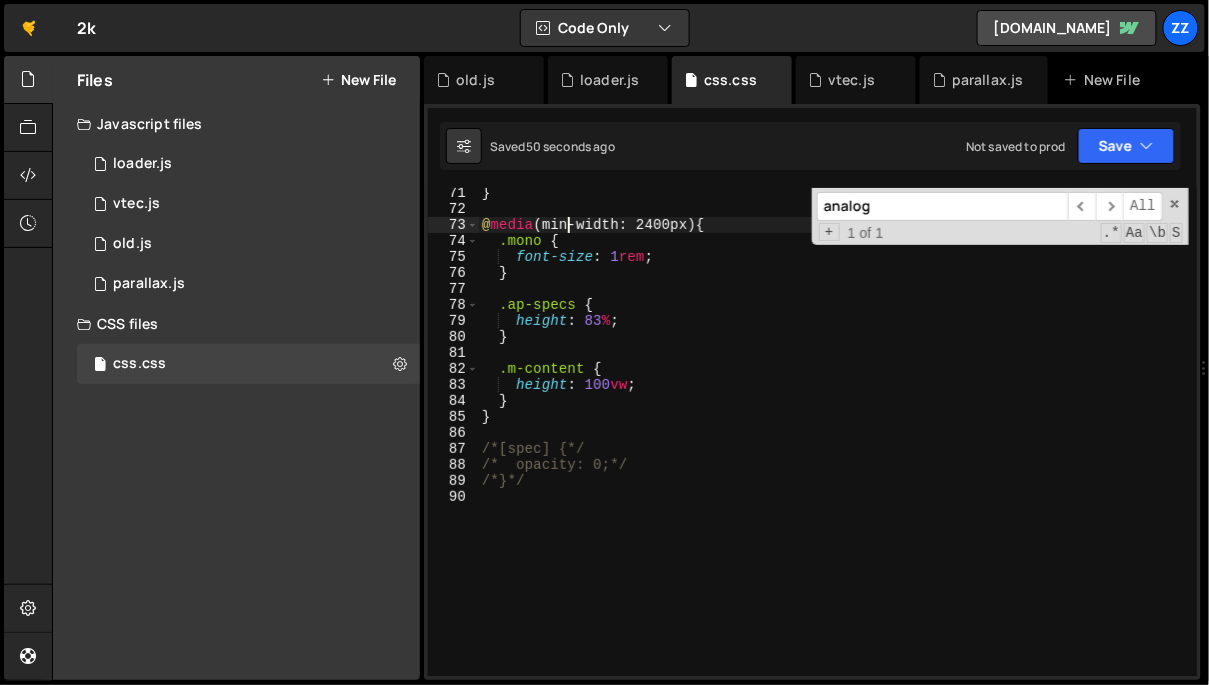 click on "} @ media  (min-width: 2400px)  {    .mono   {       font-size :   1 rem ;    }    .ap-specs   {       height :   83 % ;    }    .m-content   {       height :   100 vw ;    } } /*[spec] {*/ /*  opacity: 0;*/ /*}*/" at bounding box center (834, 445) 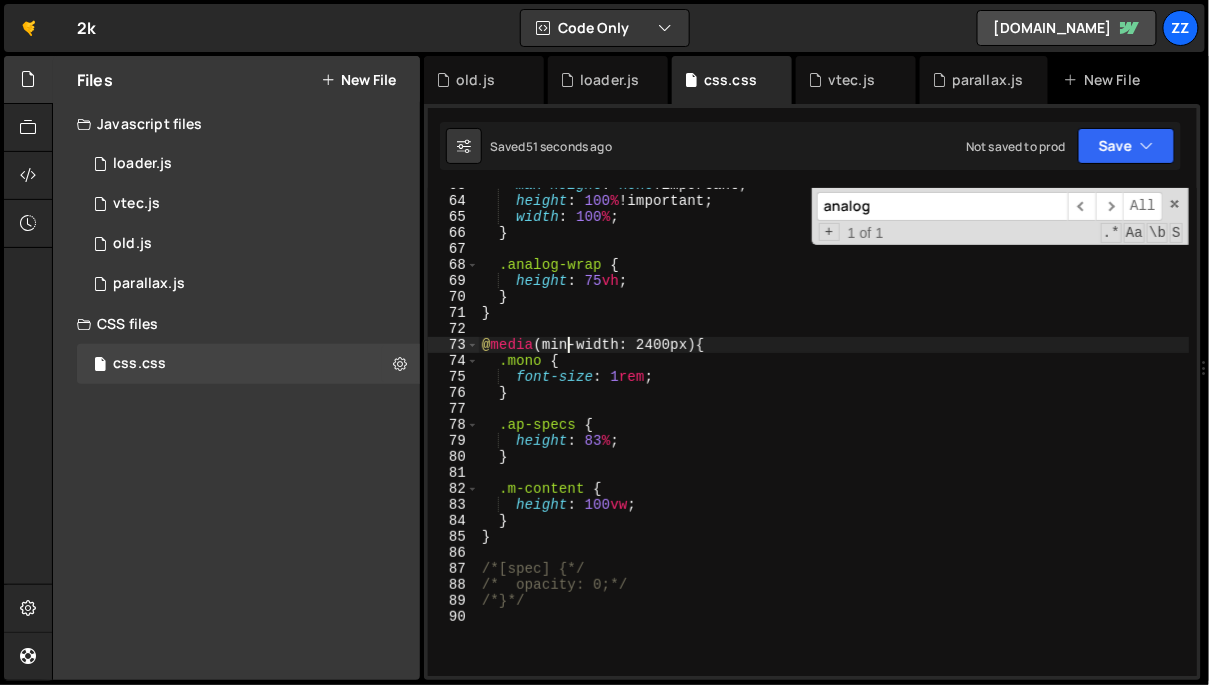 scroll, scrollTop: 983, scrollLeft: 0, axis: vertical 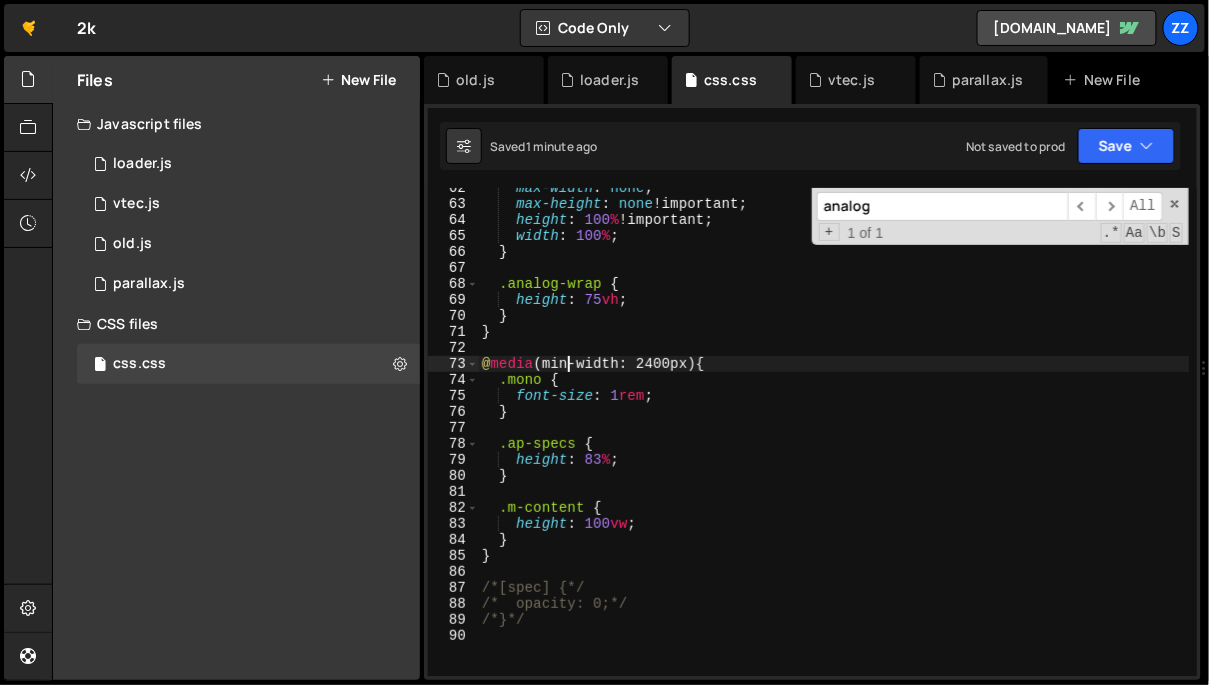 click on "max-width :   none ;       max-height :   none  !important ;       height :   100 %  !important ;       width :   100 % ;    }    .analog-wrap   {       height :   75 vh ;    } } @ media  (min-width: 2400px)  {    .mono   {       font-size :   1 rem ;    }    .ap-specs   {       height :   83 % ;    }    .m-content   {       height :   100 vw ;    } } /*[spec] {*/ /*  opacity: 0;*/ /*}*/" at bounding box center (834, 440) 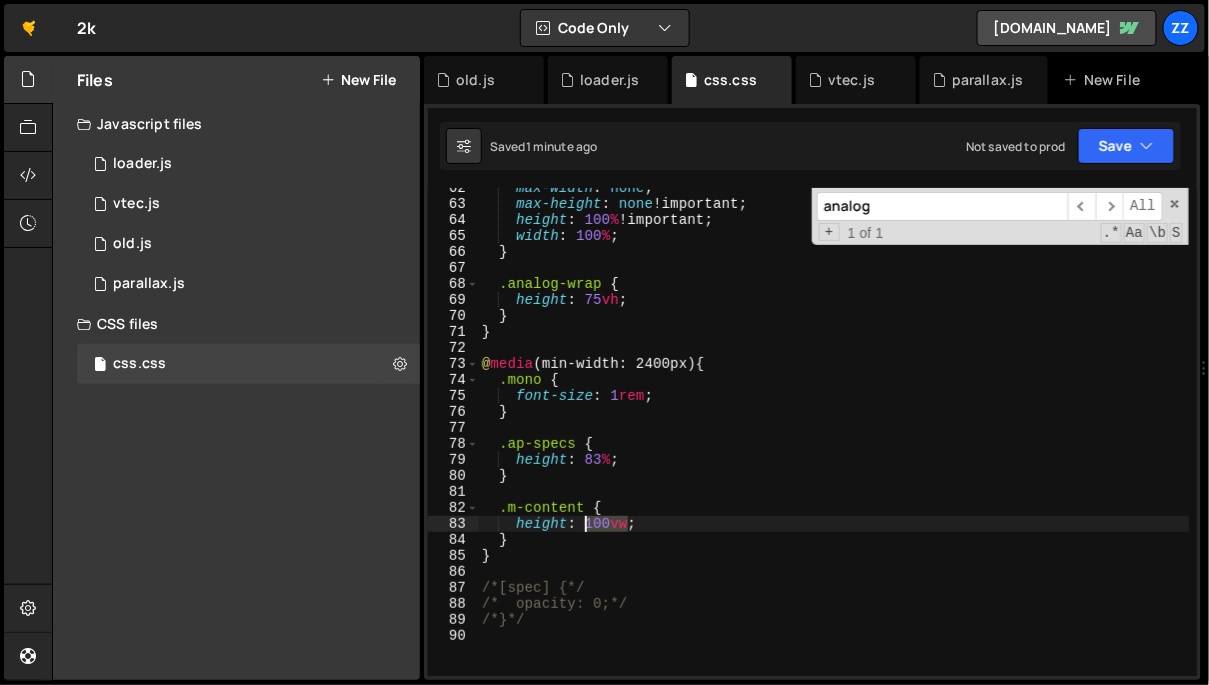 drag, startPoint x: 625, startPoint y: 524, endPoint x: 585, endPoint y: 530, distance: 40.4475 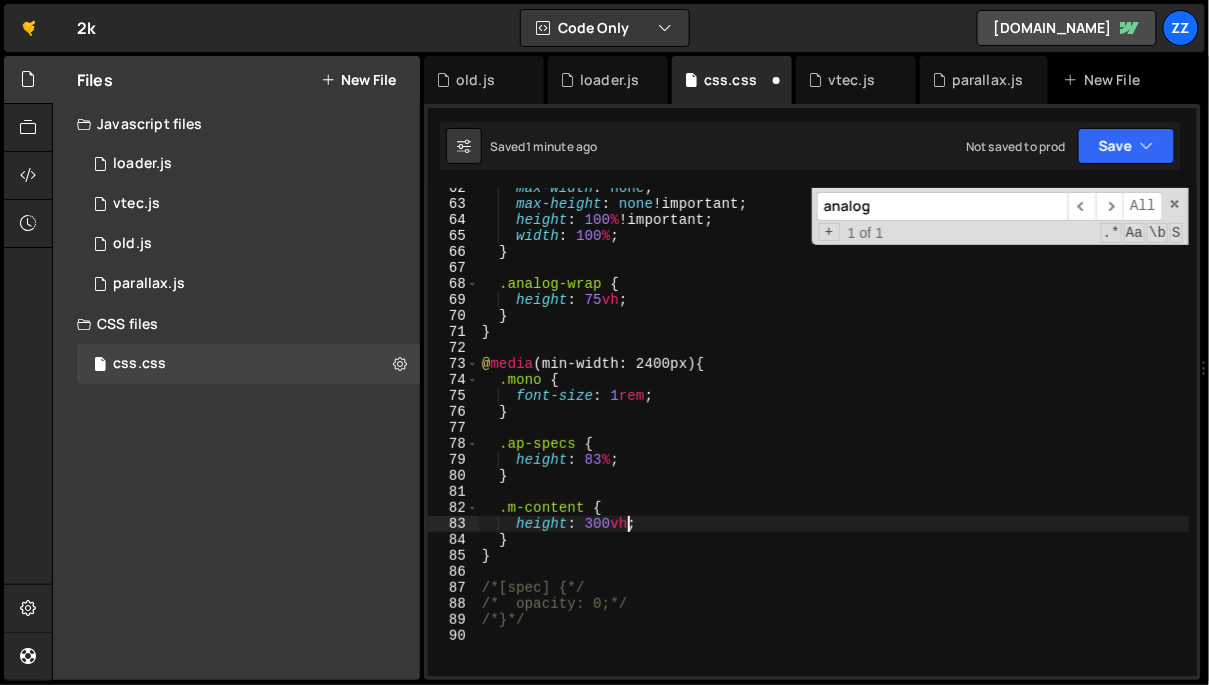 scroll, scrollTop: 0, scrollLeft: 10, axis: horizontal 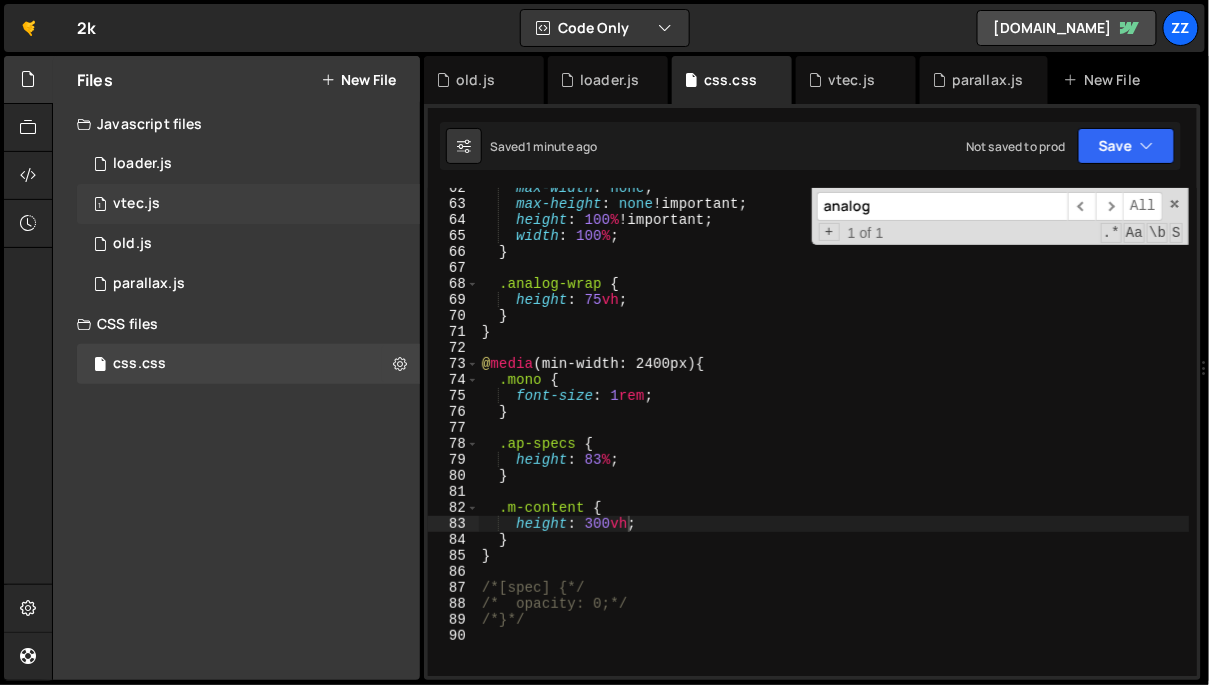 click on "1
vtec.js
0" 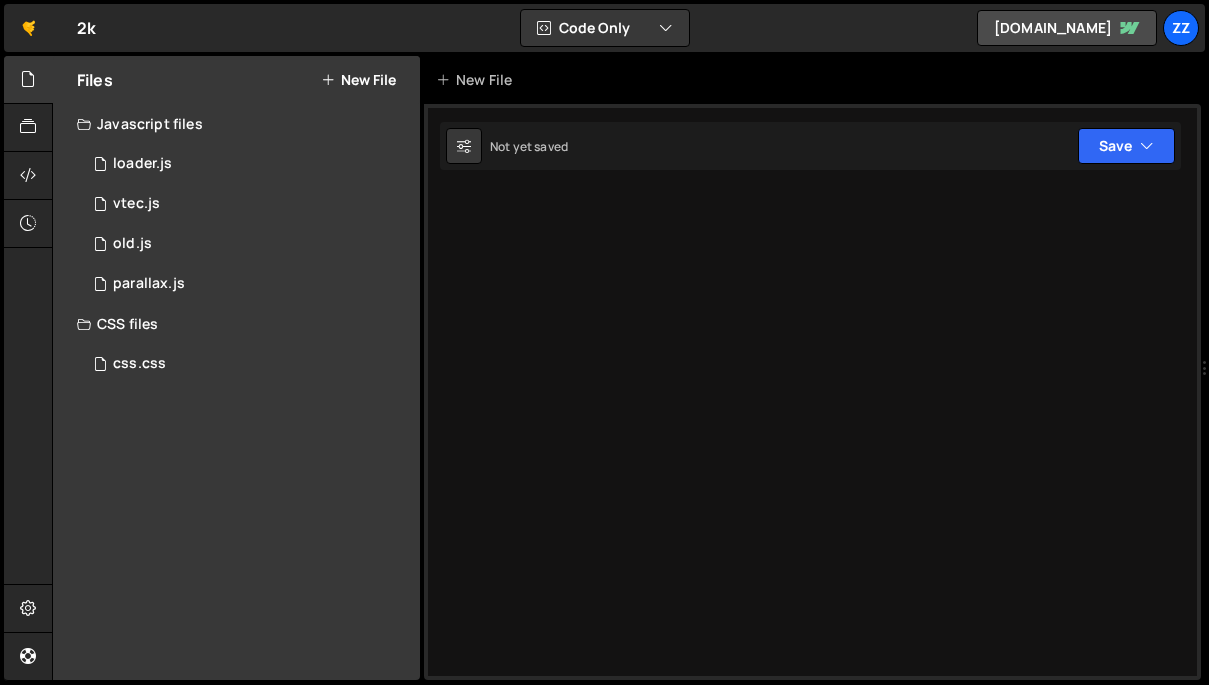 scroll, scrollTop: 0, scrollLeft: 0, axis: both 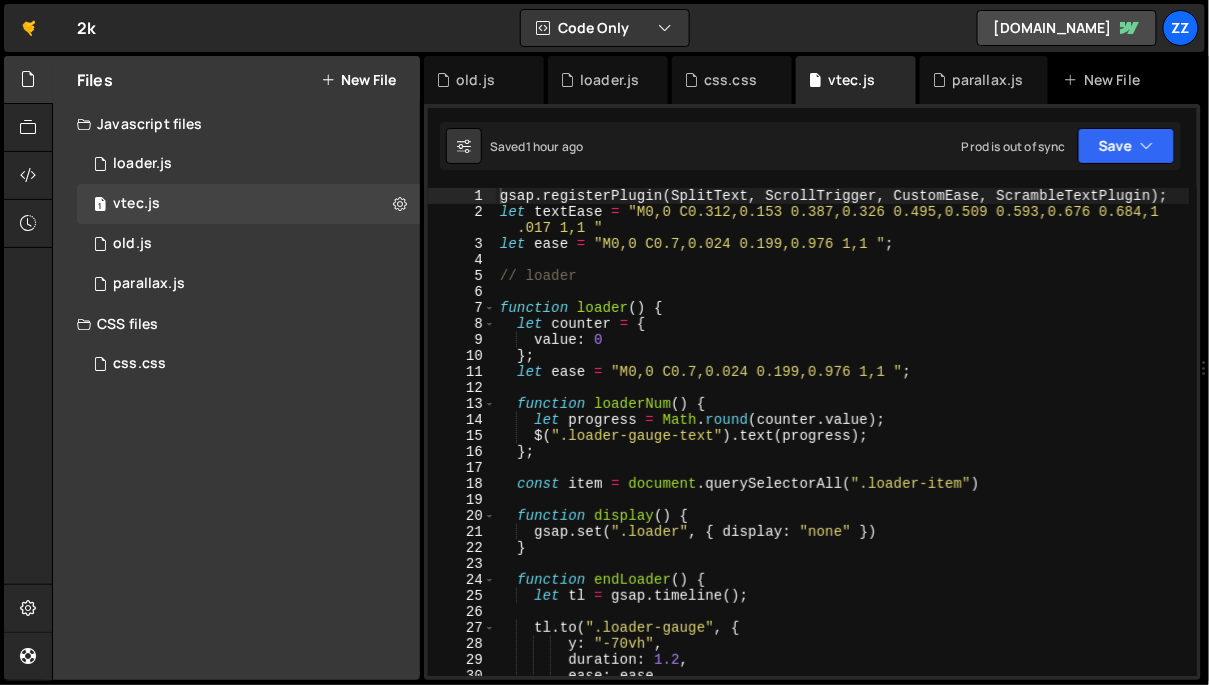 type on "function loader() {" 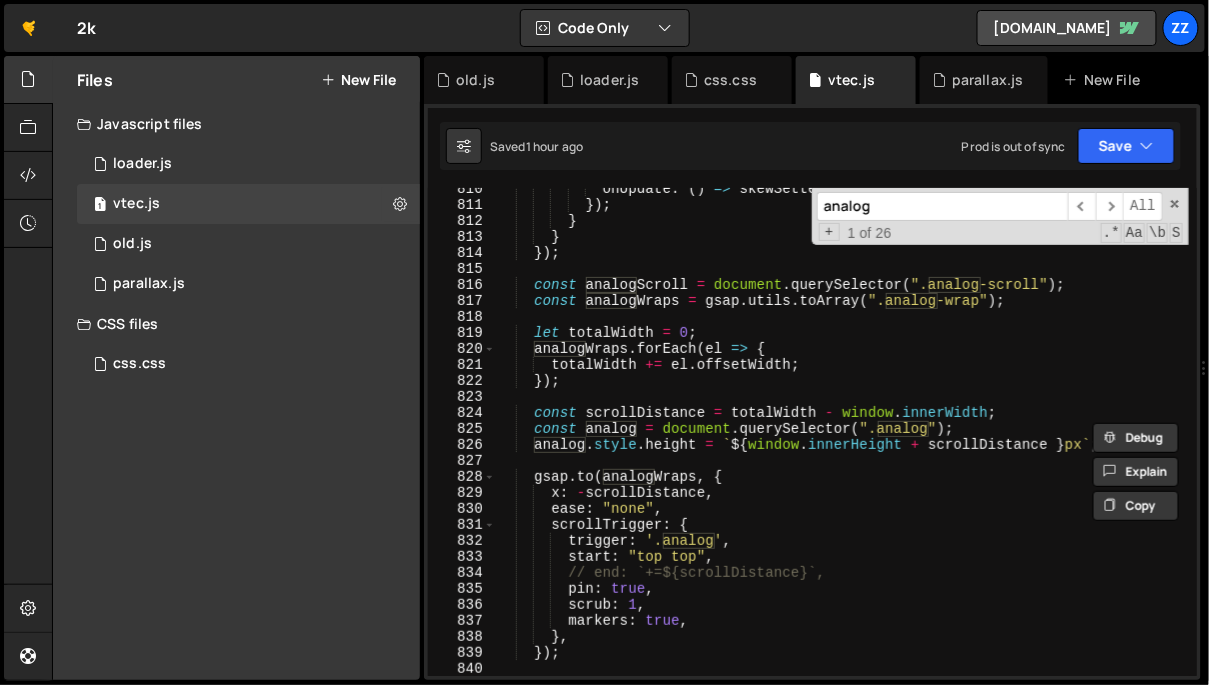 scroll, scrollTop: 13129, scrollLeft: 0, axis: vertical 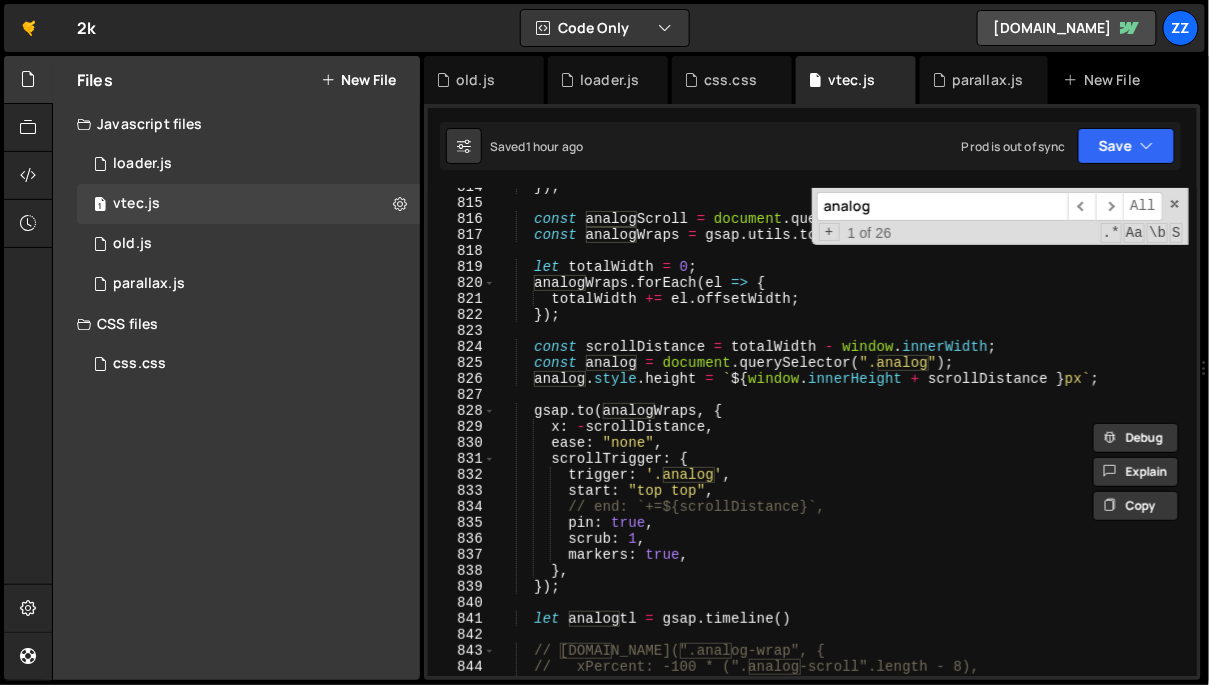 type on "analog" 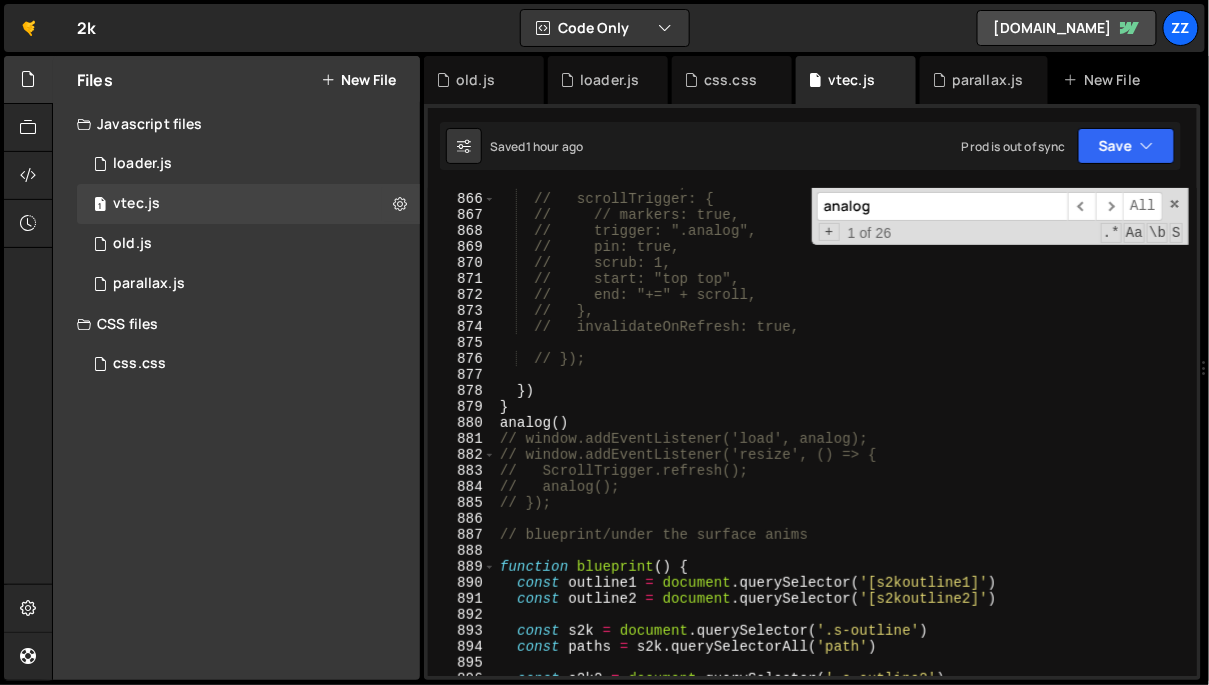 scroll, scrollTop: 14043, scrollLeft: 0, axis: vertical 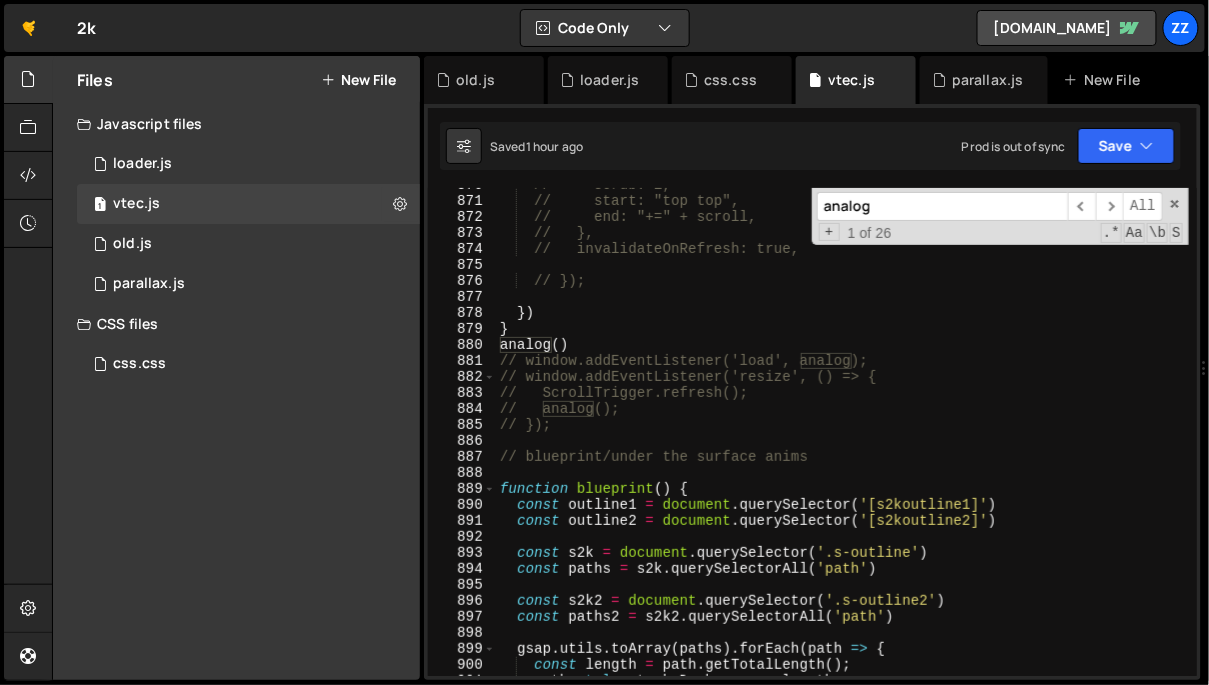 drag, startPoint x: 918, startPoint y: 199, endPoint x: 753, endPoint y: 205, distance: 165.10905 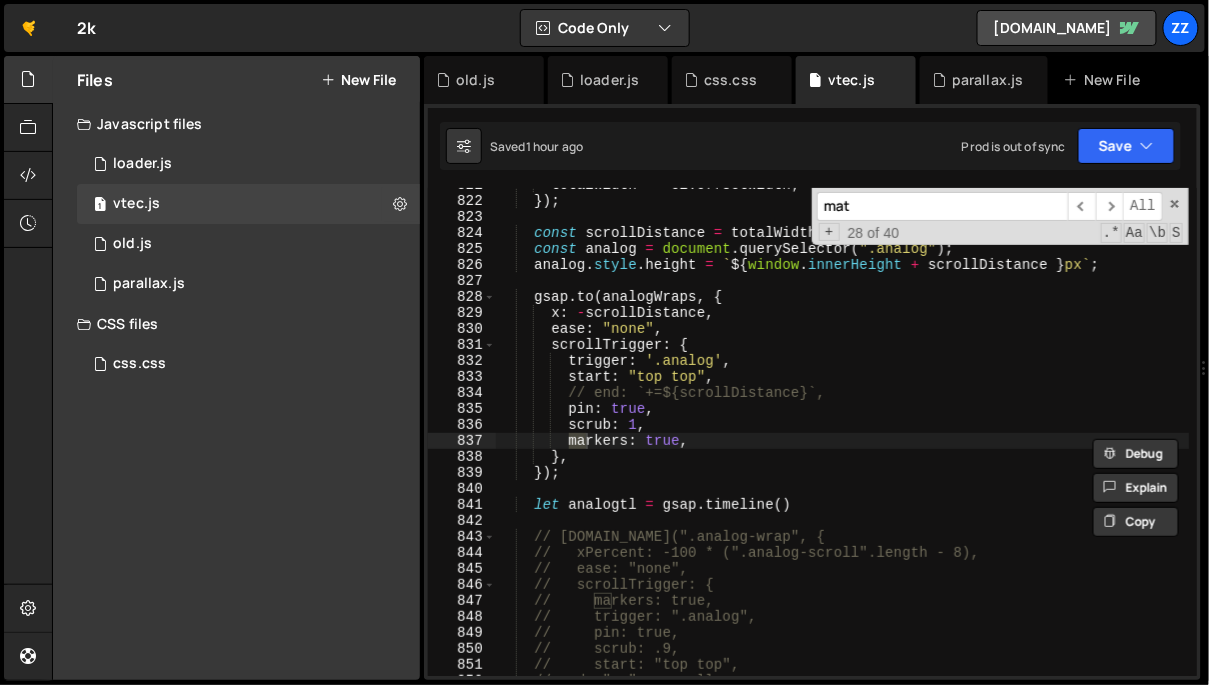 scroll, scrollTop: 15243, scrollLeft: 0, axis: vertical 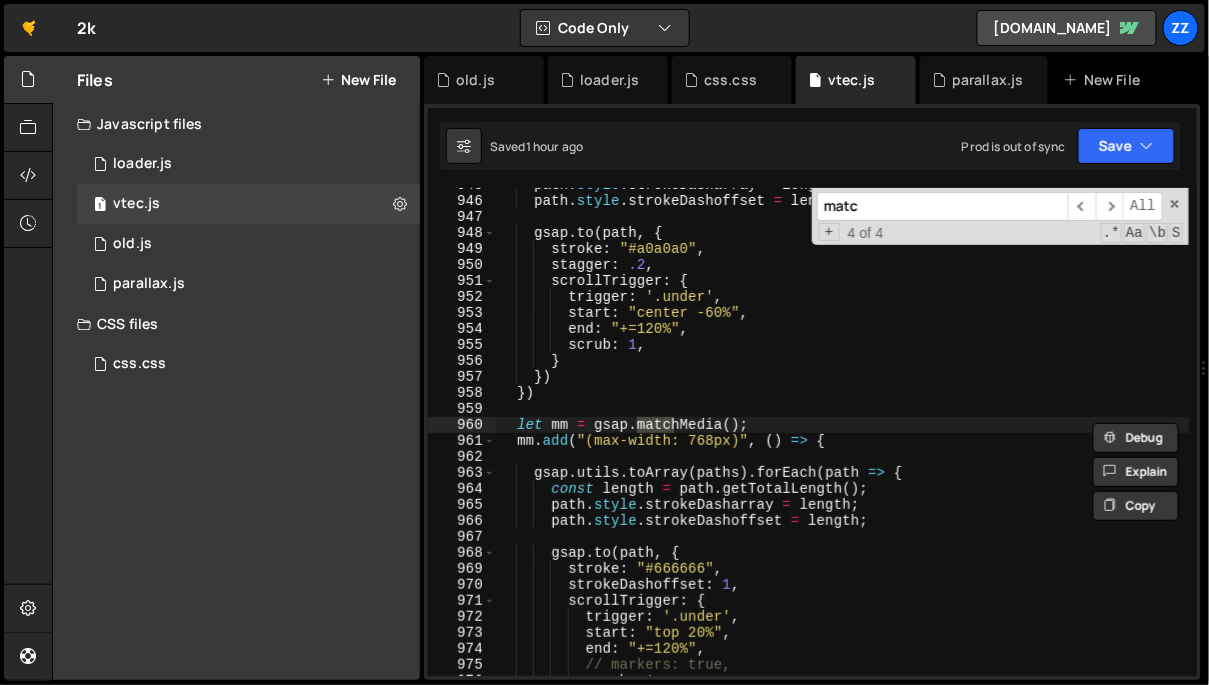 type on "match" 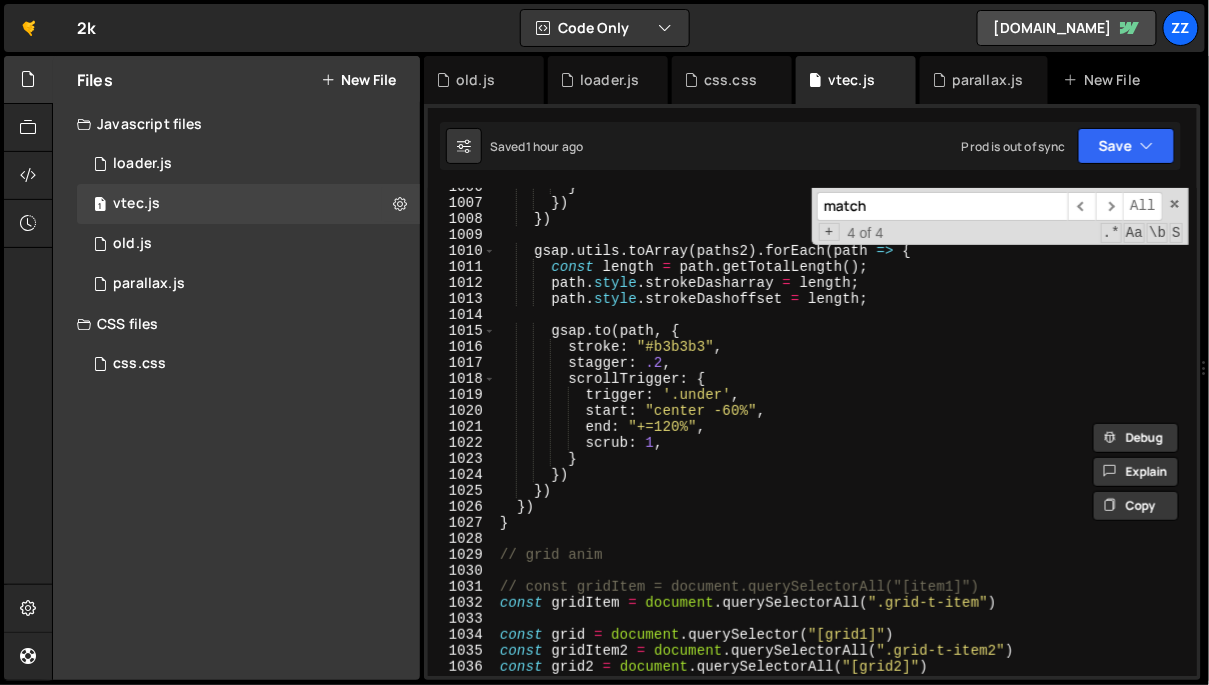 scroll, scrollTop: 16077, scrollLeft: 0, axis: vertical 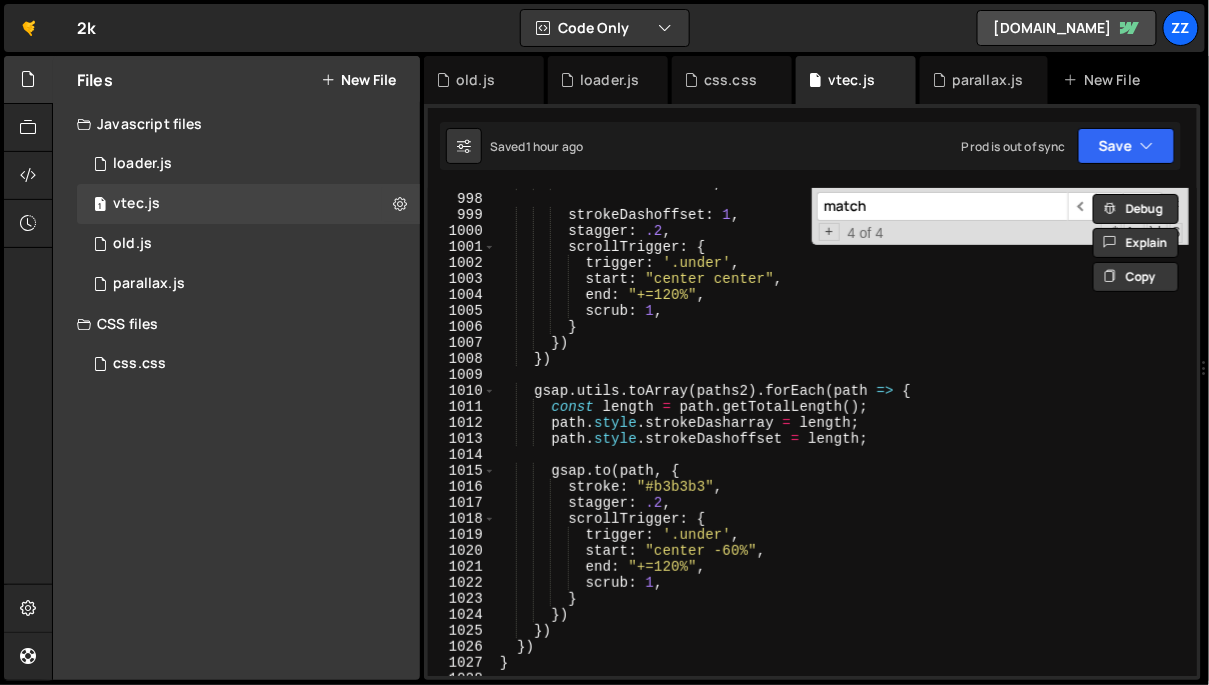 drag, startPoint x: 1020, startPoint y: 213, endPoint x: 764, endPoint y: 212, distance: 256.00195 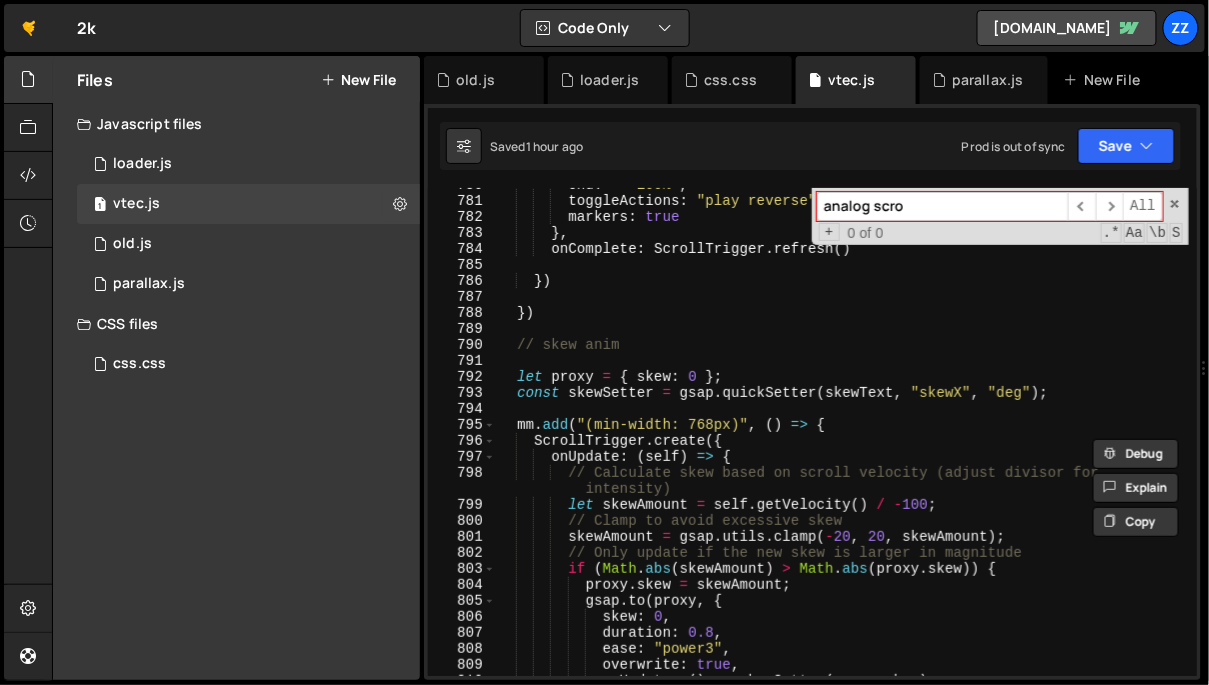 scroll, scrollTop: 12609, scrollLeft: 0, axis: vertical 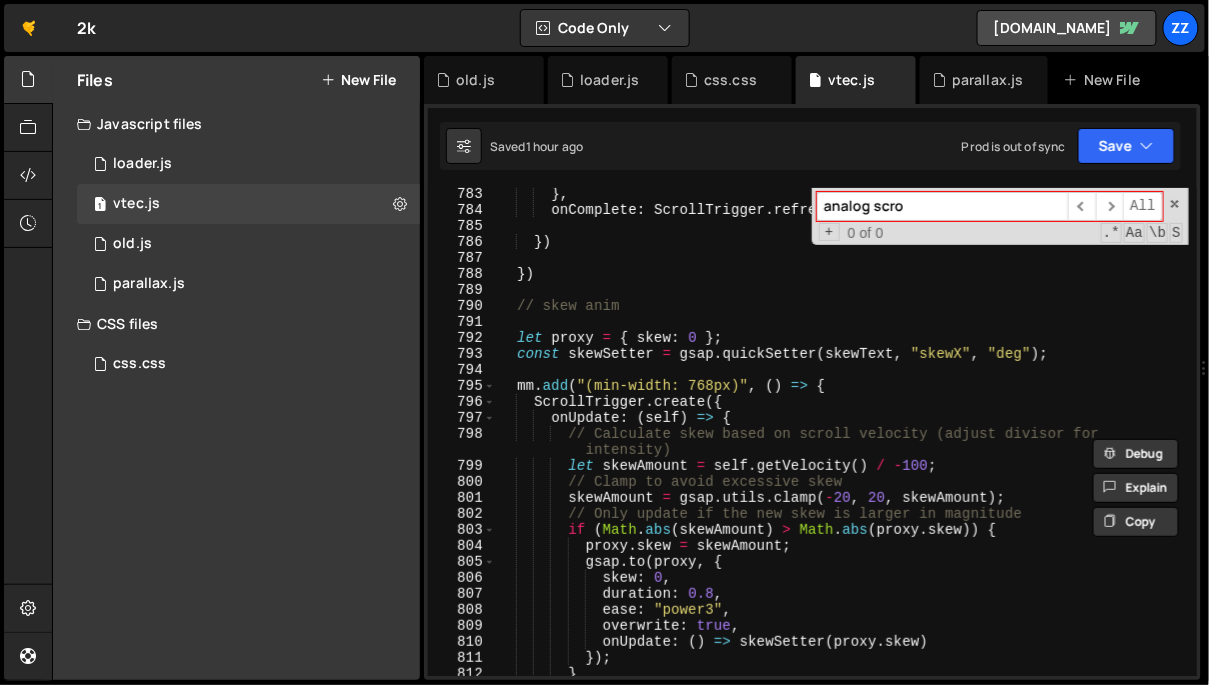type on "analog scro" 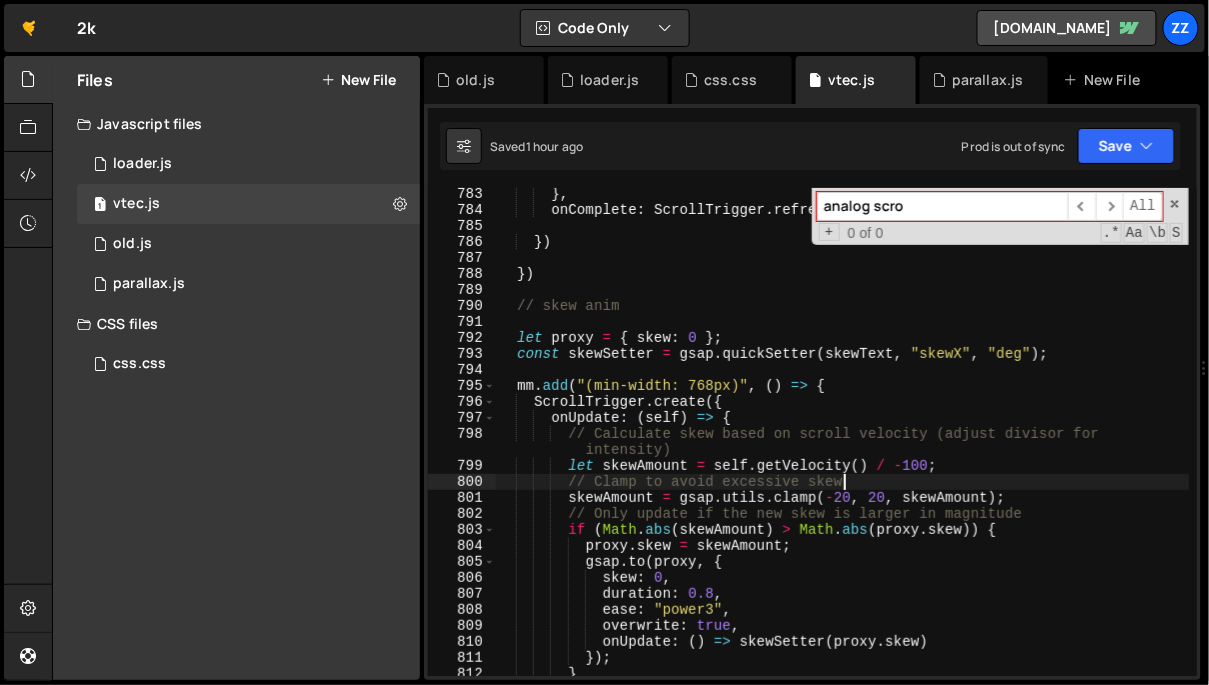 scroll, scrollTop: 13070, scrollLeft: 0, axis: vertical 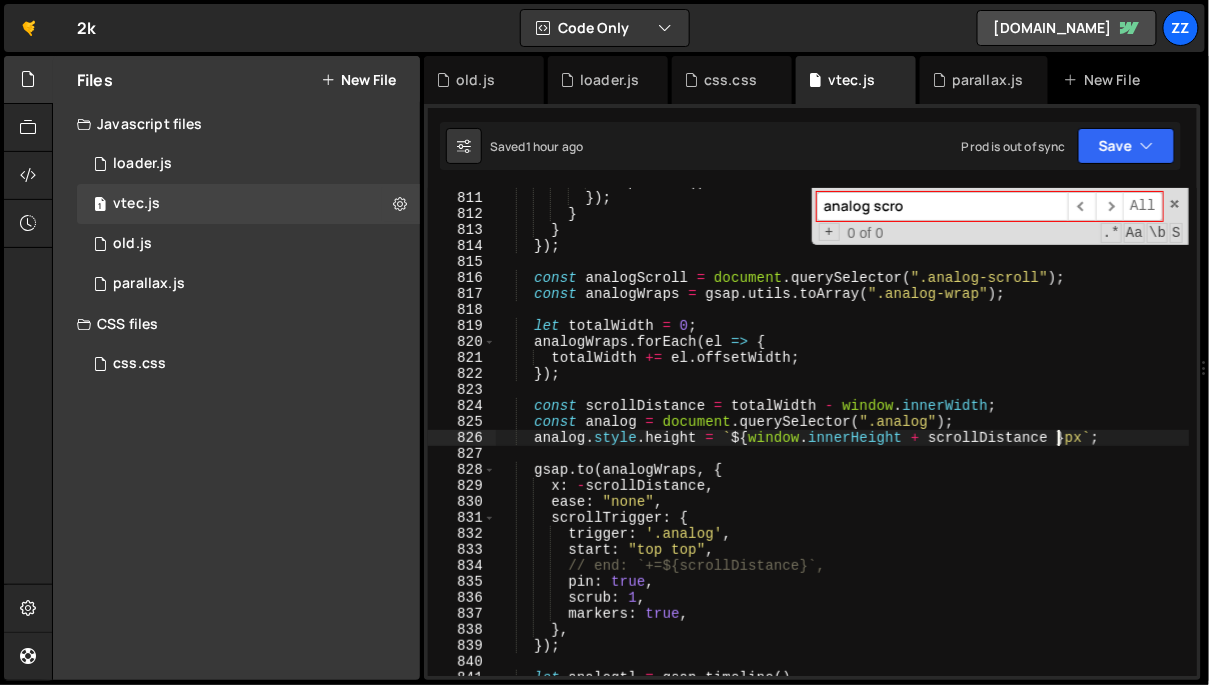 click on "onUpdate :   ( )   =>   skewSetter ( proxy . skew )                }) ;             }          }       }) ;       const   analogScroll   =   document . querySelector ( ".analog-scroll" ) ;       const   analogWraps   =   gsap . utils . toArray ( ".analog-wrap" ) ;       let   totalWidth   =   0 ;       analogWraps . forEach ( el   =>   {          totalWidth   +=   el . offsetWidth ;       }) ;       const   scrollDistance   =   totalWidth   -   window . innerWidth ;       const   analog   =   document . querySelector ( ".analog" ) ;       analog . style . height   =   ` ${ window . innerHeight   +   scrollDistance   } px ` ;       gsap . to ( analogWraps ,   {          x :   - scrollDistance ,          ease :   "none" ,          scrollTrigger :   {             trigger :   '.analog' ,             start :   "top top" ,             // end: `+=${scrollDistance}`,             pin :   true ,             scrub :   1 ,             markers :   true ,          } ,       }) ;       let   analogtl   =" at bounding box center [843, 434] 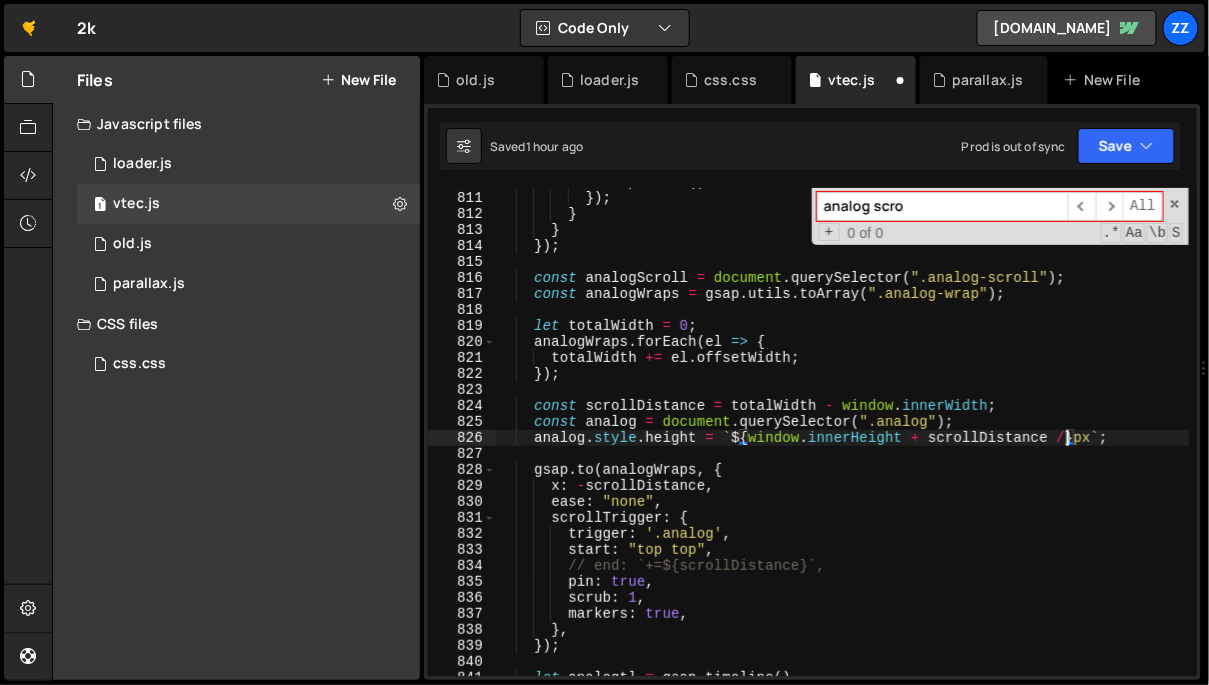 scroll, scrollTop: 0, scrollLeft: 41, axis: horizontal 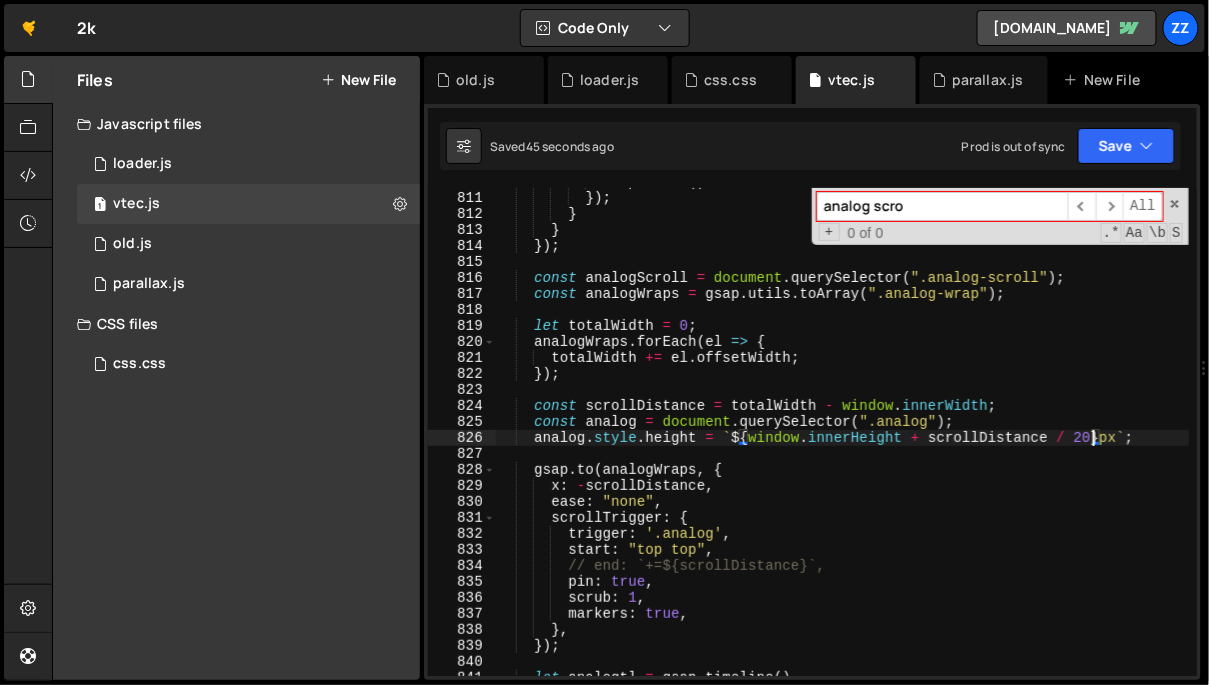 click on "onUpdate :   ( )   =>   skewSetter ( proxy . skew )                }) ;             }          }       }) ;       const   analogScroll   =   document . querySelector ( ".analog-scroll" ) ;       const   analogWraps   =   gsap . utils . toArray ( ".analog-wrap" ) ;       let   totalWidth   =   0 ;       analogWraps . forEach ( el   =>   {          totalWidth   +=   el . offsetWidth ;       }) ;       const   scrollDistance   =   totalWidth   -   window . innerWidth ;       const   analog   =   document . querySelector ( ".analog" ) ;       analog . style . height   =   ` ${ window . innerHeight   +   scrollDistance   /   20 } px ` ;       gsap . to ( analogWraps ,   {          x :   - scrollDistance ,          ease :   "none" ,          scrollTrigger :   {             trigger :   '.analog' ,             start :   "top top" ,             // end: `+=${scrollDistance}`,             pin :   true ,             scrub :   1 ,             markers :   true ,          } ,       }) ;       let     =   ." at bounding box center (843, 434) 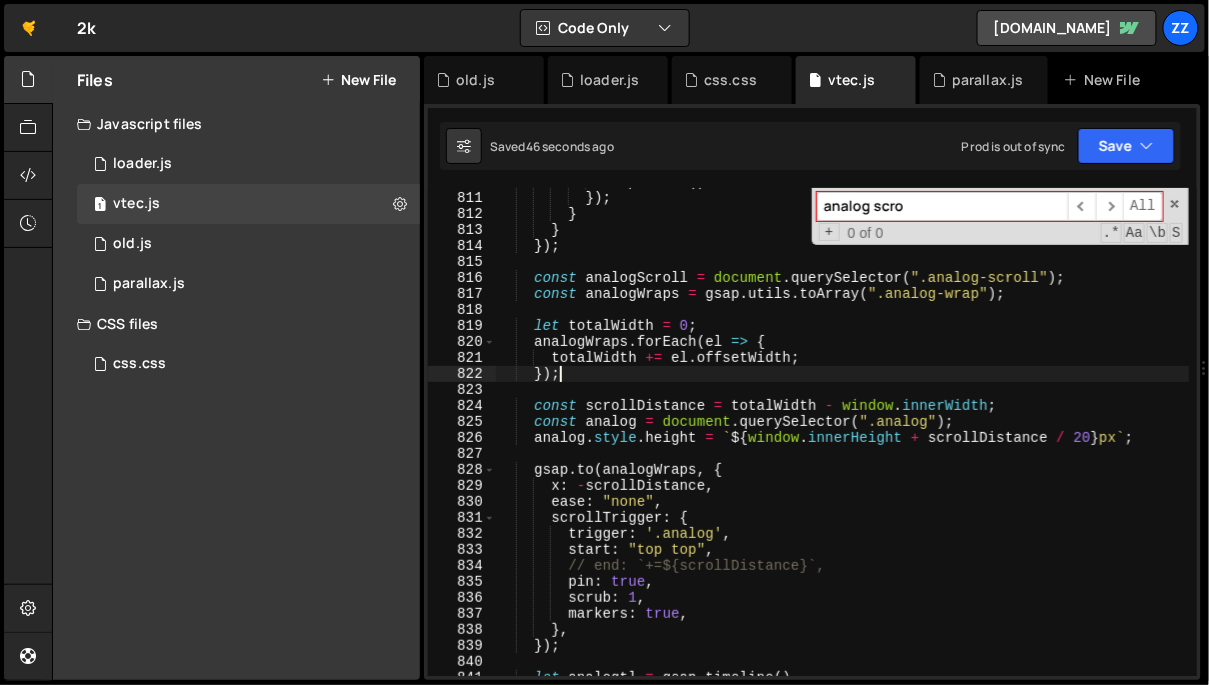 scroll, scrollTop: 0, scrollLeft: 3, axis: horizontal 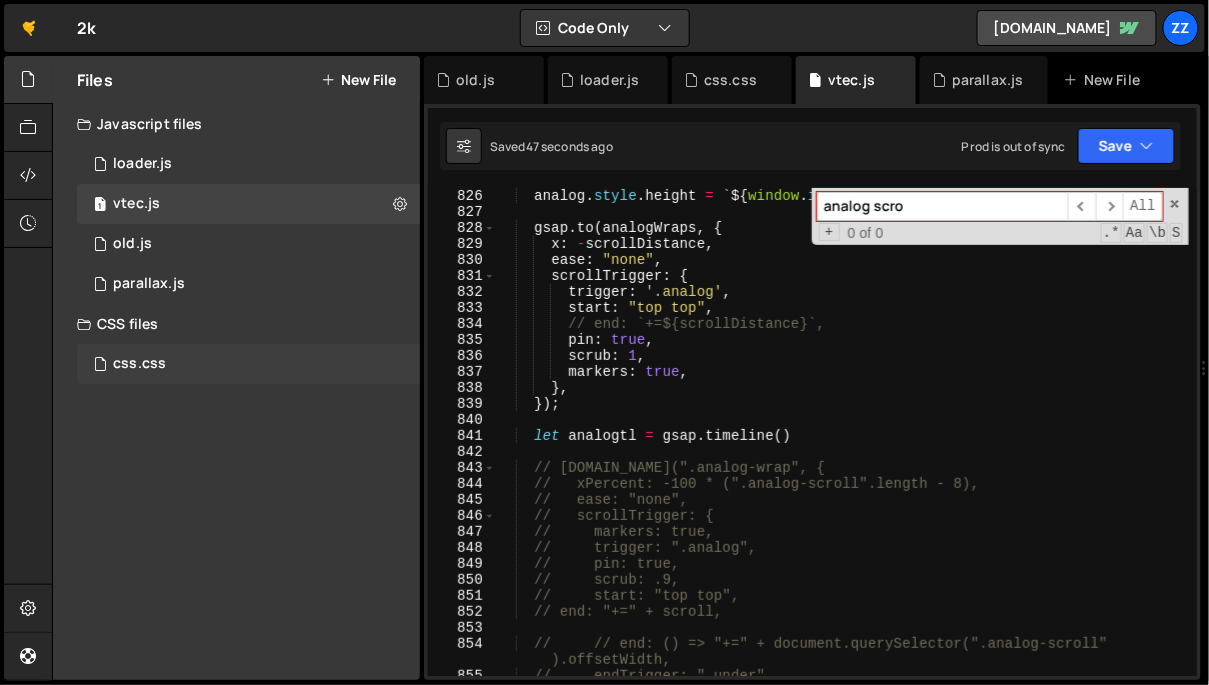 click on "css.css
0" at bounding box center (248, 364) 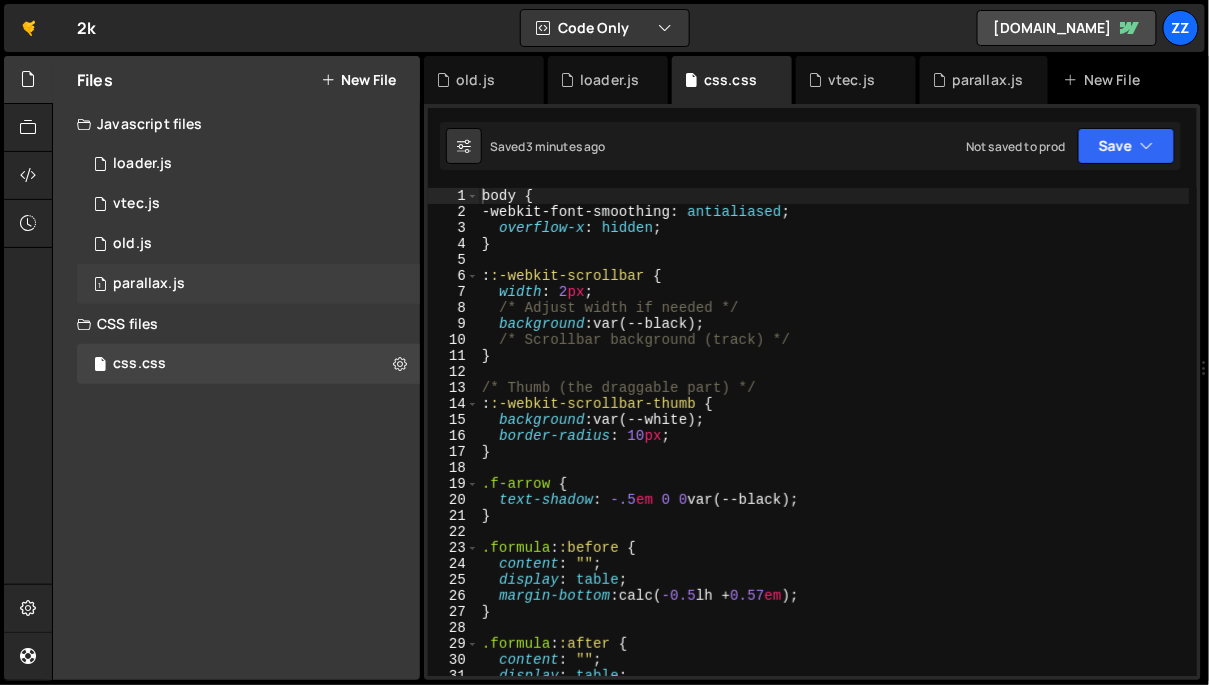 click on "1
parallax.js
0" at bounding box center [248, 284] 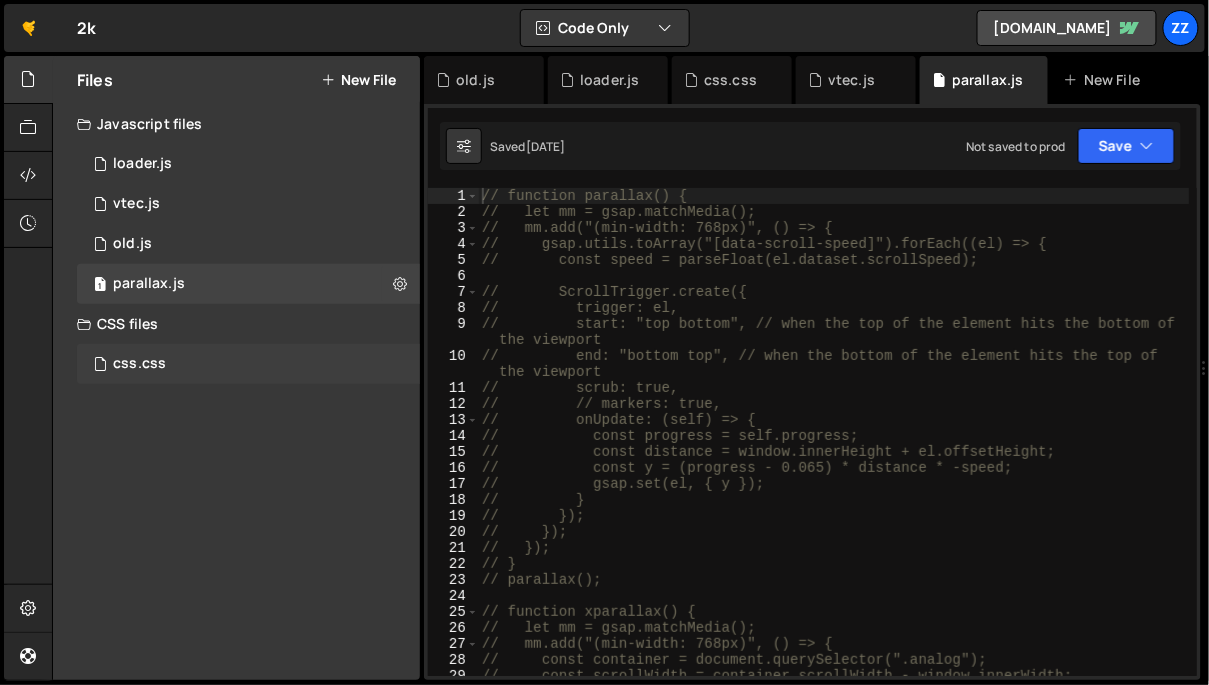 click on "css.css
0" at bounding box center [248, 364] 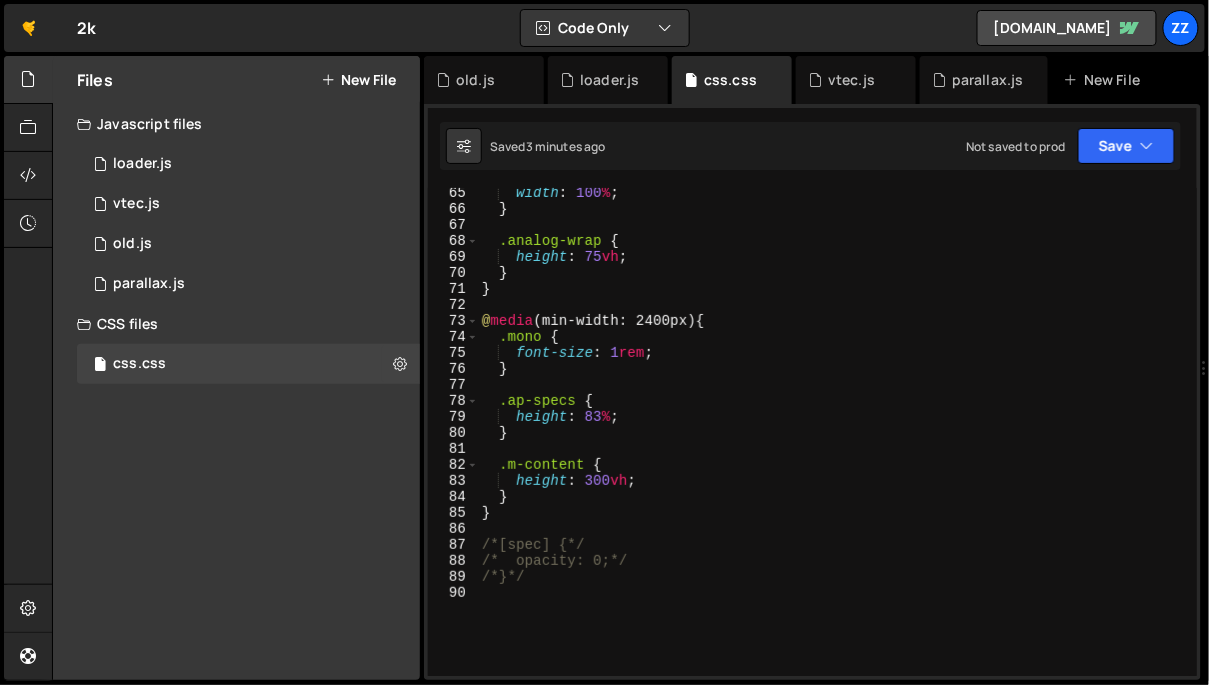 scroll, scrollTop: 1027, scrollLeft: 0, axis: vertical 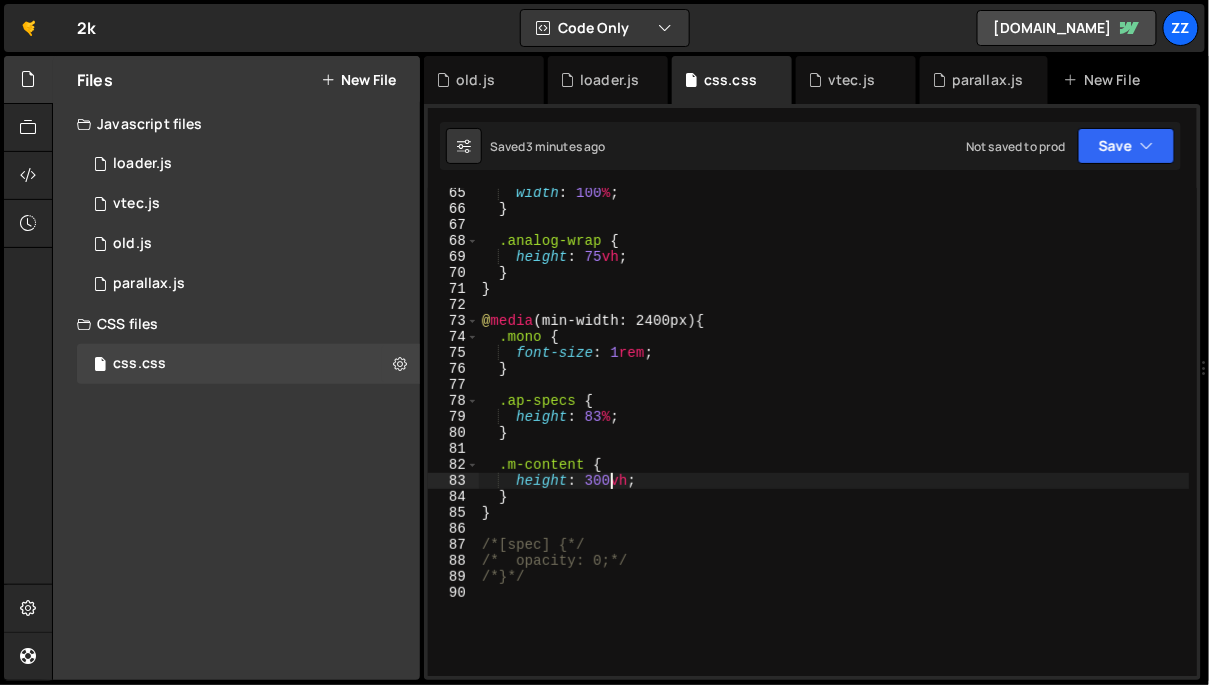 click on "width :   100 % ;    }    .analog-wrap   {       height :   75 vh ;    } } @ media  (min-width: 2400px)  {    .mono   {       font-size :   1 rem ;    }    .ap-specs   {       height :   83 % ;    }    .m-content   {       height :   300 vh ;    } } /*[spec] {*/ /*  opacity: 0;*/ /*}*/" at bounding box center [834, 445] 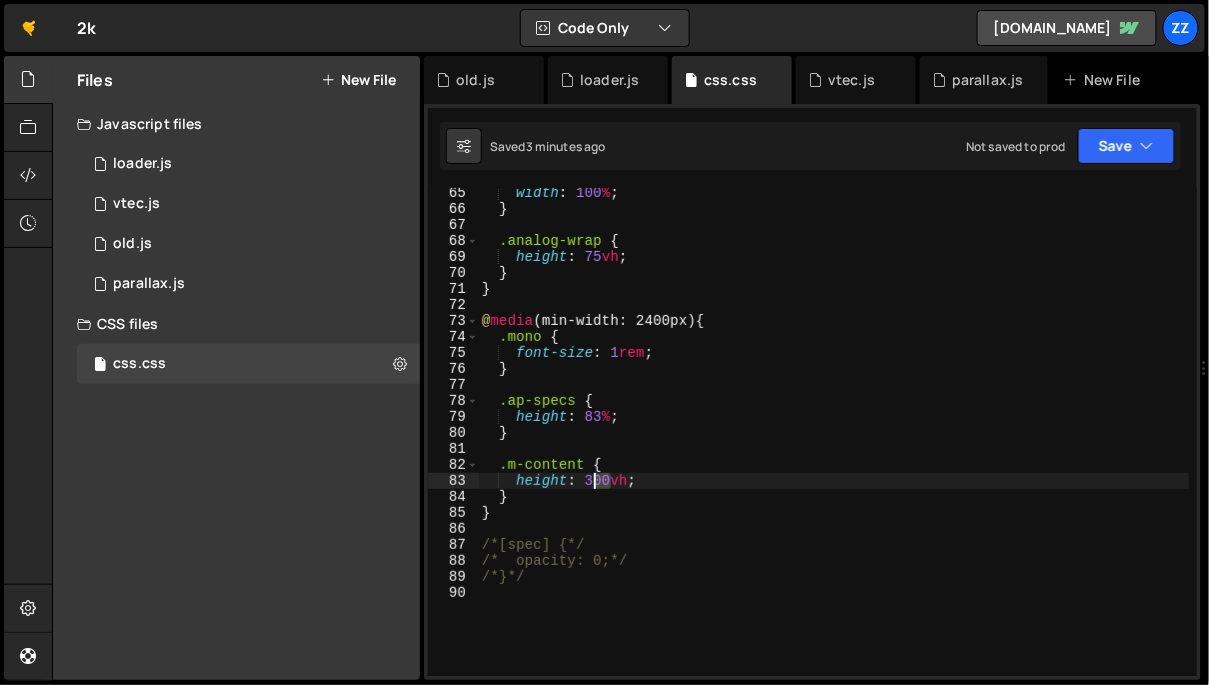 drag, startPoint x: 609, startPoint y: 485, endPoint x: 586, endPoint y: 484, distance: 23.021729 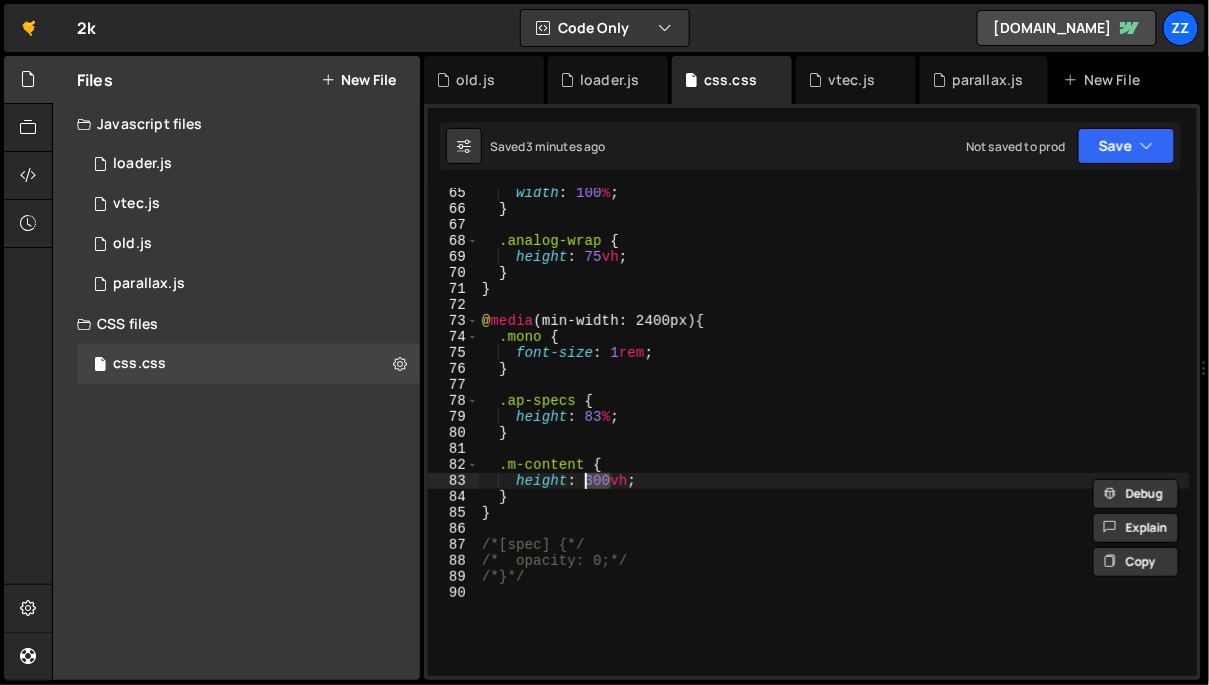 click on "width :   100 % ;    }    .analog-wrap   {       height :   75 vh ;    } } @ media  (min-width: 2400px)  {    .mono   {       font-size :   1 rem ;    }    .ap-specs   {       height :   83 % ;    }    .m-content   {       height :   300 vh ;    } } /*[spec] {*/ /*  opacity: 0;*/ /*}*/" at bounding box center [834, 445] 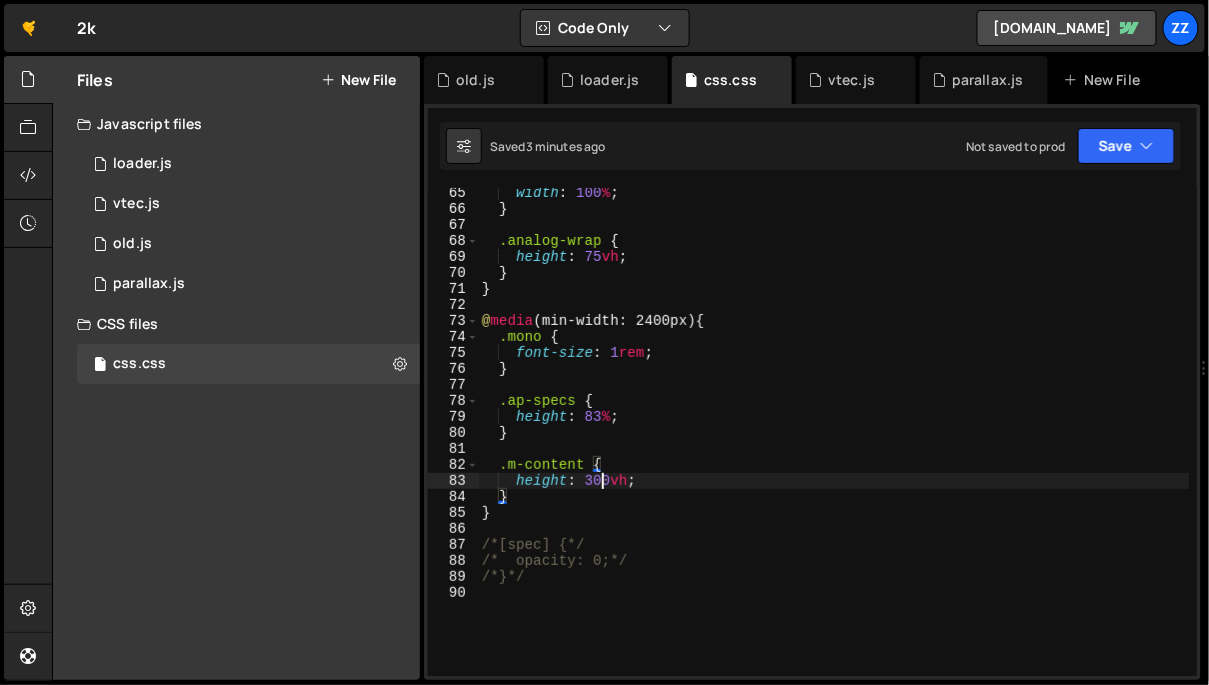 click on "width :   100 % ;    }    .analog-wrap   {       height :   75 vh ;    } } @ media  (min-width: 2400px)  {    .mono   {       font-size :   1 rem ;    }    .ap-specs   {       height :   83 % ;    }    .m-content   {       height :   300 vh ;    } } /*[spec] {*/ /*  opacity: 0;*/ /*}*/" at bounding box center [834, 445] 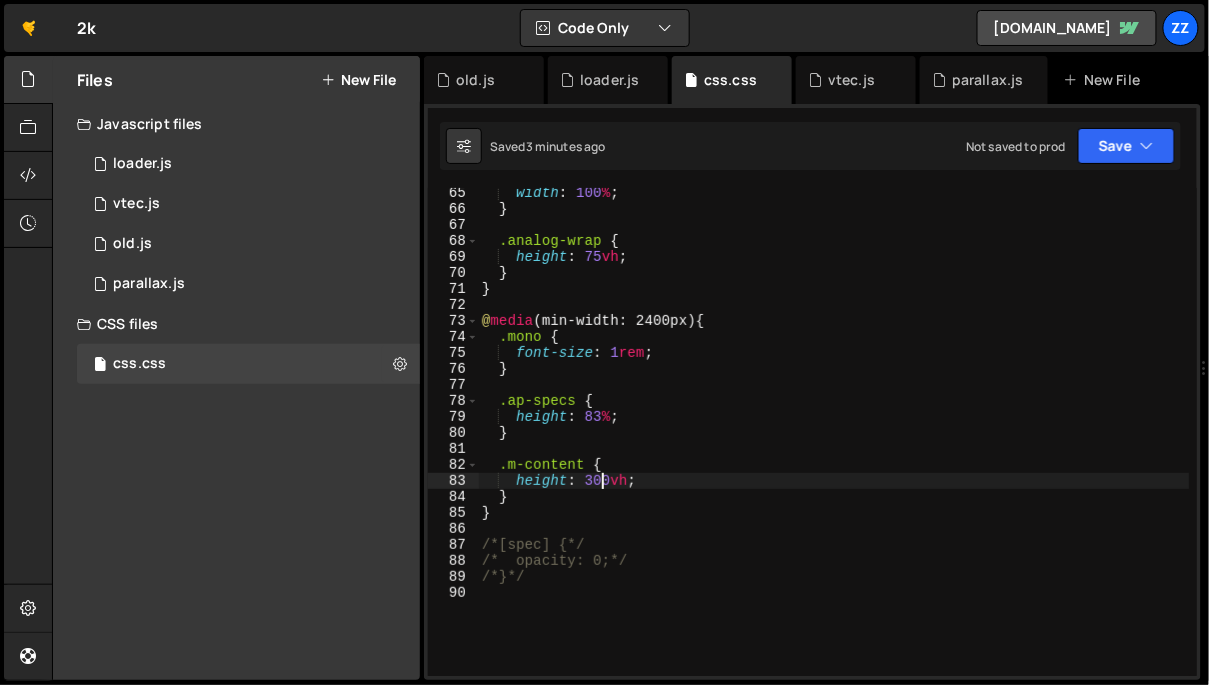 click on "width :   100 % ;    }    .analog-wrap   {       height :   75 vh ;    } } @ media  (min-width: 2400px)  {    .mono   {       font-size :   1 rem ;    }    .ap-specs   {       height :   83 % ;    }    .m-content   {       height :   300 vh ;    } } /*[spec] {*/ /*  opacity: 0;*/ /*}*/" at bounding box center (834, 445) 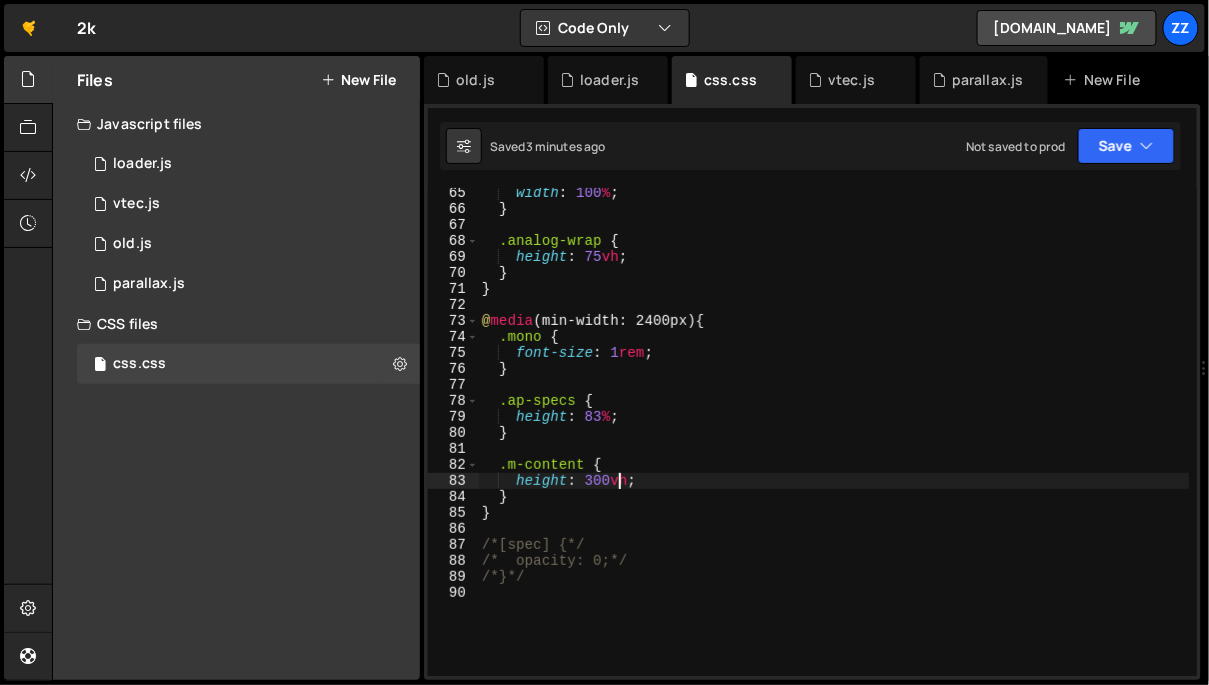 click on "width :   100 % ;    }    .analog-wrap   {       height :   75 vh ;    } } @ media  (min-width: 2400px)  {    .mono   {       font-size :   1 rem ;    }    .ap-specs   {       height :   83 % ;    }    .m-content   {       height :   300 vh ;    } } /*[spec] {*/ /*  opacity: 0;*/ /*}*/" at bounding box center [834, 445] 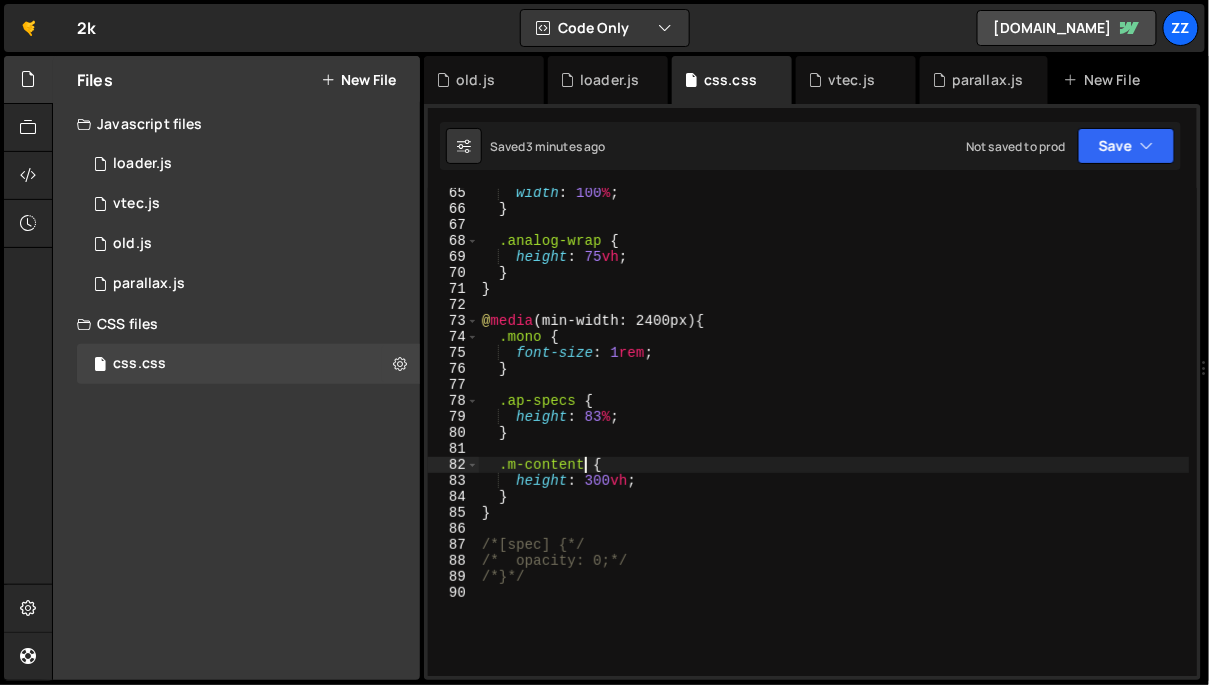 click on "width :   100 % ;    }    .analog-wrap   {       height :   75 vh ;    } } @ media  (min-width: 2400px)  {    .mono   {       font-size :   1 rem ;    }    .ap-specs   {       height :   83 % ;    }    .m-content   {       height :   300 vh ;    } } /*[spec] {*/ /*  opacity: 0;*/ /*}*/" at bounding box center [834, 445] 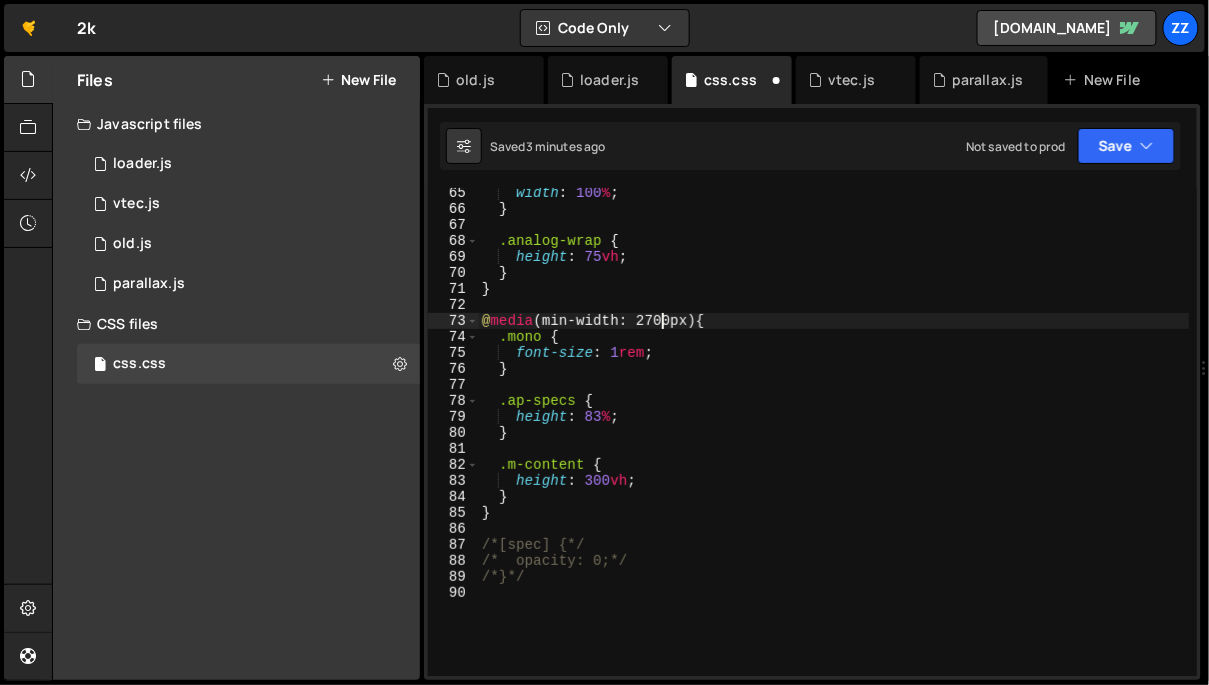 scroll, scrollTop: 0, scrollLeft: 12, axis: horizontal 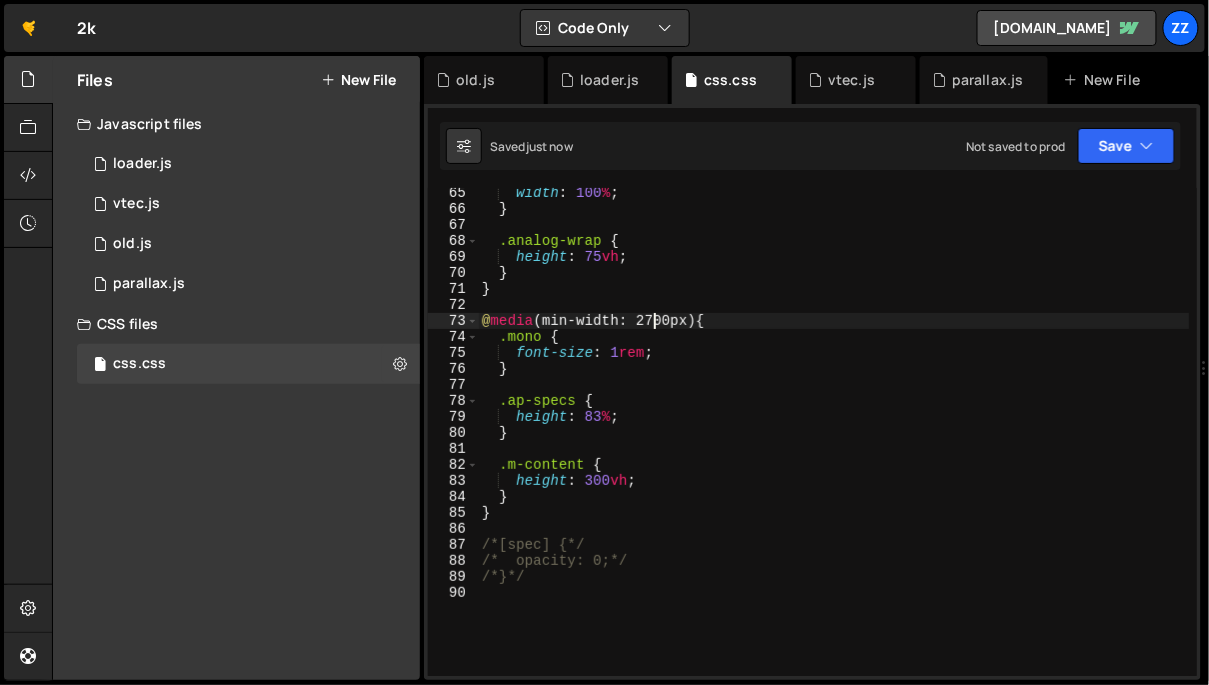 click on "width :   100 % ;    }    .analog-wrap   {       height :   75 vh ;    } } @ media  (min-width: 2700px)  {    .mono   {       font-size :   1 rem ;    }    .ap-specs   {       height :   83 % ;    }    .m-content   {       height :   300 vh ;    } } /*[spec] {*/ /*  opacity: 0;*/ /*}*/" at bounding box center (834, 445) 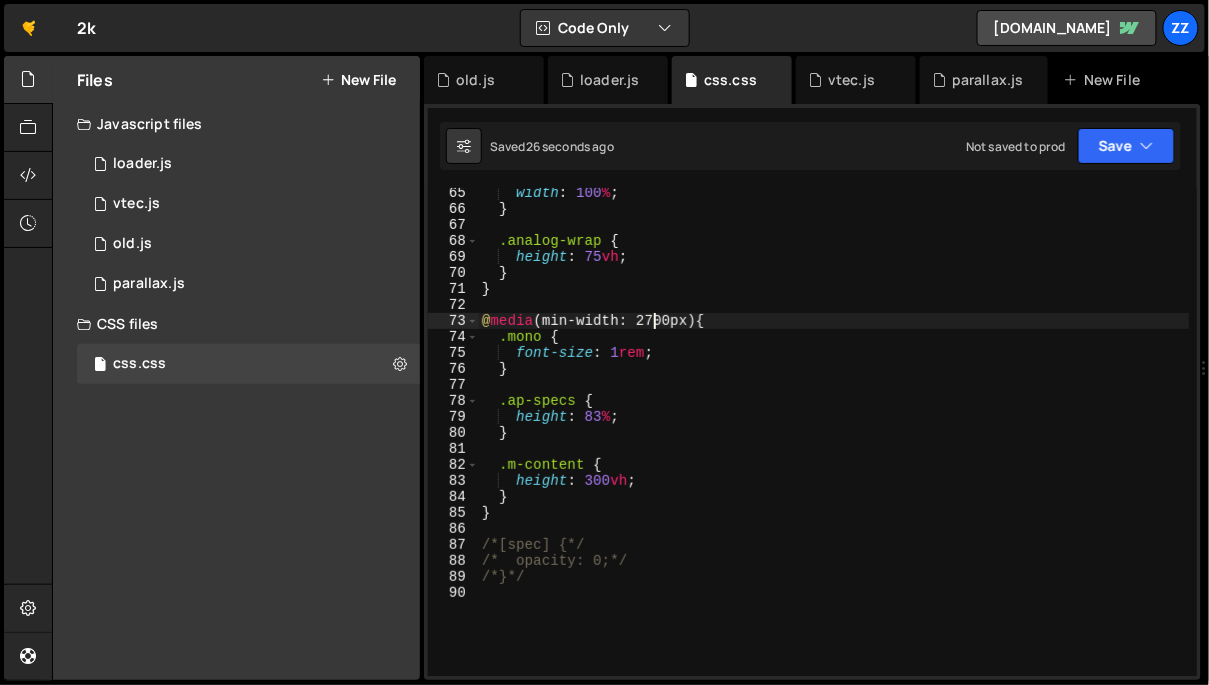 click on "width :   100 % ;    }    .analog-wrap   {       height :   75 vh ;    } } @ media  (min-width: 2700px)  {    .mono   {       font-size :   1 rem ;    }    .ap-specs   {       height :   83 % ;    }    .m-content   {       height :   300 vh ;    } } /*[spec] {*/ /*  opacity: 0;*/ /*}*/" at bounding box center [834, 445] 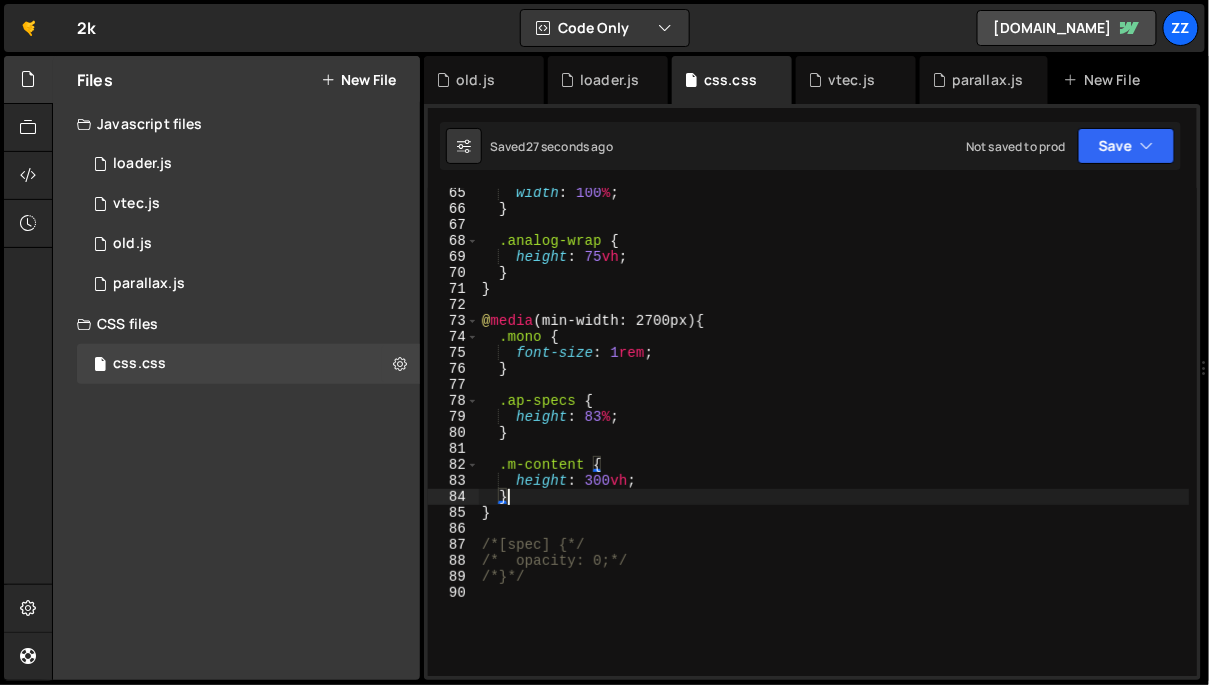 scroll, scrollTop: 0, scrollLeft: 0, axis: both 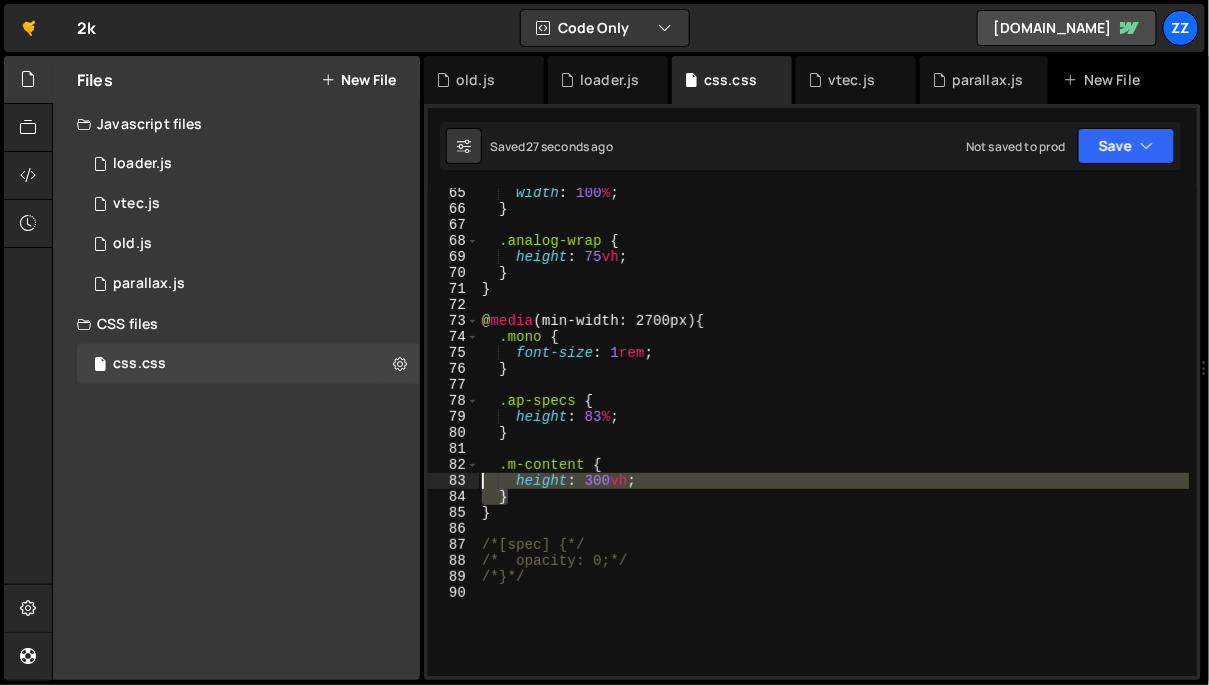 drag, startPoint x: 515, startPoint y: 494, endPoint x: 435, endPoint y: 463, distance: 85.79627 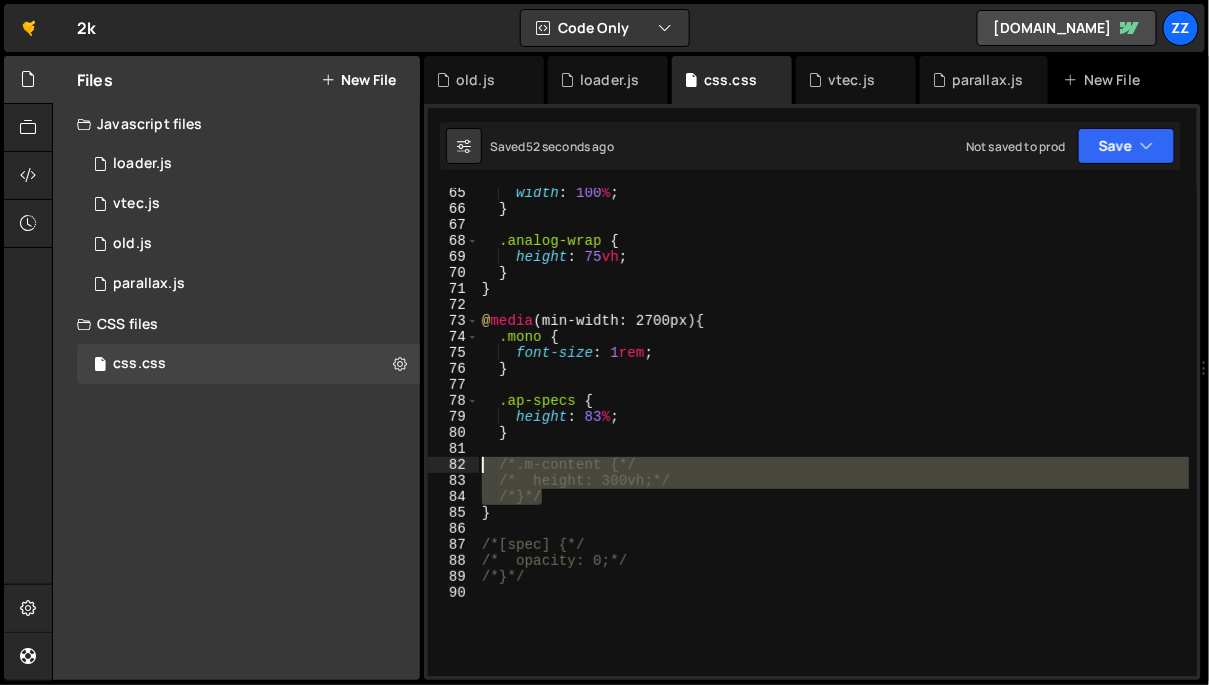 drag, startPoint x: 570, startPoint y: 500, endPoint x: 459, endPoint y: 465, distance: 116.38728 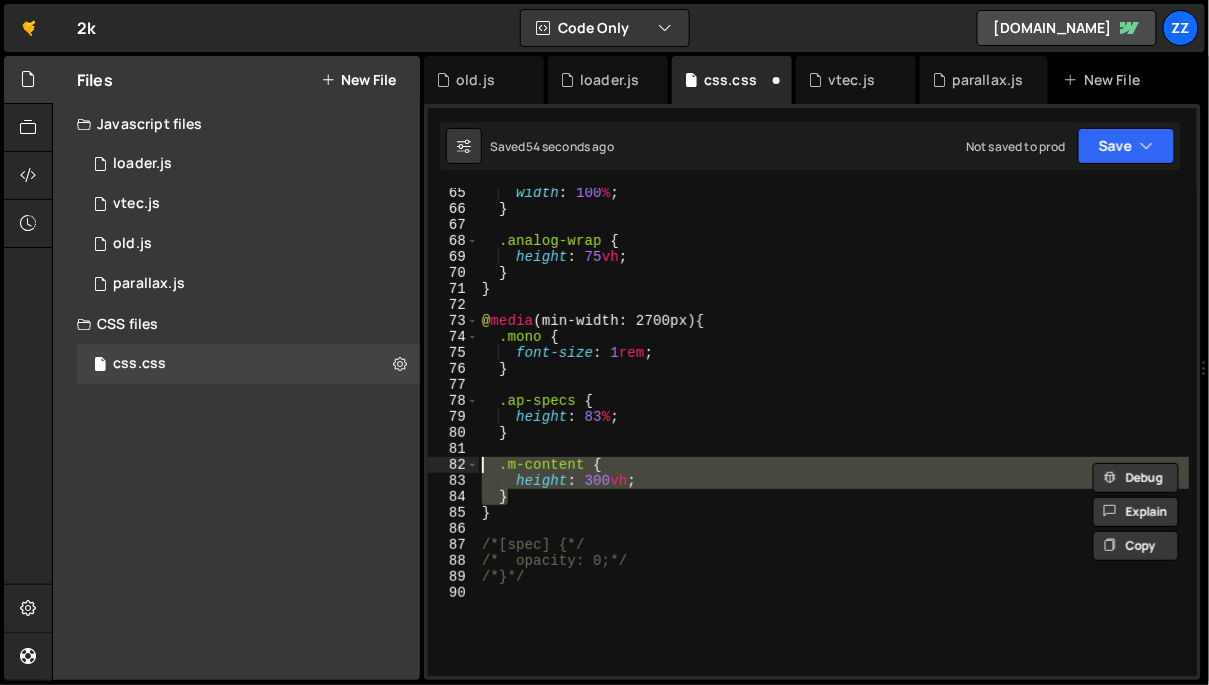 click on "width :   100 % ;    }    .analog-wrap   {       height :   75 vh ;    } } @ media  (min-width: 2700px)  {    .mono   {       font-size :   1 rem ;    }    .ap-specs   {       height :   83 % ;    }    .m-content   {       height :   300 vh ;    } } /*[spec] {*/ /*  opacity: 0;*/ /*}*/" at bounding box center (834, 445) 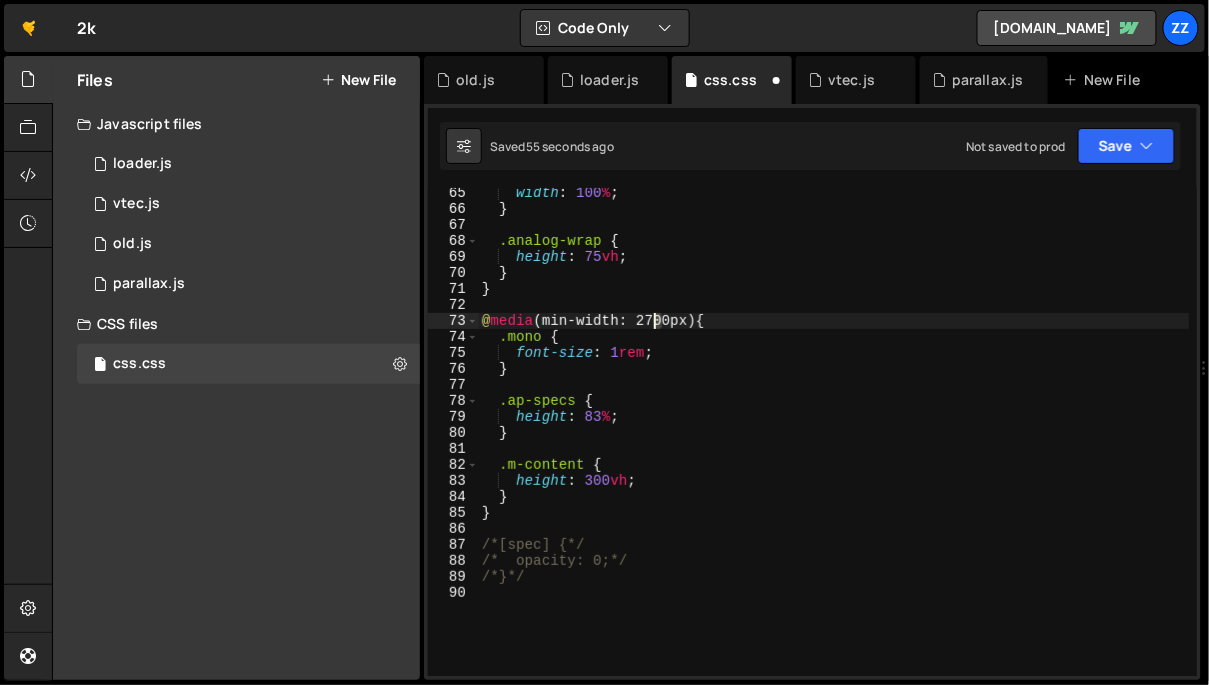 drag, startPoint x: 662, startPoint y: 322, endPoint x: 653, endPoint y: 327, distance: 10.29563 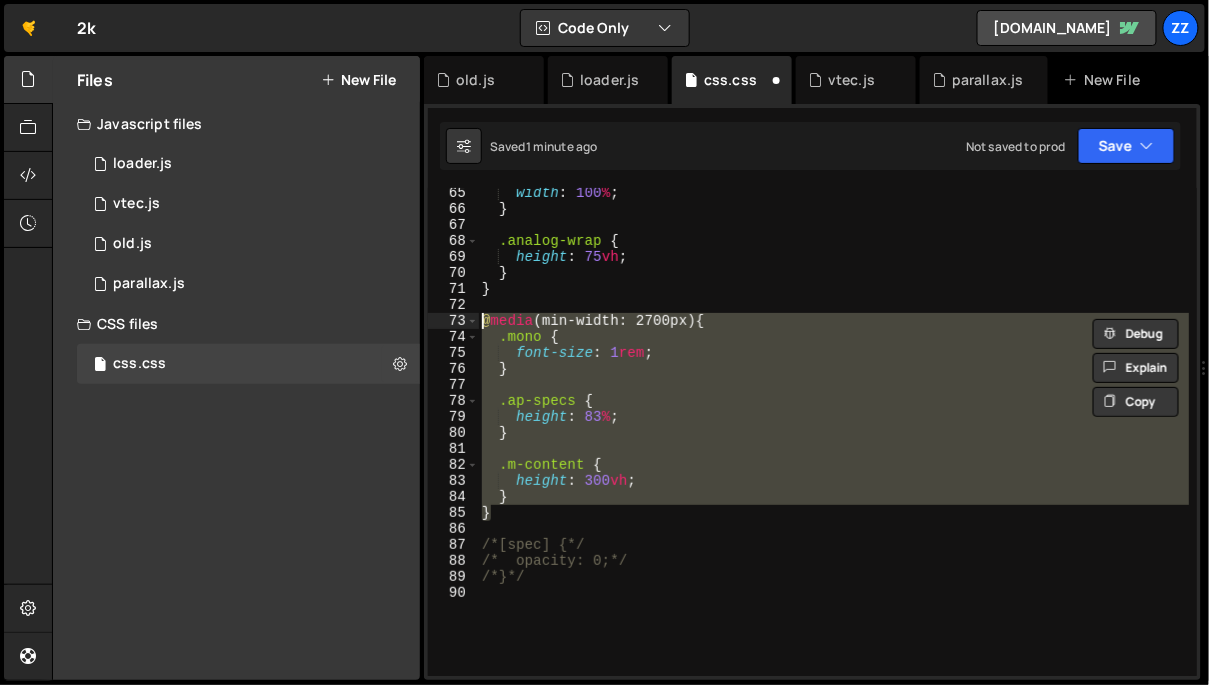 drag, startPoint x: 524, startPoint y: 511, endPoint x: 453, endPoint y: 322, distance: 201.89601 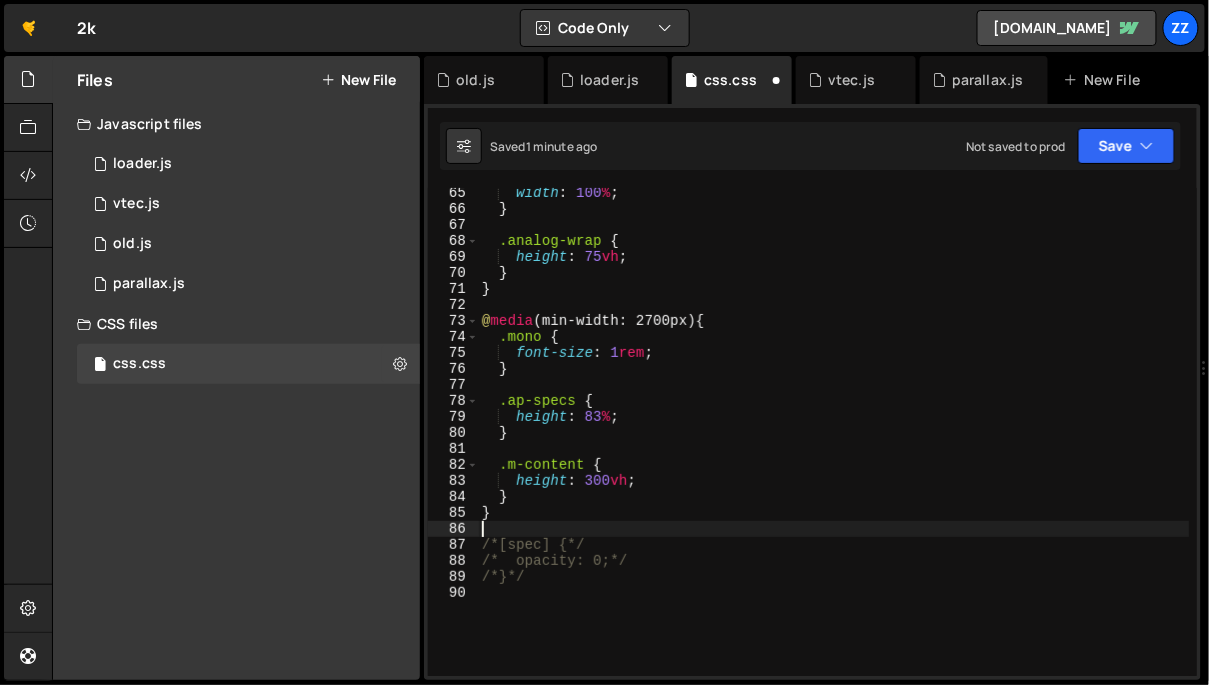 click on "width :   100 % ;    }    .analog-wrap   {       height :   75 vh ;    } } @ media  (min-width: 2700px)  {    .mono   {       font-size :   1 rem ;    }    .ap-specs   {       height :   83 % ;    }    .m-content   {       height :   300 vh ;    } } /*[spec] {*/ /*  opacity: 0;*/ /*}*/" at bounding box center (834, 445) 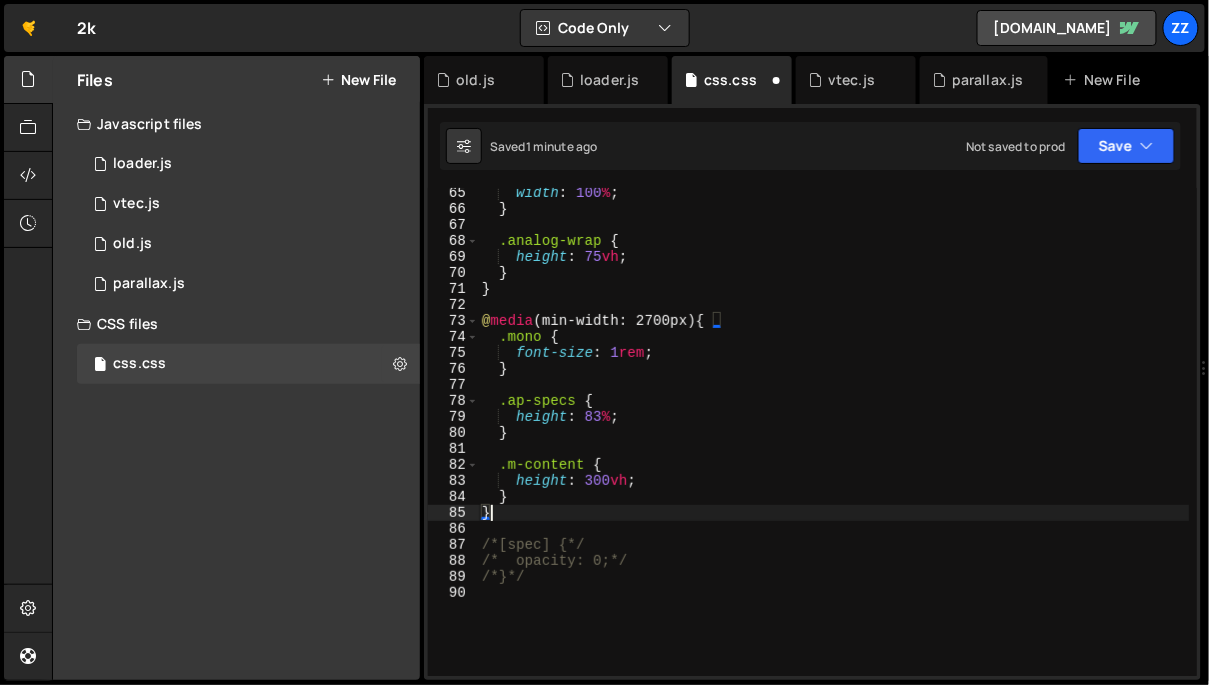 click on "width :   100 % ;    }    .analog-wrap   {       height :   75 vh ;    } } @ media  (min-width: 2700px)  {    .mono   {       font-size :   1 rem ;    }    .ap-specs   {       height :   83 % ;    }    .m-content   {       height :   300 vh ;    } } /*[spec] {*/ /*  opacity: 0;*/ /*}*/" at bounding box center (834, 445) 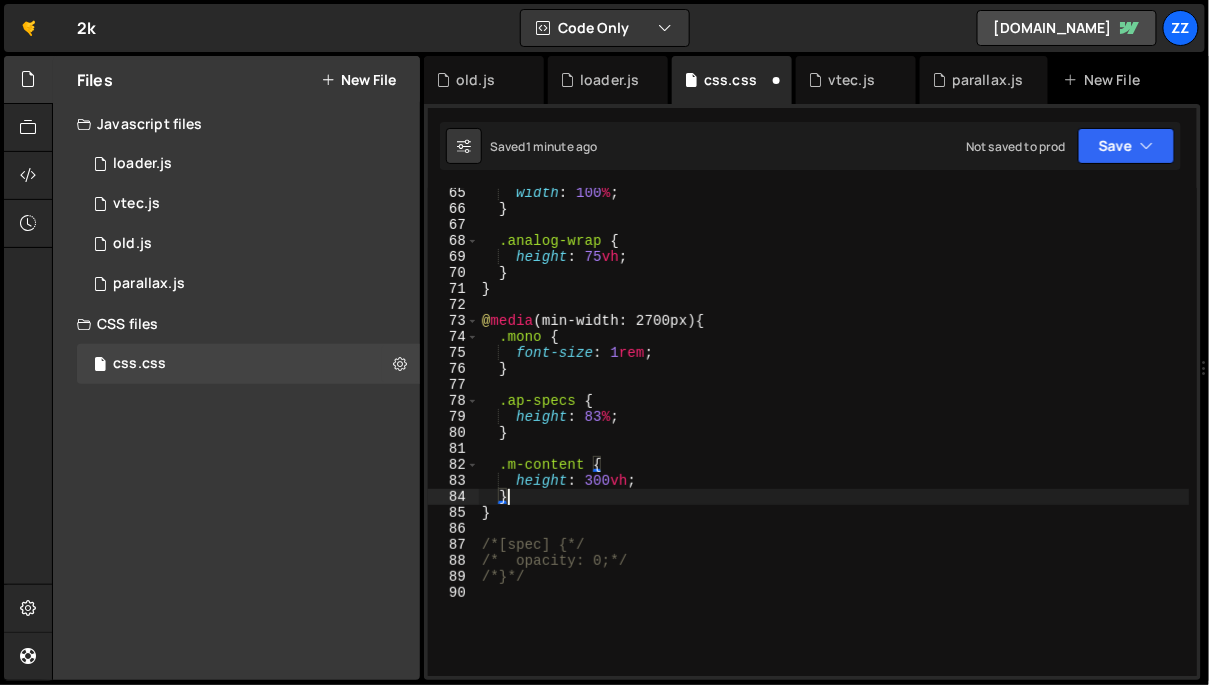 click on "width :   100 % ;    }    .analog-wrap   {       height :   75 vh ;    } } @ media  (min-width: 2700px)  {    .mono   {       font-size :   1 rem ;    }    .ap-specs   {       height :   83 % ;    }    .m-content   {       height :   300 vh ;    } } /*[spec] {*/ /*  opacity: 0;*/ /*}*/" at bounding box center [834, 445] 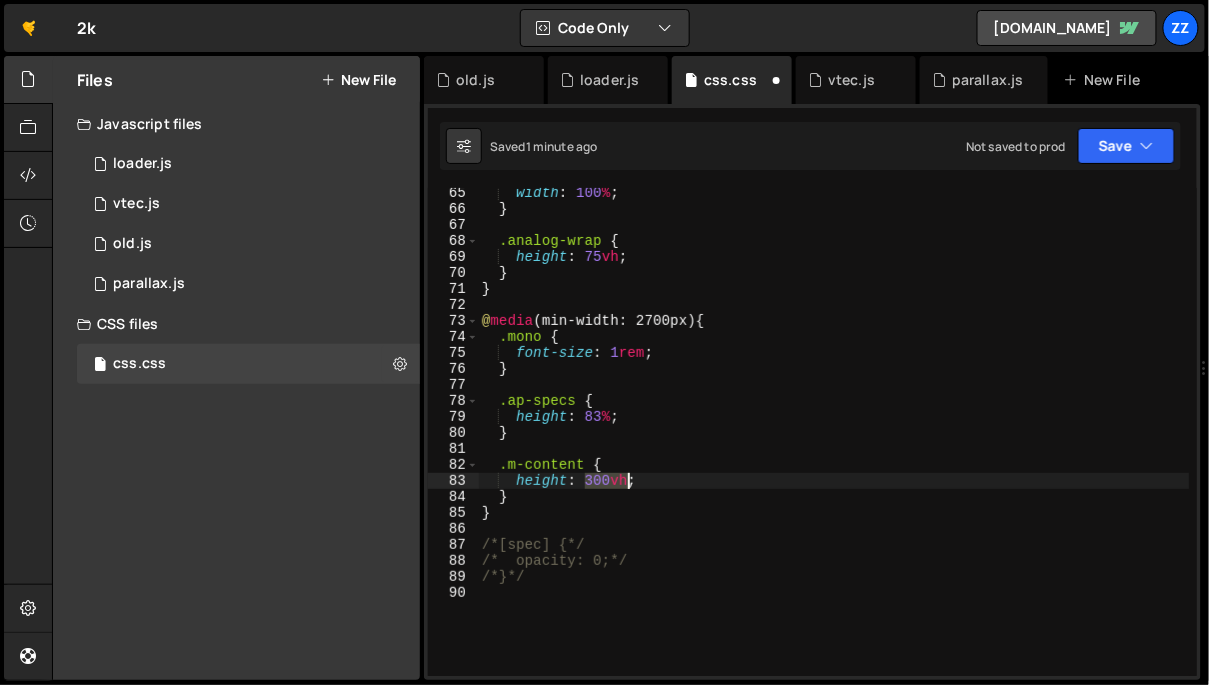 drag, startPoint x: 581, startPoint y: 485, endPoint x: 628, endPoint y: 485, distance: 47 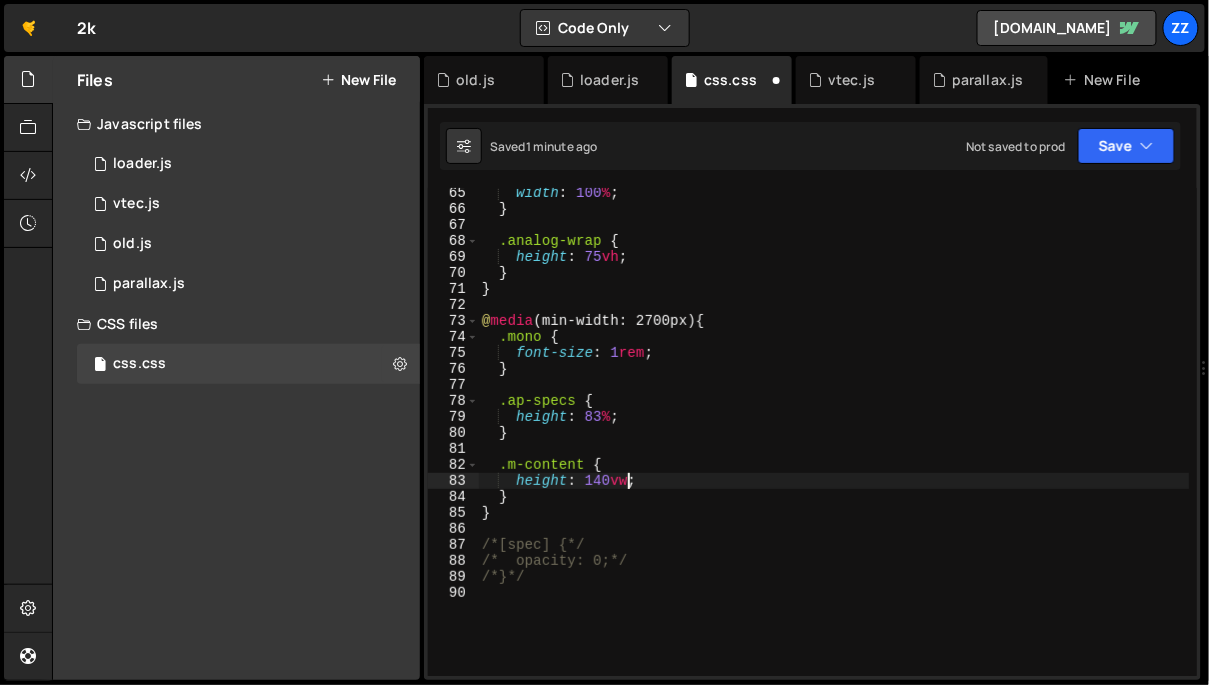 scroll, scrollTop: 0, scrollLeft: 10, axis: horizontal 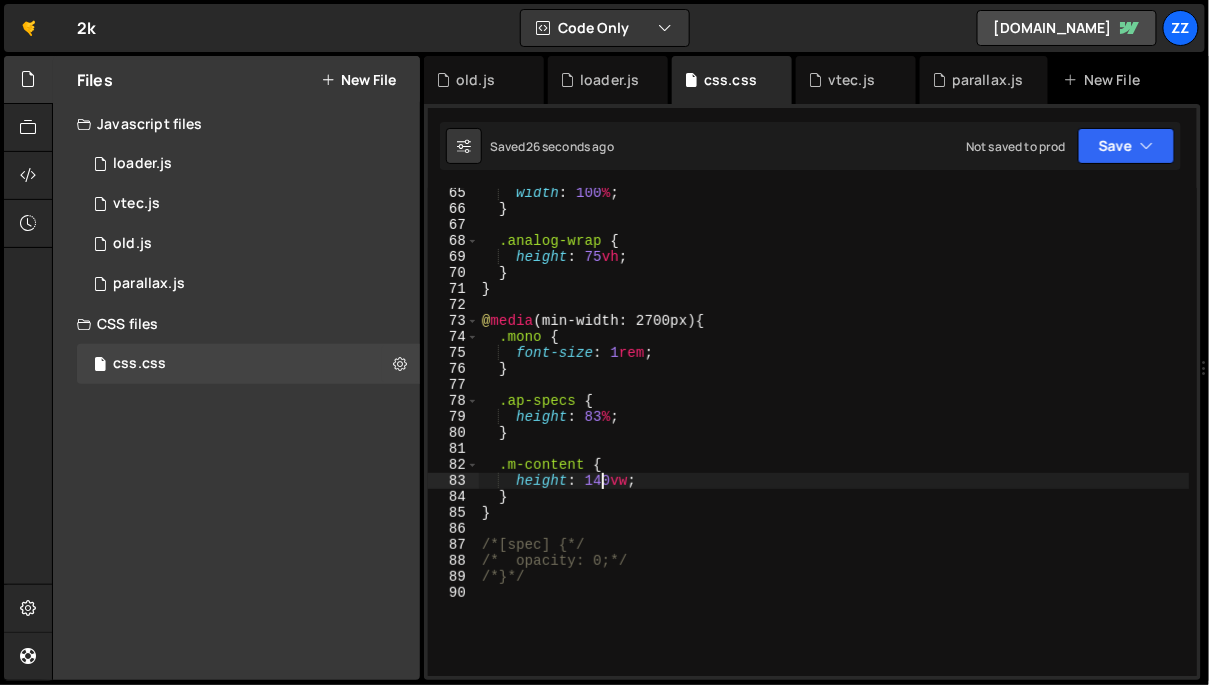 click on "width :   100 % ;    }    .analog-wrap   {       height :   75 vh ;    } } @ media  (min-width: 2700px)  {    .mono   {       font-size :   1 rem ;    }    .ap-specs   {       height :   83 % ;    }    .m-content   {       height :   140 vw ;    } } /*[spec] {*/ /*  opacity: 0;*/ /*}*/" at bounding box center (834, 445) 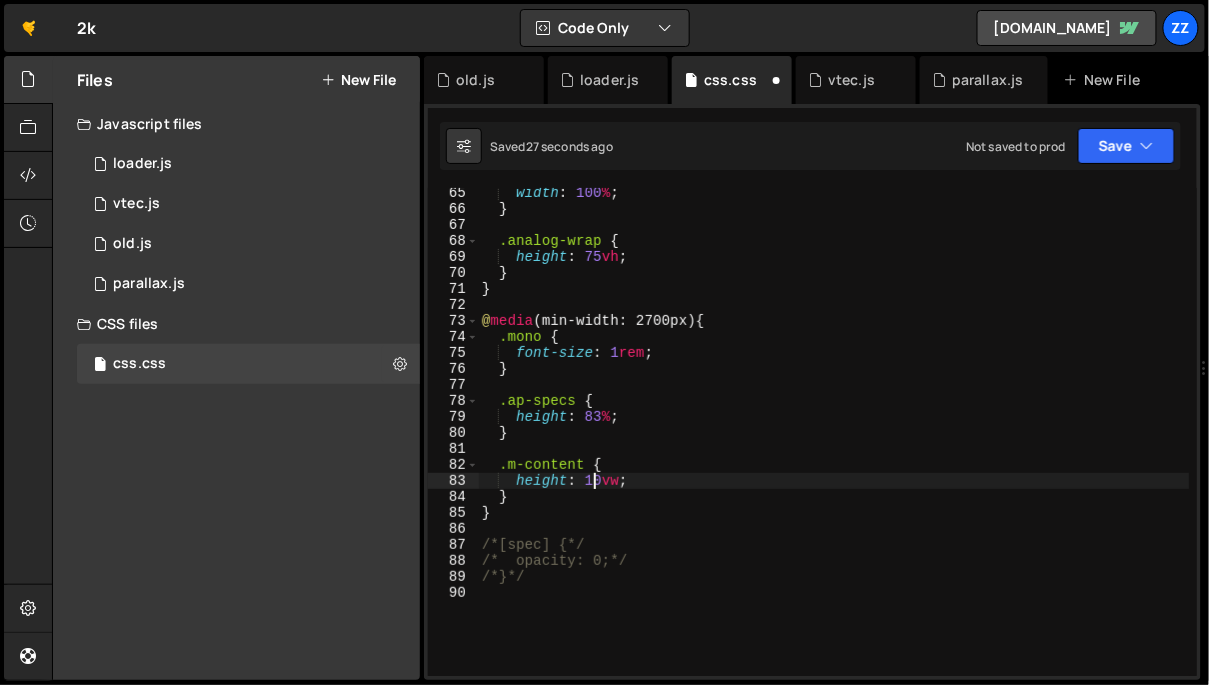scroll, scrollTop: 0, scrollLeft: 8, axis: horizontal 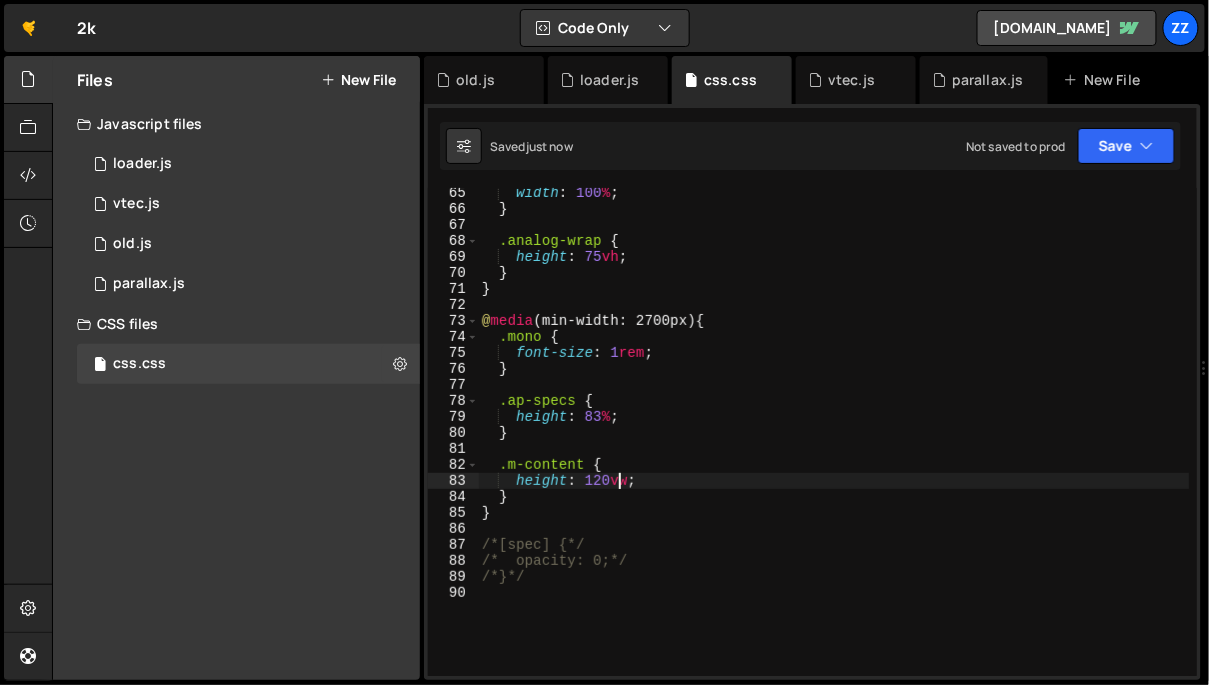 click on "width :   100 % ;    }    .analog-wrap   {       height :   75 vh ;    } } @ media  (min-width: 2700px)  {    .mono   {       font-size :   1 rem ;    }    .ap-specs   {       height :   83 % ;    }    .m-content   {       height :   120 vw ;    } } /*[spec] {*/ /*  opacity: 0;*/ /*}*/" at bounding box center (834, 445) 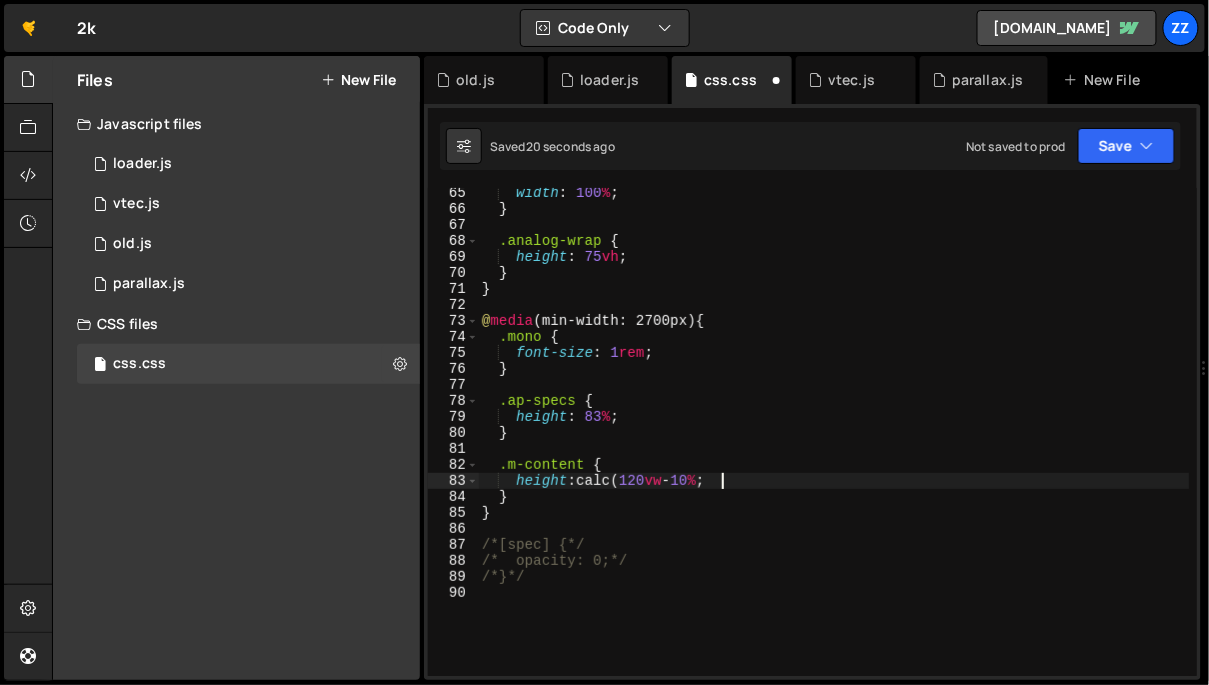 scroll, scrollTop: 0, scrollLeft: 17, axis: horizontal 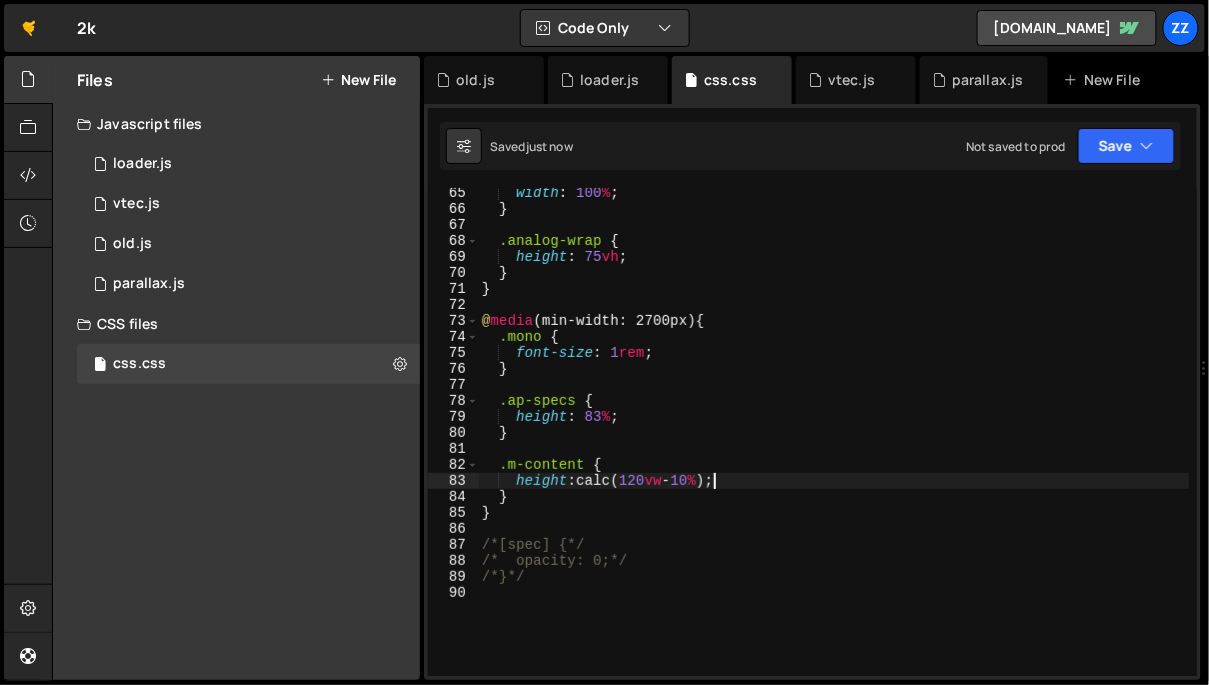 click on "width :   100 % ;    }    .analog-wrap   {       height :   75 vh ;    } } @ media  (min-width: 2700px)  {    .mono   {       font-size :   1 rem ;    }    .ap-specs   {       height :   83 % ;    }    .m-content   {       height :  calc( 120 vw  -  10 % ) ;    } } /*[spec] {*/ /*  opacity: 0;*/ /*}*/" at bounding box center (834, 445) 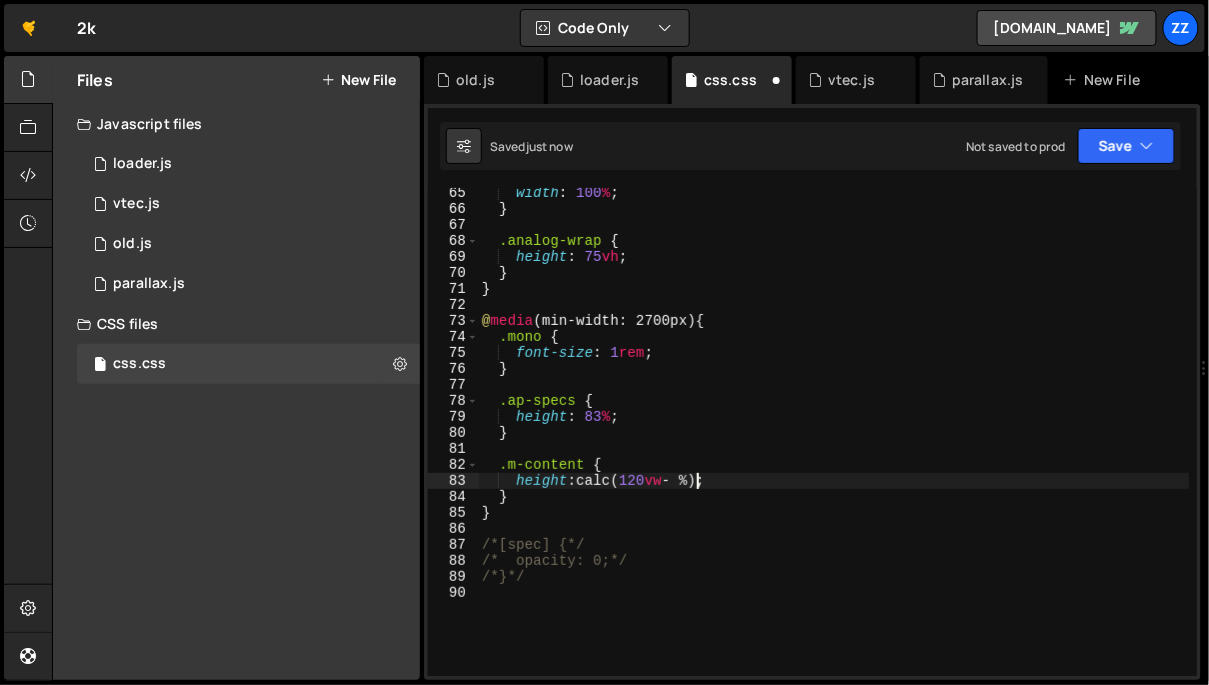 scroll, scrollTop: 0, scrollLeft: 16, axis: horizontal 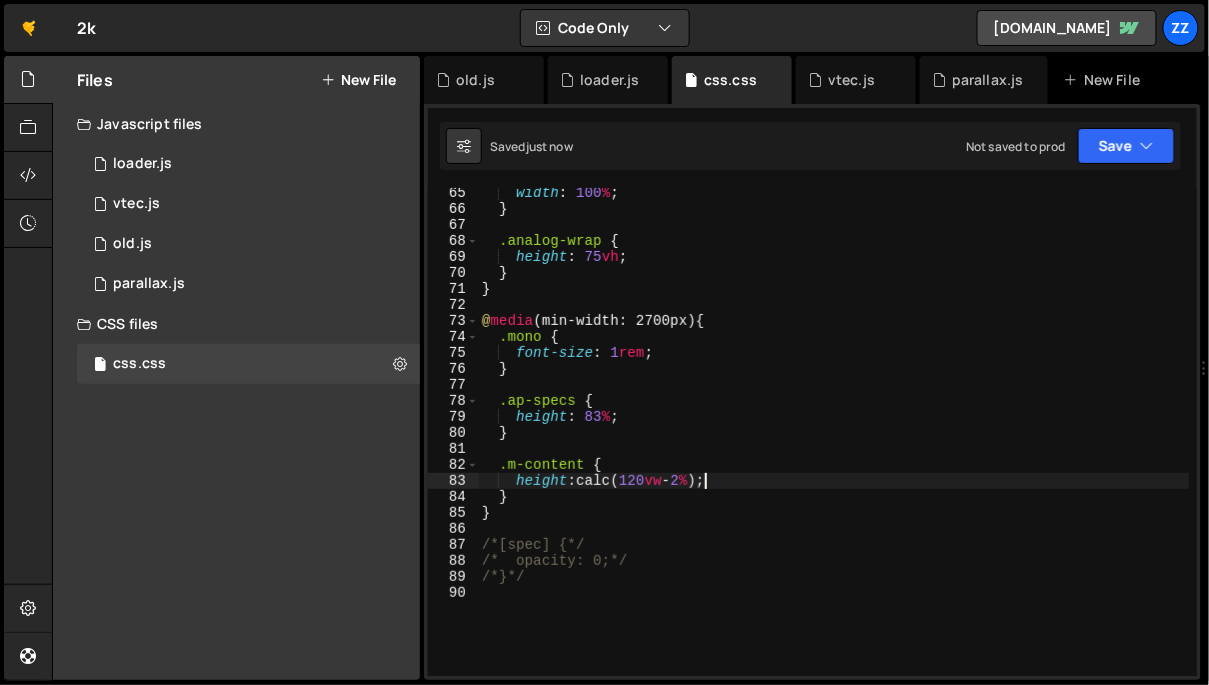 click on "width :   100 % ;    }    .analog-wrap   {       height :   75 vh ;    } } @ media  (min-width: 2700px)  {    .mono   {       font-size :   1 rem ;    }    .ap-specs   {       height :   83 % ;    }    .m-content   {       height :  calc( 120 vw  -  2 % ) ;    } } /*[spec] {*/ /*  opacity: 0;*/ /*}*/" at bounding box center [834, 445] 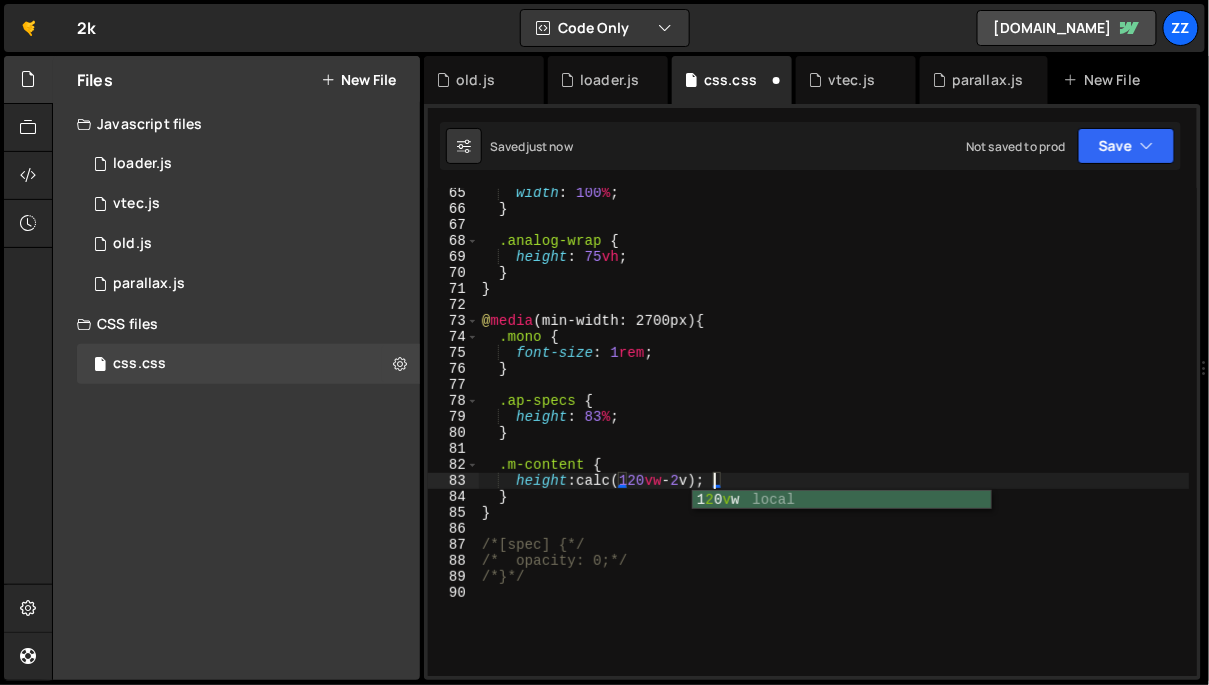 scroll, scrollTop: 0, scrollLeft: 16, axis: horizontal 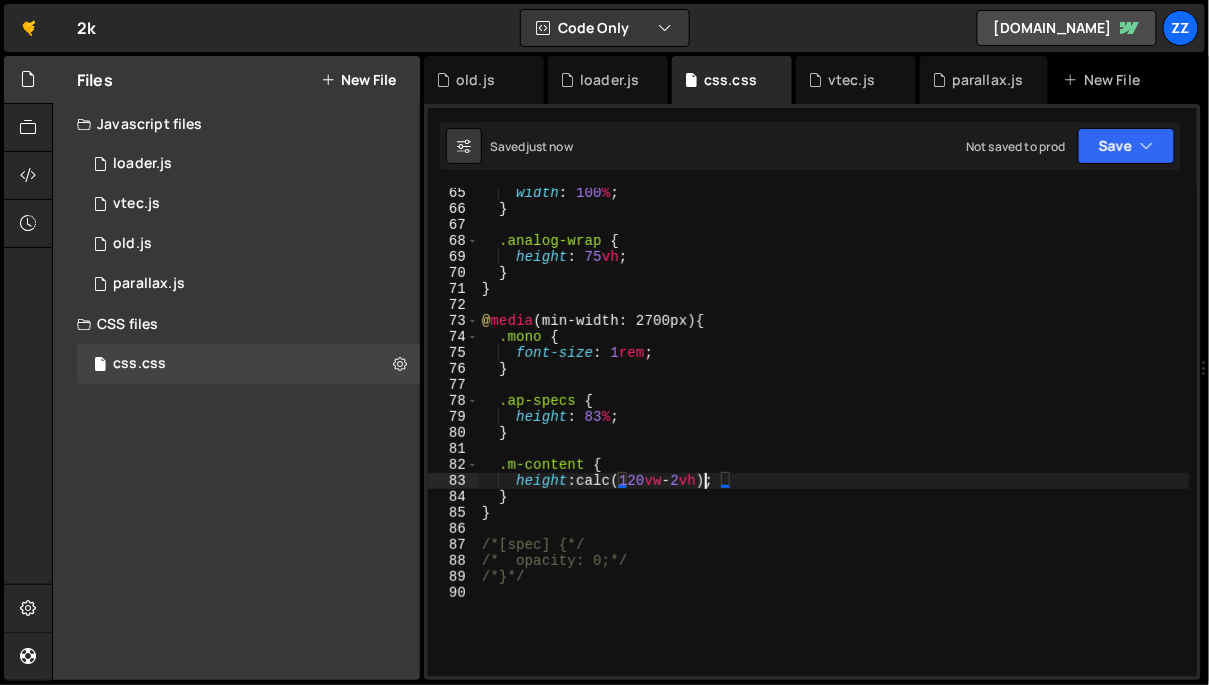 click on "width :   100 % ;    }    .analog-wrap   {       height :   75 vh ;    } } @ media  (min-width: 2700px)  {    .mono   {       font-size :   1 rem ;    }    .ap-specs   {       height :   83 % ;    }    .m-content   {       height :  calc( 120 vw  -  2 vh ) ;    } } /*[spec] {*/ /*  opacity: 0;*/ /*}*/" at bounding box center [834, 445] 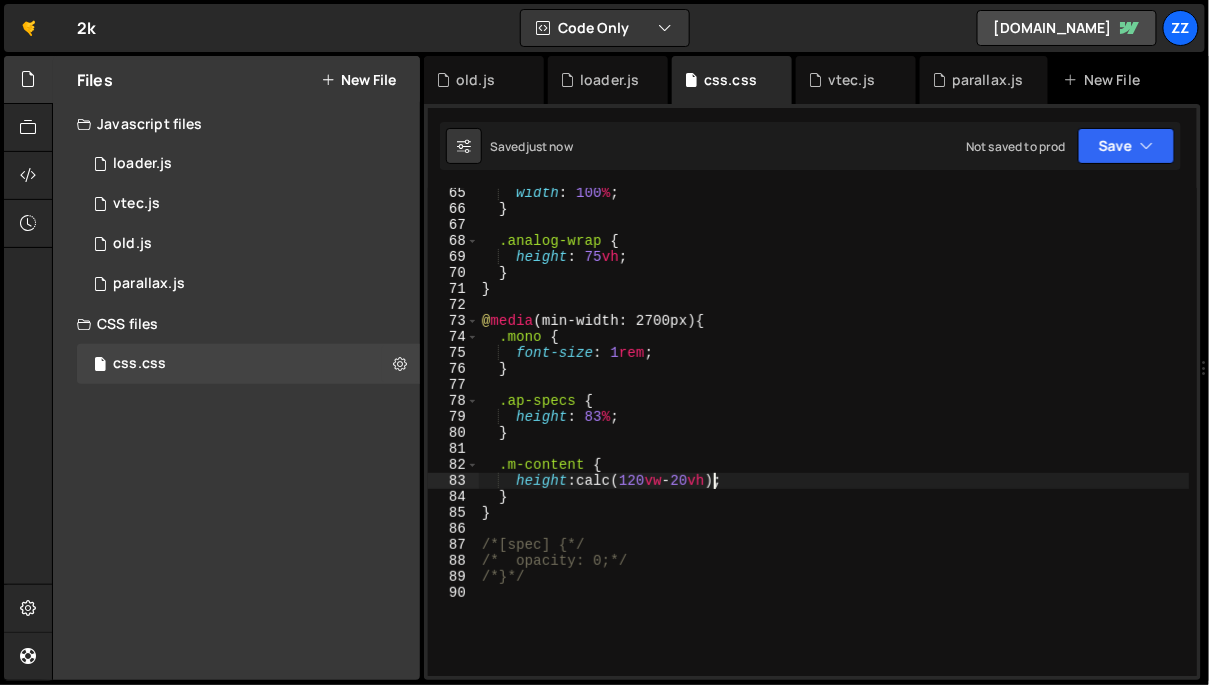 click on "width :   100 % ;    }    .analog-wrap   {       height :   75 vh ;    } } @ media  (min-width: 2700px)  {    .mono   {       font-size :   1 rem ;    }    .ap-specs   {       height :   83 % ;    }    .m-content   {       height :  calc( 120 vw  -  20 vh ) ;    } } /*[spec] {*/ /*  opacity: 0;*/ /*}*/" at bounding box center (834, 445) 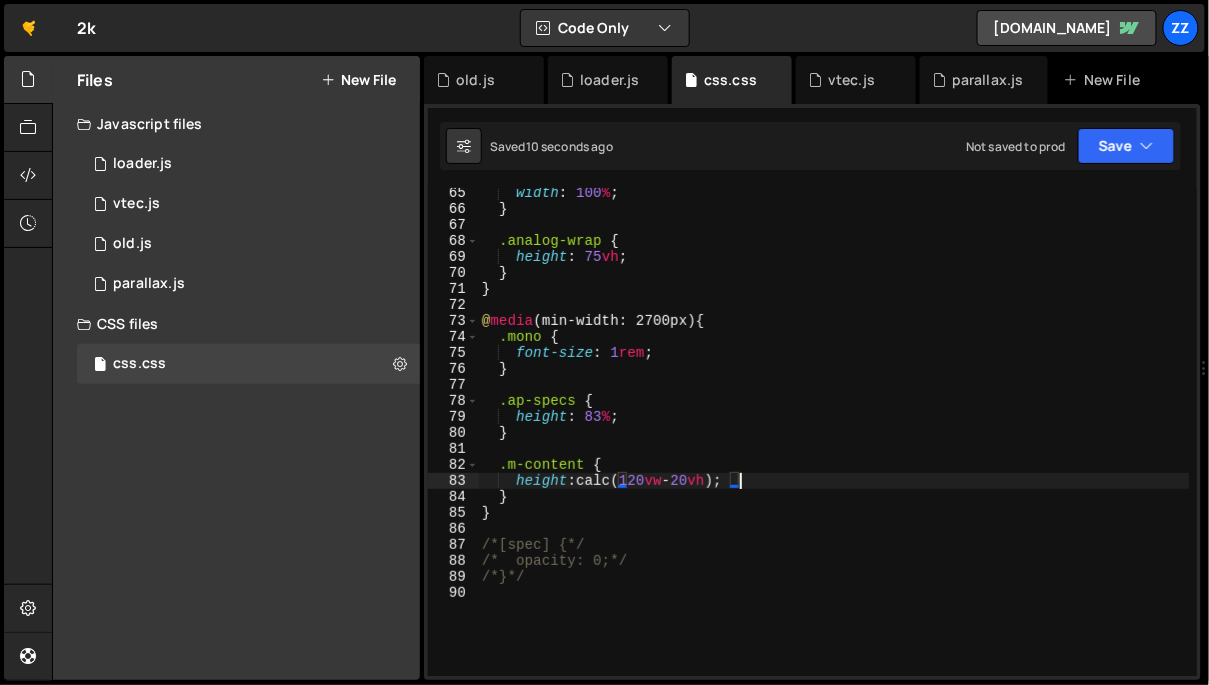 click on "width :   100 % ;    }    .analog-wrap   {       height :   75 vh ;    } } @ media  (min-width: 2700px)  {    .mono   {       font-size :   1 rem ;    }    .ap-specs   {       height :   83 % ;    }    .m-content   {       height :  calc( 120 vw  -  20 vh ) ;    } } /*[spec] {*/ /*  opacity: 0;*/ /*}*/" at bounding box center (834, 445) 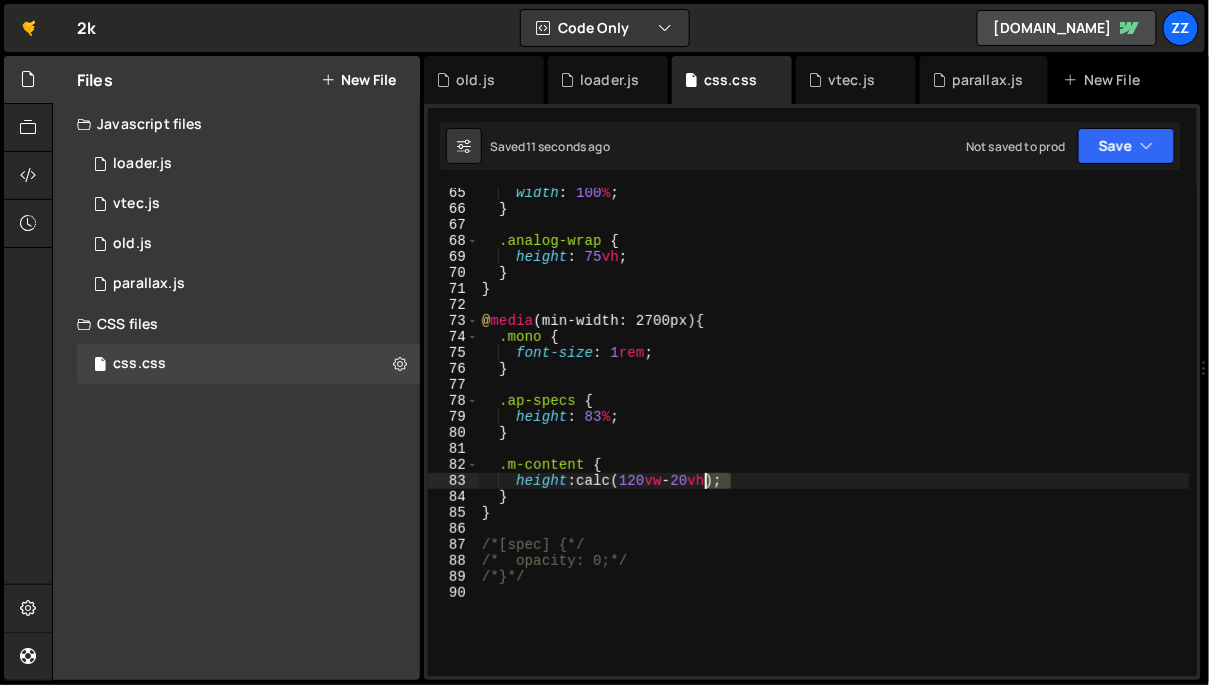 drag, startPoint x: 729, startPoint y: 482, endPoint x: 704, endPoint y: 486, distance: 25.317978 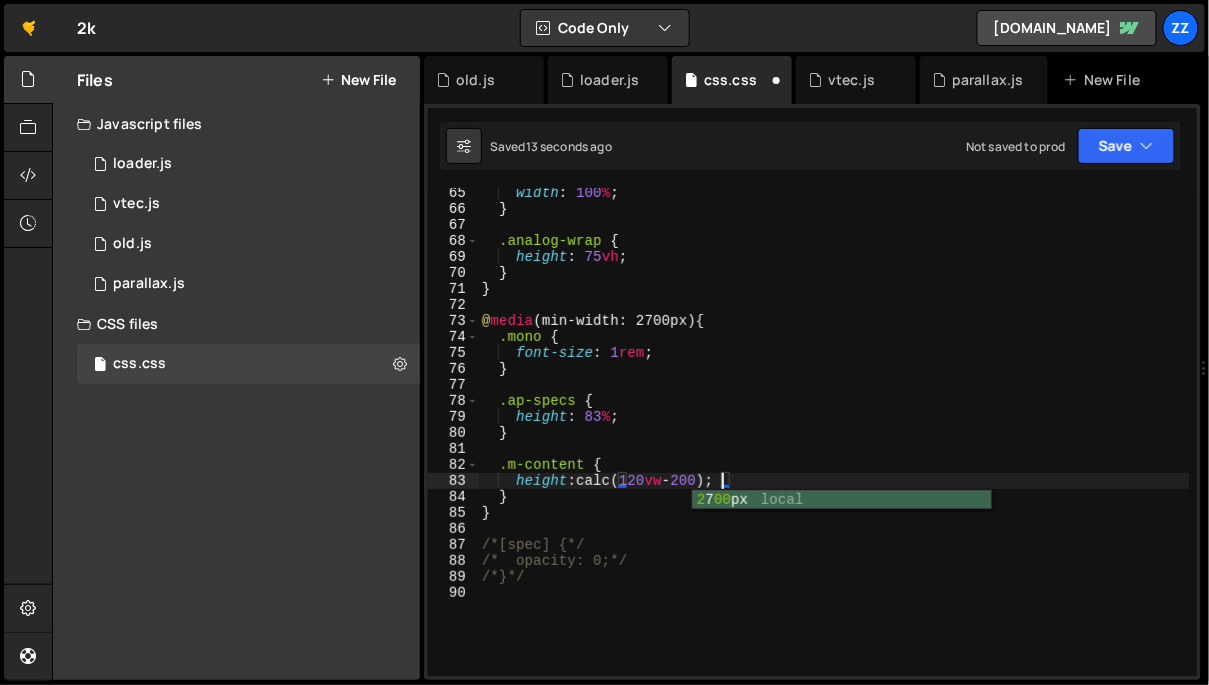 scroll, scrollTop: 0, scrollLeft: 17, axis: horizontal 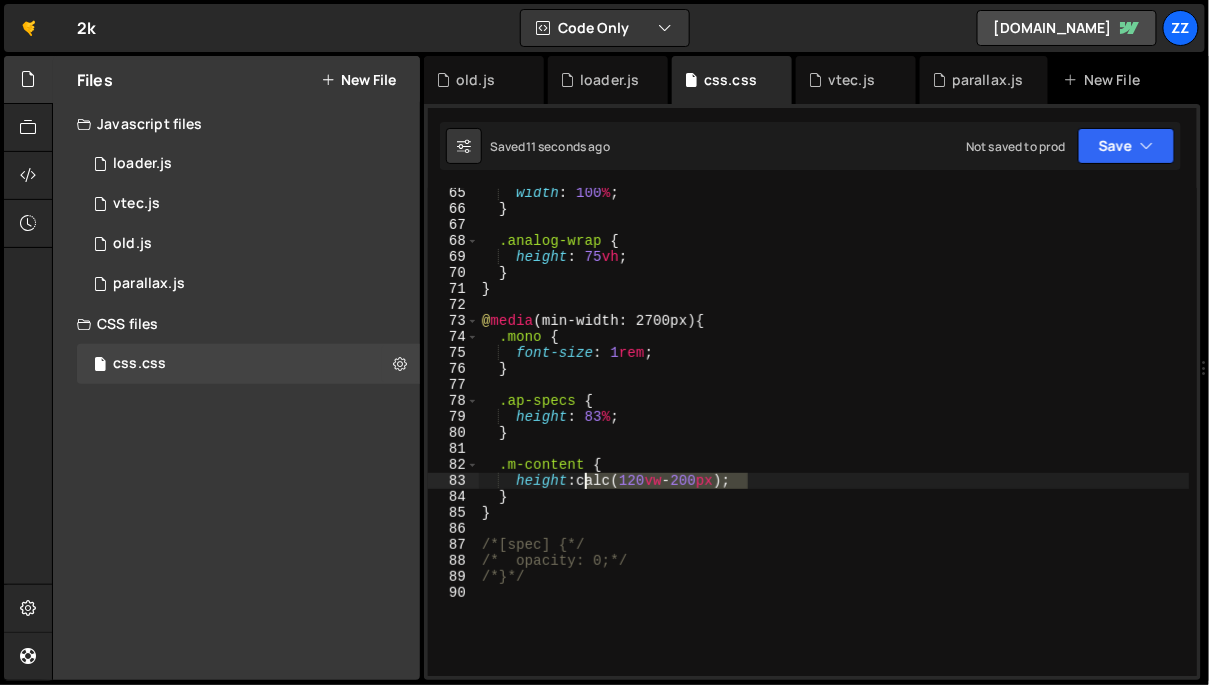 drag, startPoint x: 749, startPoint y: 484, endPoint x: 586, endPoint y: 487, distance: 163.0276 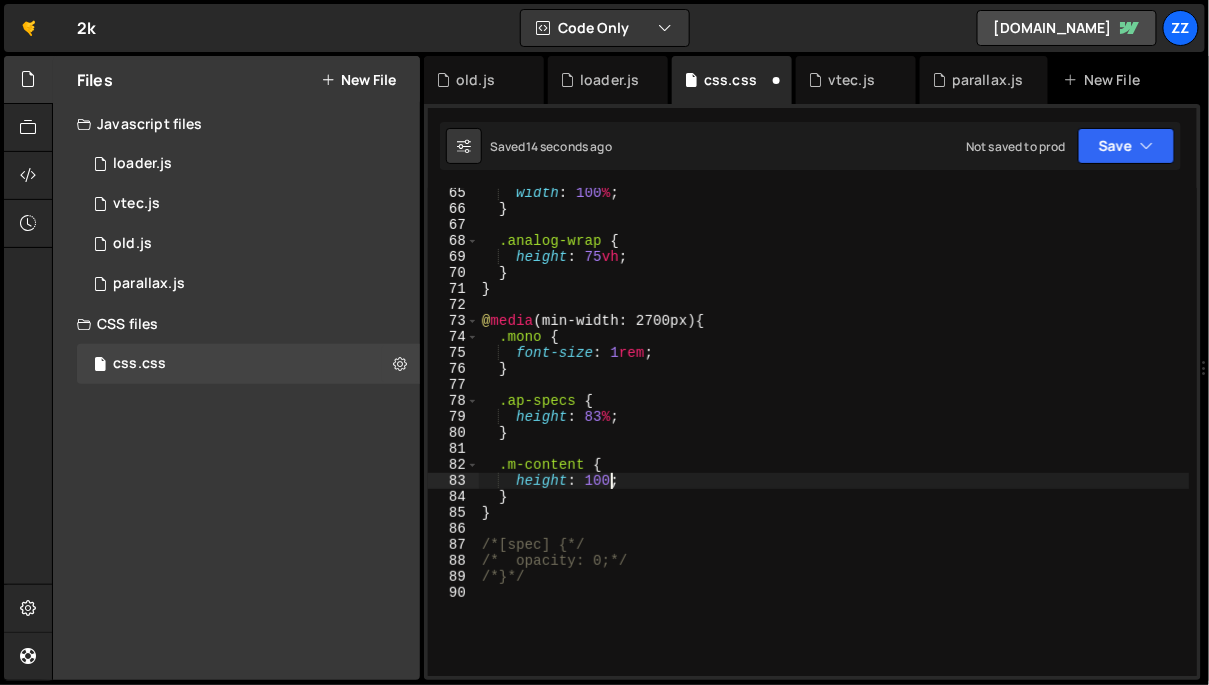 scroll, scrollTop: 0, scrollLeft: 9, axis: horizontal 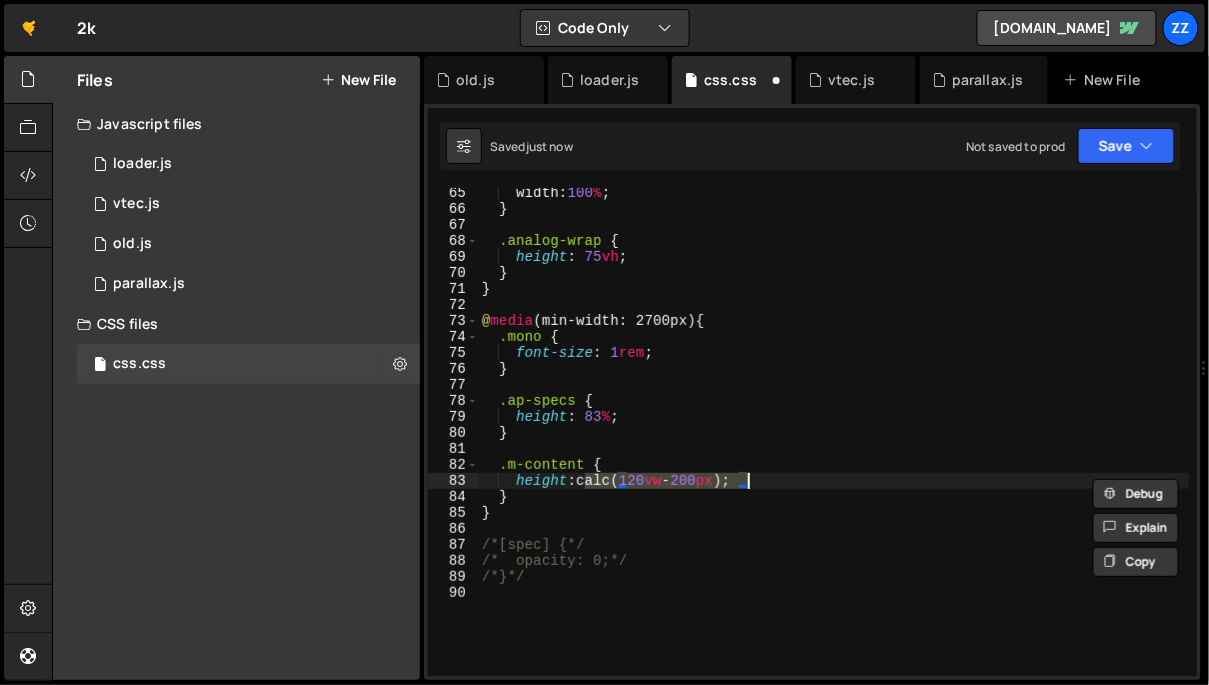 click on "width :  100 % ;    }    .analog-wrap   {       height :   75 vh ;    } } @ media  (min-width: 2700px)  {    .mono   {       font-size :   1 rem ;    }    .ap-specs   {       height :   83 % ;    }    .m-content   {       height :  calc( 120 vw  -  200 px ) ;    } } /*[spec] {*/ /*  opacity: 0;*/ /*}*/" at bounding box center (833, 432) 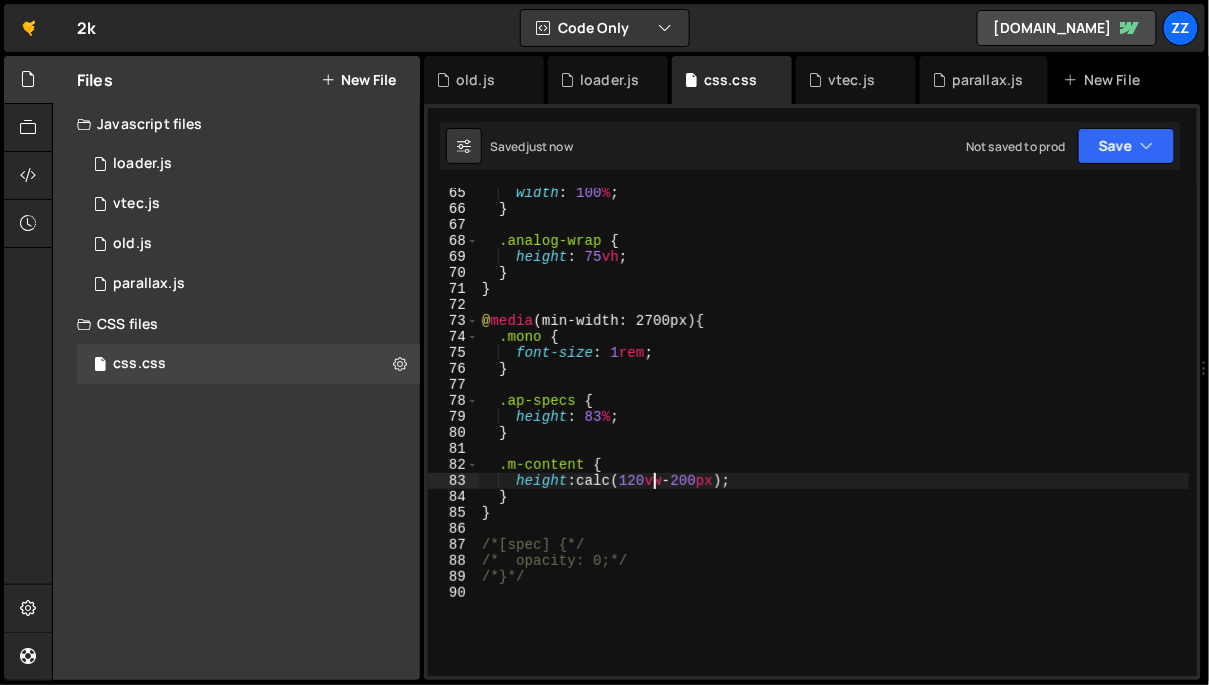 click on "width :   100 % ;    }    .analog-wrap   {       height :   75 vh ;    } } @ media  (min-width: 2700px)  {    .mono   {       font-size :   1 rem ;    }    .ap-specs   {       height :   83 % ;    }    .m-content   {       height :  calc( 120 vw  -  200 px ) ;    } } /*[spec] {*/ /*  opacity: 0;*/ /*}*/" at bounding box center [834, 445] 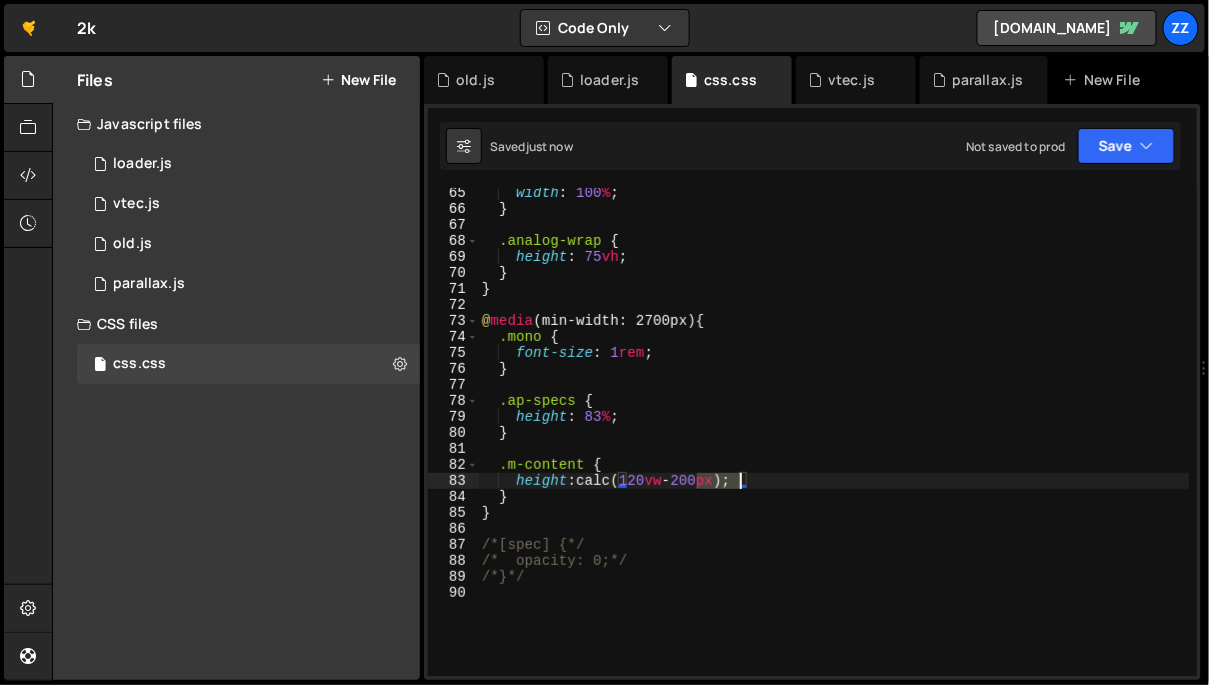 drag, startPoint x: 698, startPoint y: 482, endPoint x: 737, endPoint y: 483, distance: 39.012817 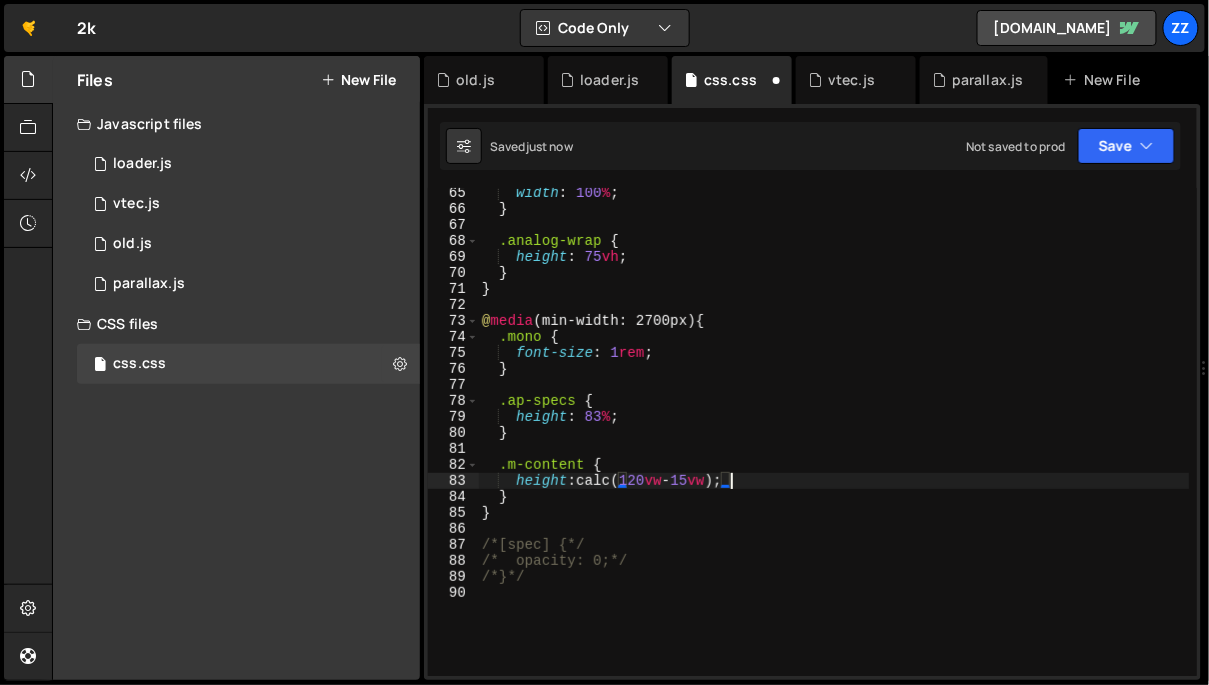 scroll, scrollTop: 0, scrollLeft: 17, axis: horizontal 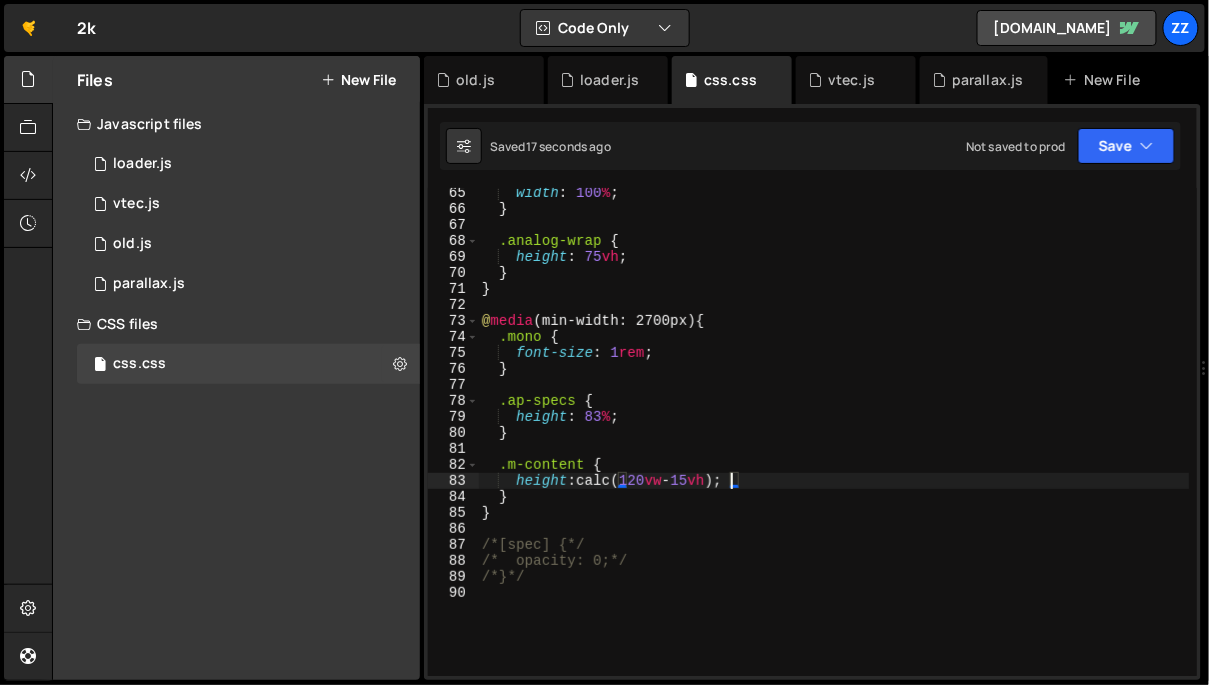 click on "width :   100 % ;    }    .analog-wrap   {       height :   75 vh ;    } } @ media  (min-width: 2700px)  {    .mono   {       font-size :   1 rem ;    }    .ap-specs   {       height :   83 % ;    }    .m-content   {       height :  calc( 120 vw  -  15 vh ) ;    } } /*[spec] {*/ /*  opacity: 0;*/ /*}*/" at bounding box center (834, 445) 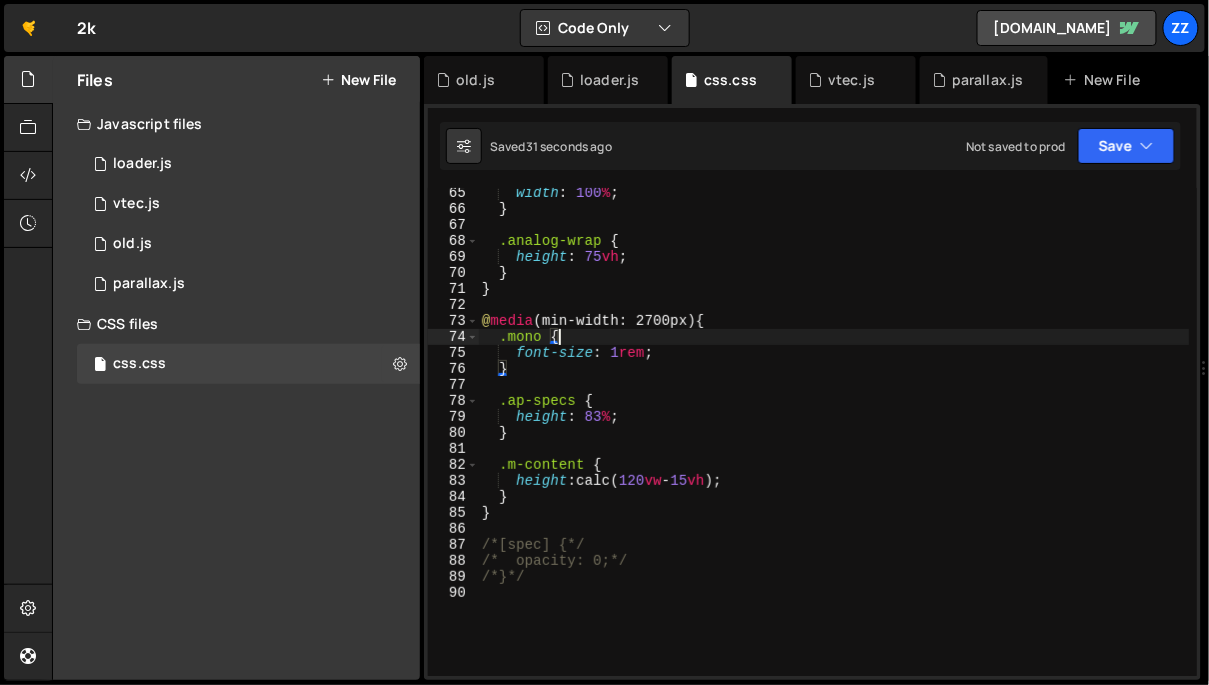 click on "width :   100 % ;    }    .analog-wrap   {       height :   75 vh ;    } } @ media  (min-width: 2700px)  {    .mono   {       font-size :   1 rem ;    }    .ap-specs   {       height :   83 % ;    }    .m-content   {       height :  calc( 120 vw  -  15 vh ) ;    } } /*[spec] {*/ /*  opacity: 0;*/ /*}*/" at bounding box center (834, 445) 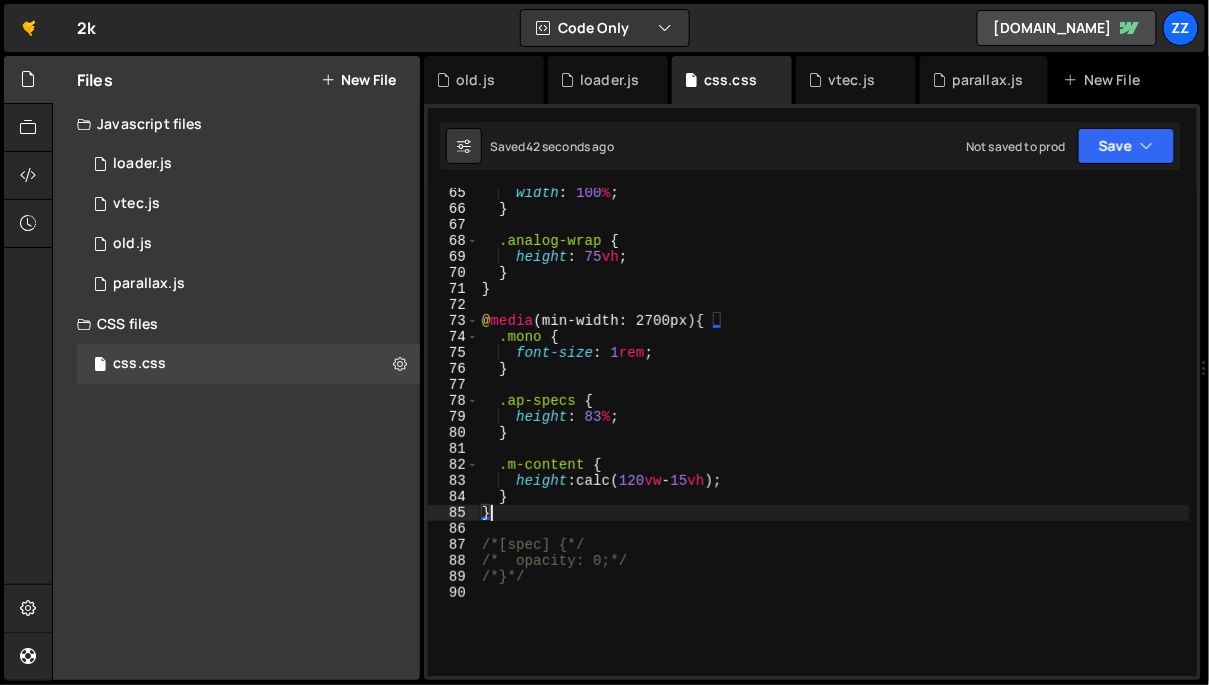 click on "width :   100 % ;    }    .analog-wrap   {       height :   75 vh ;    } } @ media  (min-width: 2700px)  {    .mono   {       font-size :   1 rem ;    }    .ap-specs   {       height :   83 % ;    }    .m-content   {       height :  calc( 120 vw  -  15 vh ) ;    } } /*[spec] {*/ /*  opacity: 0;*/ /*}*/" at bounding box center [834, 445] 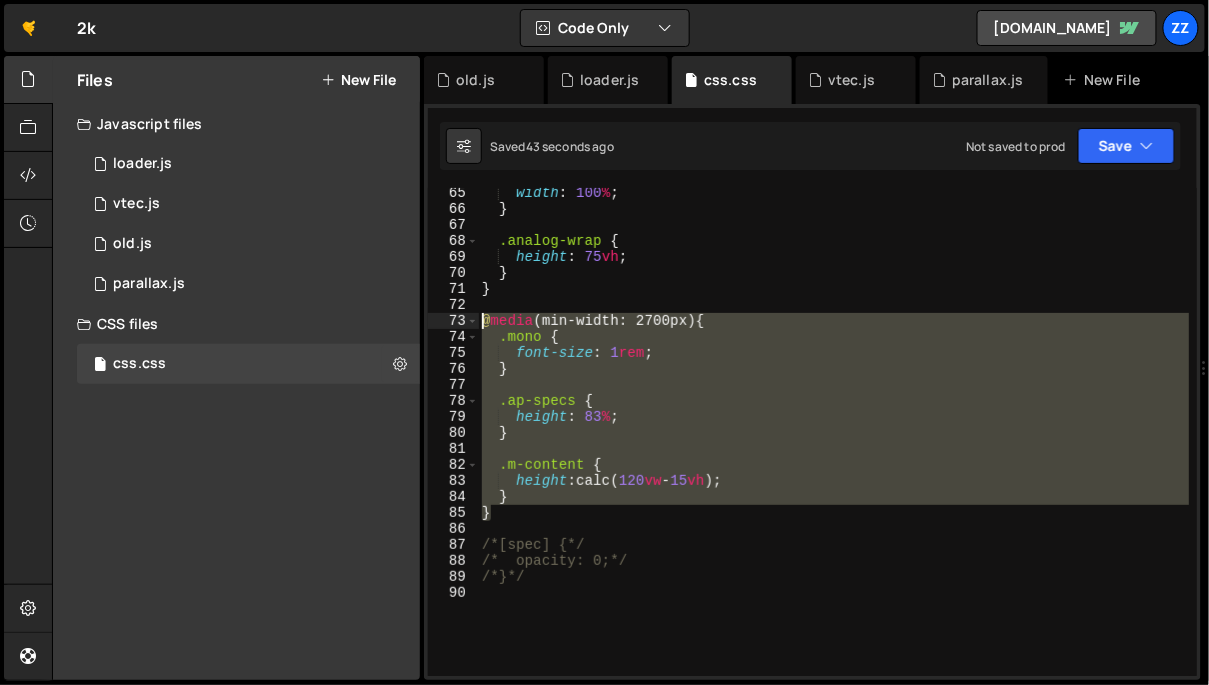 drag, startPoint x: 509, startPoint y: 518, endPoint x: 442, endPoint y: 320, distance: 209.0287 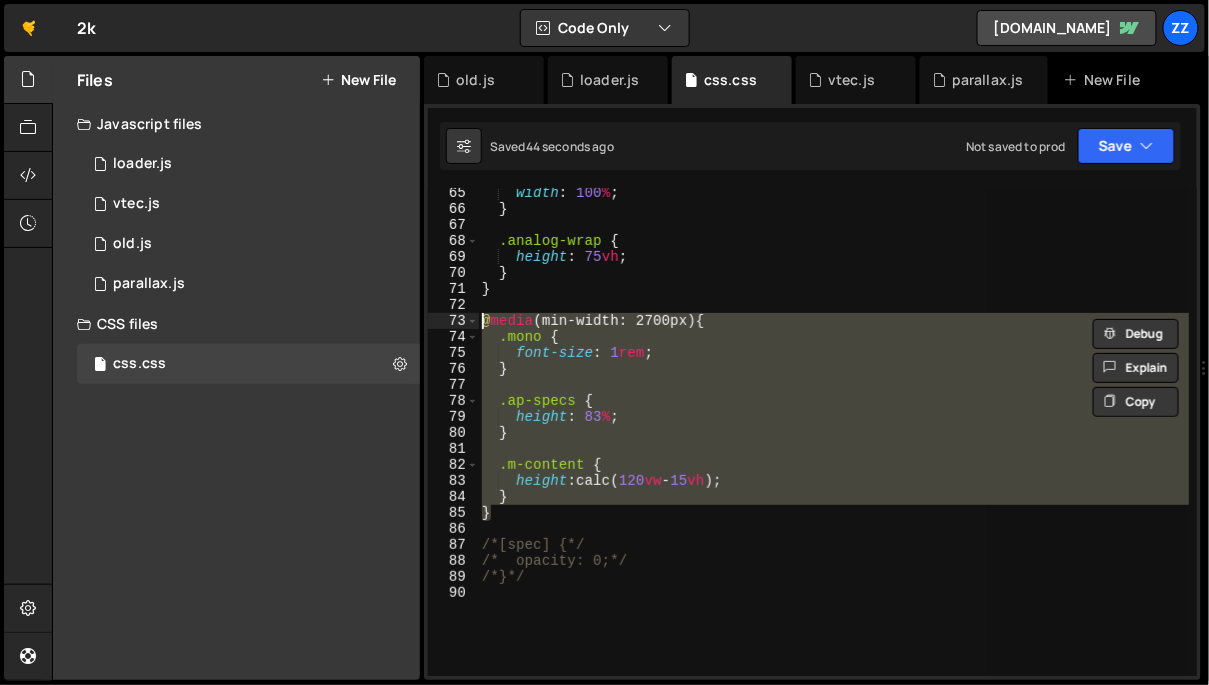 click on "width :   100 % ;    }    .analog-wrap   {       height :   75 vh ;    } } @ media  (min-width: 2700px)  {    .mono   {       font-size :   1 rem ;    }    .ap-specs   {       height :   83 % ;    }    .m-content   {       height :  calc( 120 vw  -  15 vh ) ;    } } /*[spec] {*/ /*  opacity: 0;*/ /*}*/" at bounding box center [833, 432] 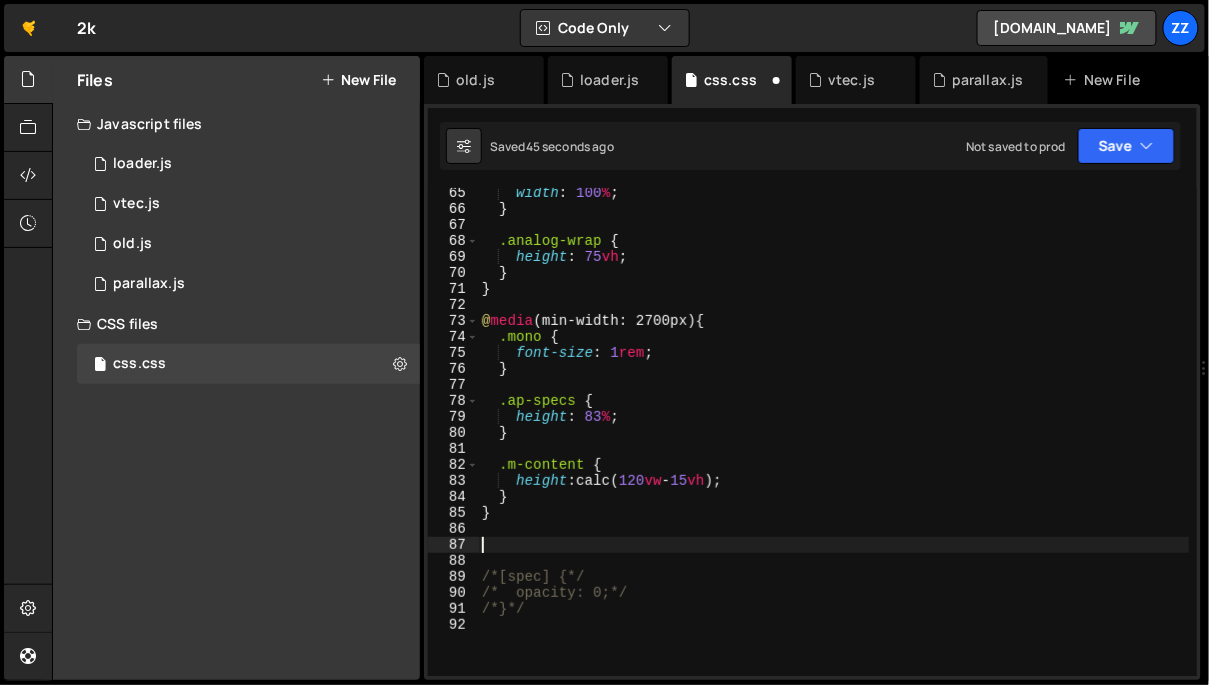 paste on "}" 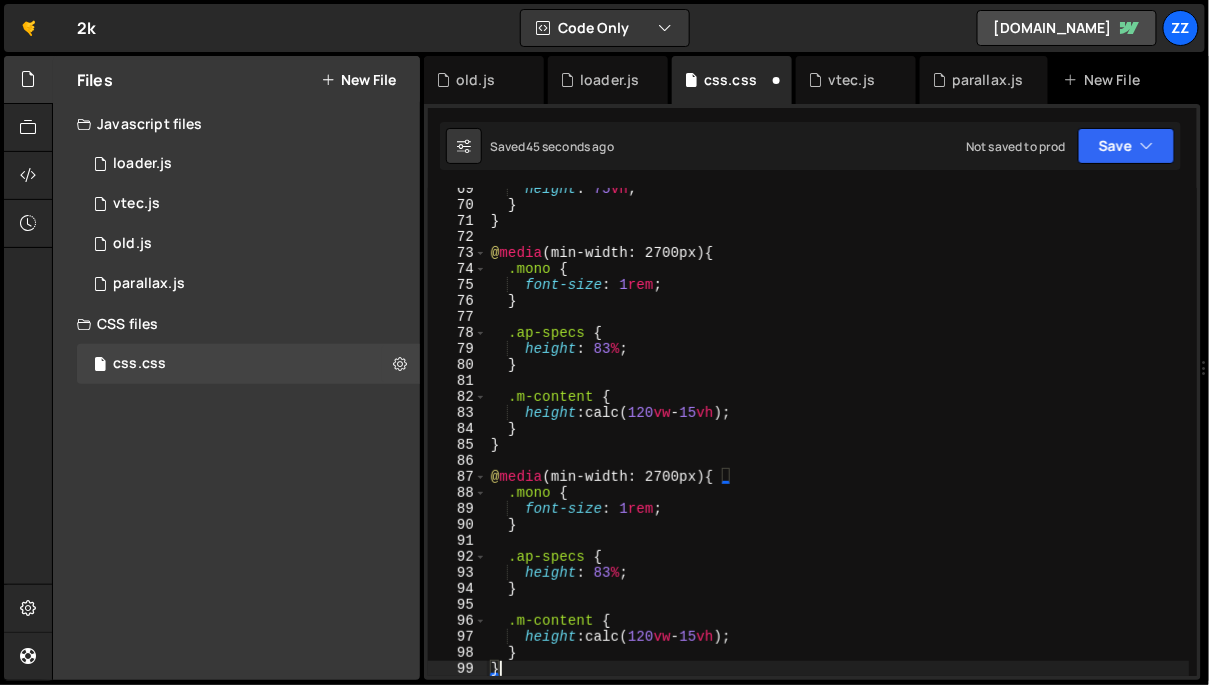 click on "height :   75 vh ;    } } @ media  (min-width: 2700px)  {    .mono   {       font-size :   1 rem ;    }    .ap-specs   {       height :   83 % ;    }    .m-content   {       height :  calc( 120 vw  -  15 vh ) ;    } } @ media  (min-width: 2700px)  {    .mono   {       font-size :   1 rem ;    }    .ap-specs   {       height :   83 % ;    }    .m-content   {       height :  calc( 120 vw  -  15 vh ) ;    } }" at bounding box center (838, 441) 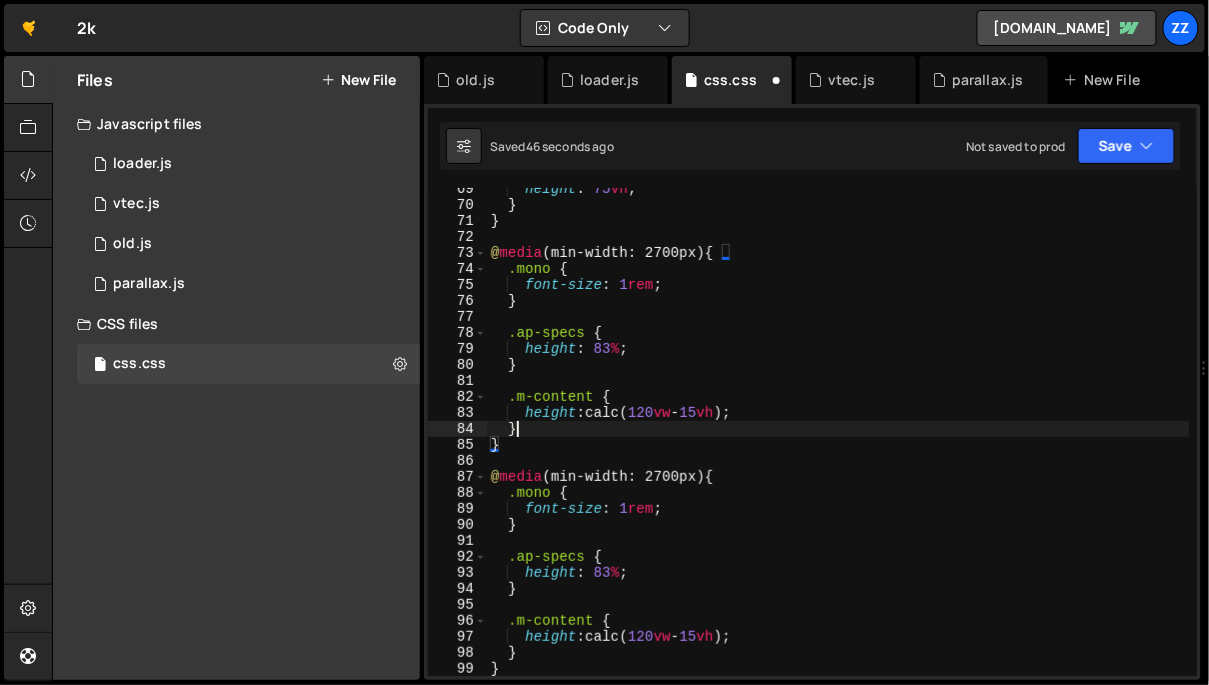 click on "height :   75 vh ;    } } @ media  (min-width: 2700px)  {    .mono   {       font-size :   1 rem ;    }    .ap-specs   {       height :   83 % ;    }    .m-content   {       height :  calc( 120 vw  -  15 vh ) ;    } } @ media  (min-width: 2700px)  {    .mono   {       font-size :   1 rem ;    }    .ap-specs   {       height :   83 % ;    }    .m-content   {       height :  calc( 120 vw  -  15 vh ) ;    } }" at bounding box center [838, 441] 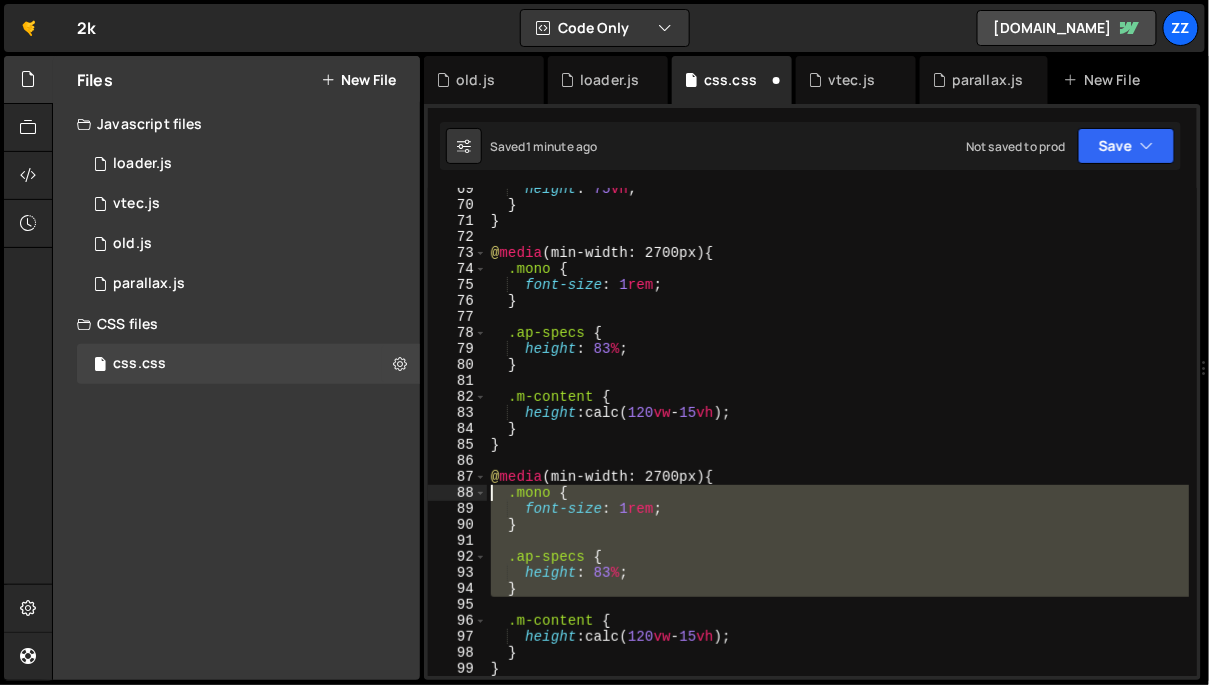 drag, startPoint x: 533, startPoint y: 599, endPoint x: 423, endPoint y: 497, distance: 150.01334 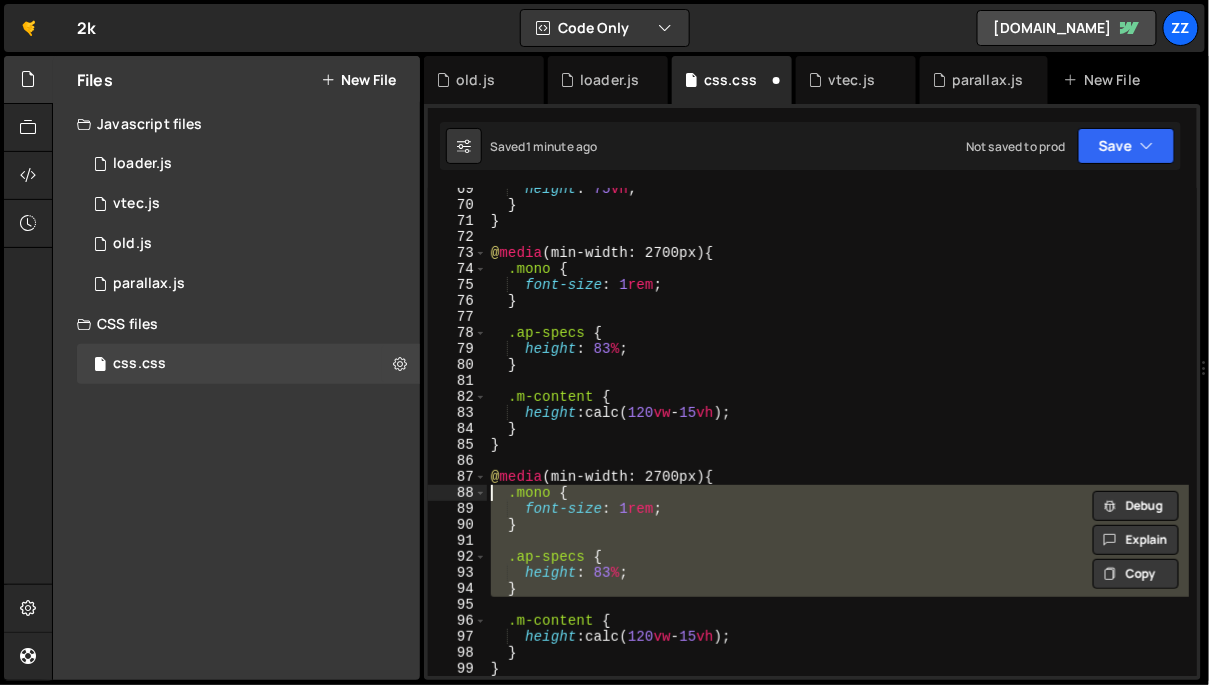 scroll, scrollTop: 1094, scrollLeft: 0, axis: vertical 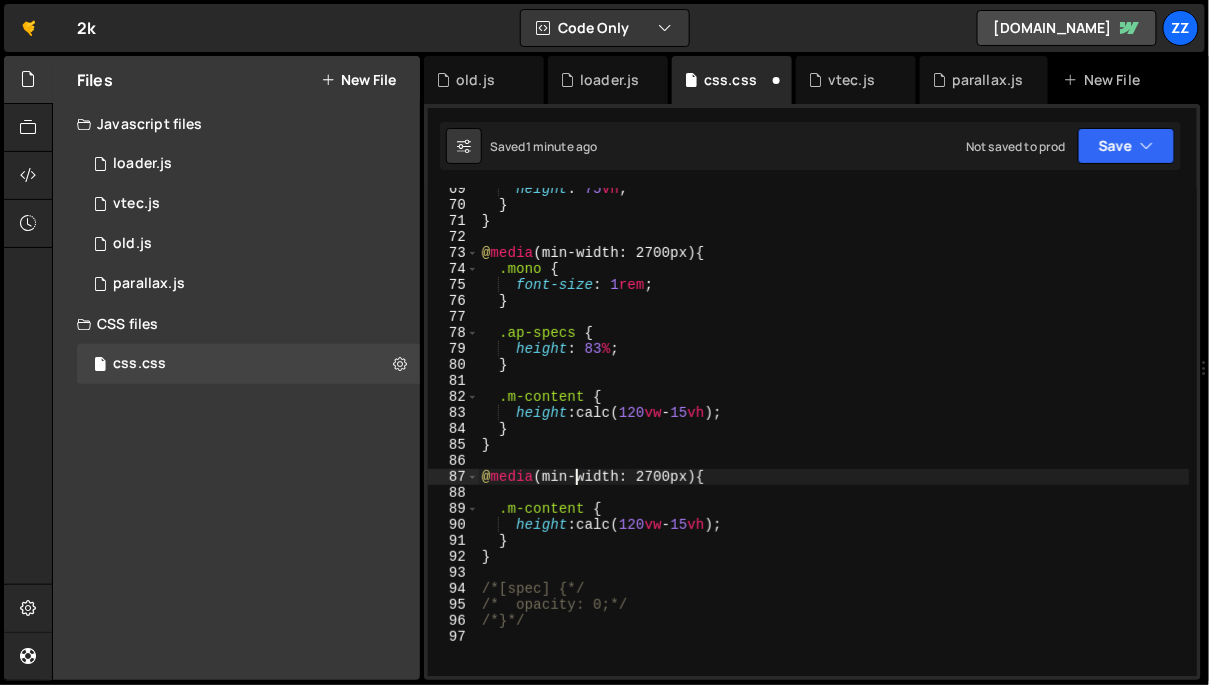 click on "height :   75 vh ;    } } @ media  (min-width: 2700px)  {    .mono   {       font-size :   1 rem ;    }    .ap-specs   {       height :   83 % ;    }    .m-content   {       height :  calc( 120 vw  -  15 vh ) ;    } } @ media  (min-width: 2700px)  {    .m-content   {       height :  calc( 120 vw  -  15 vh ) ;    } } /*[spec] {*/ /*  opacity: 0;*/ /*}*/" at bounding box center [834, 441] 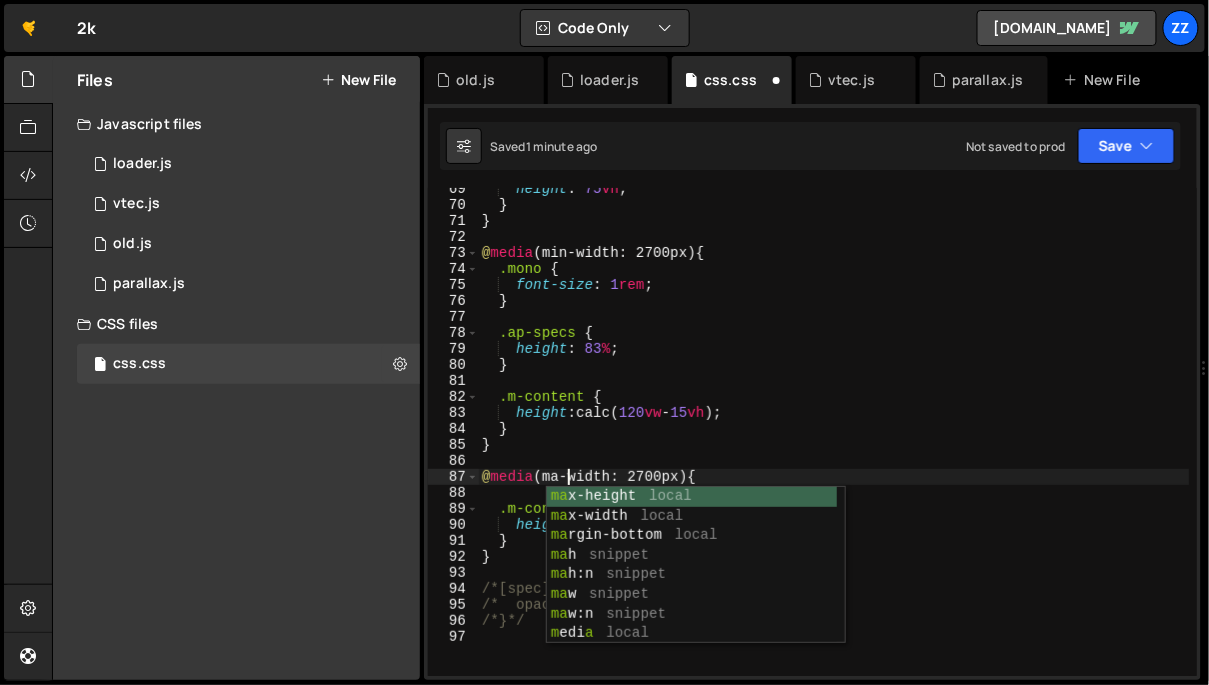 scroll, scrollTop: 0, scrollLeft: 6, axis: horizontal 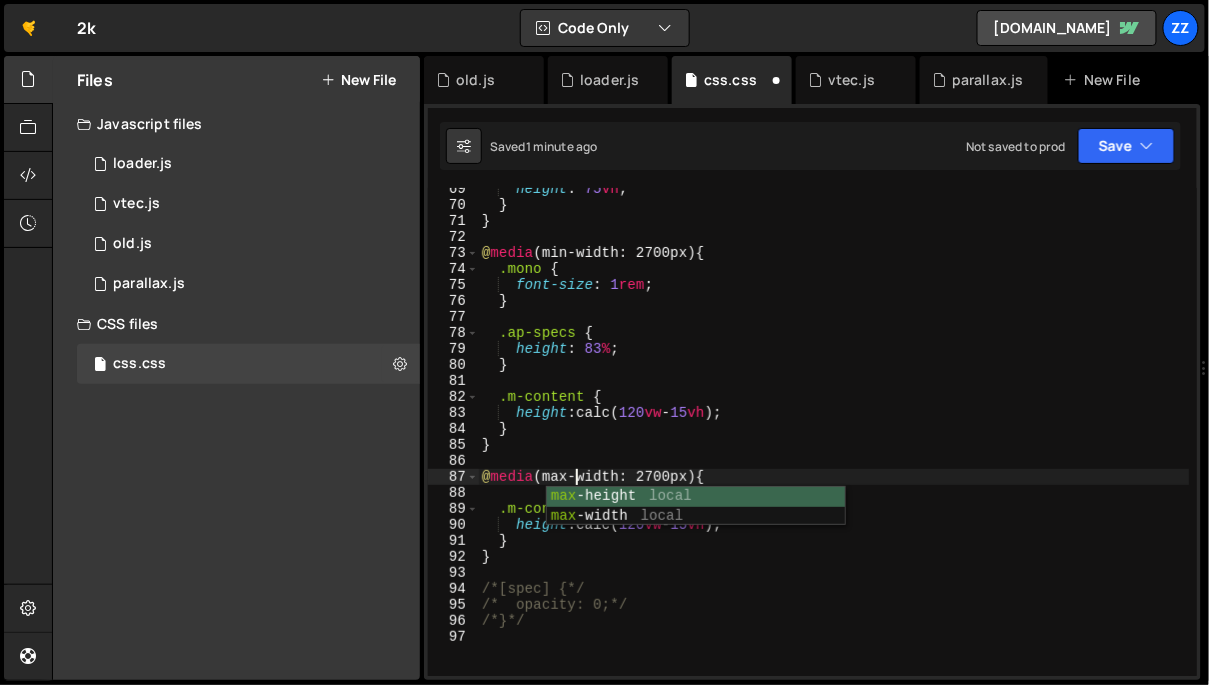 click on "height :   75 vh ;    } } @ media  (min-width: 2700px)  {    .mono   {       font-size :   1 rem ;    }    .ap-specs   {       height :   83 % ;    }    .m-content   {       height :  calc( 120 vw  -  15 vh ) ;    } } @ media  (max-width: 2700px)  {    .m-content   {       height :  calc( 120 vw  -  15 vh ) ;    } } /*[spec] {*/ /*  opacity: 0;*/ /*}*/" at bounding box center [834, 441] 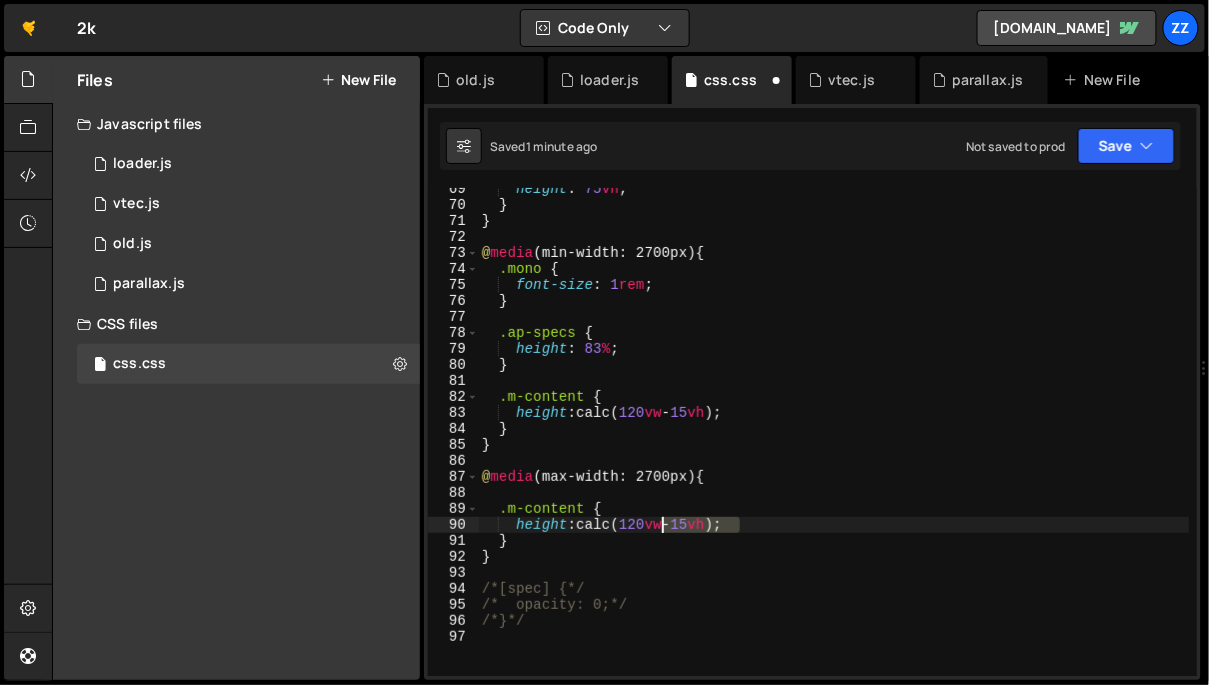 drag, startPoint x: 738, startPoint y: 528, endPoint x: 660, endPoint y: 532, distance: 78.10249 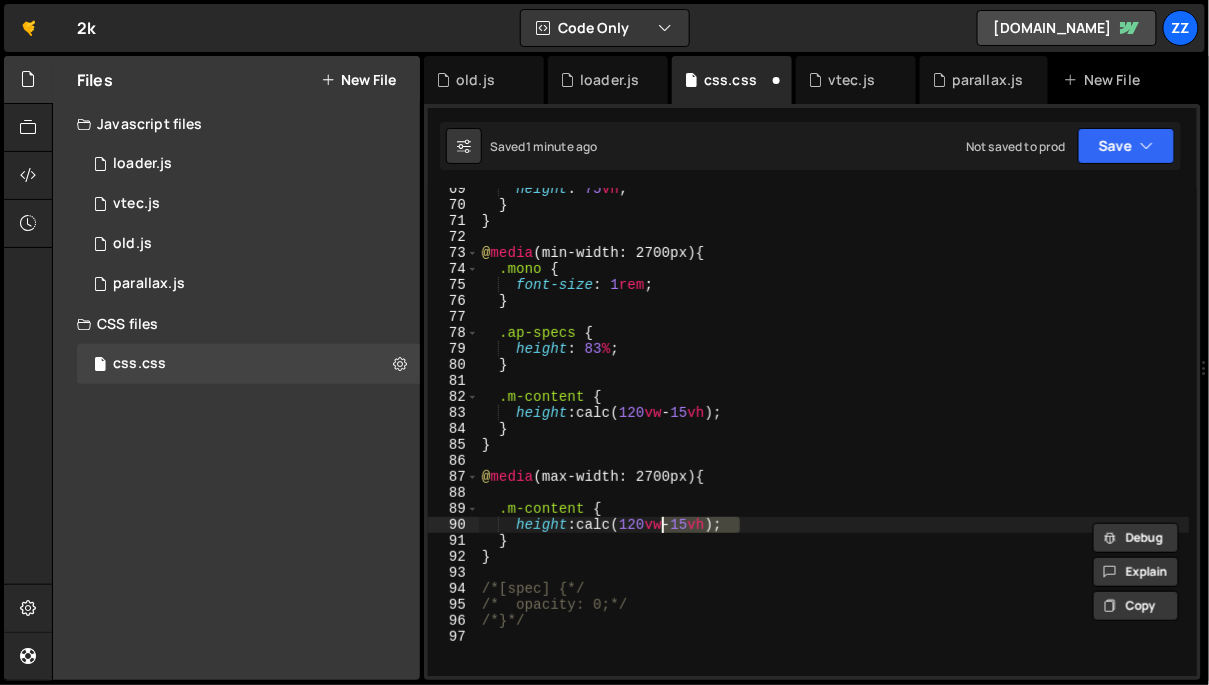 click on "height :   75 vh ;    } } @ media  (min-width: 2700px)  {    .mono   {       font-size :   1 rem ;    }    .ap-specs   {       height :   83 % ;    }    .m-content   {       height :  calc( 120 vw  -  15 vh ) ;    } } @ media  (max-width: 2700px)  {    .m-content   {       height :  calc( 120 vw  -  15 vh ) ;    } } /*[spec] {*/ /*  opacity: 0;*/ /*}*/" at bounding box center [834, 441] 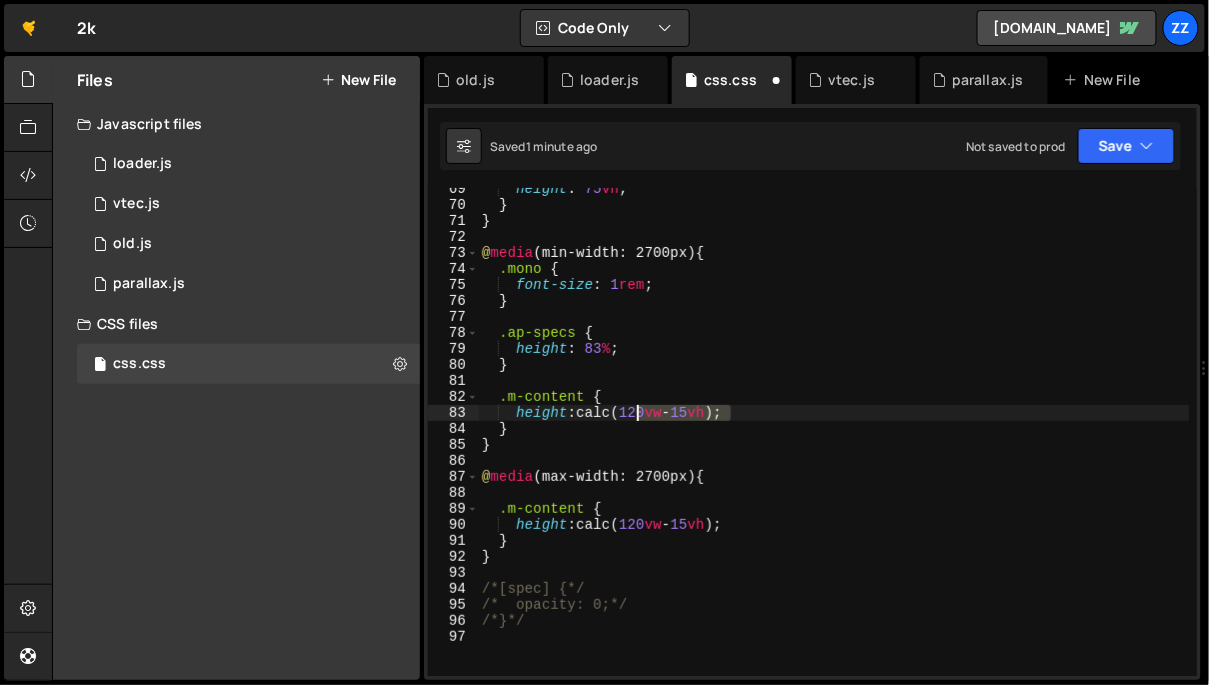 drag, startPoint x: 734, startPoint y: 414, endPoint x: 637, endPoint y: 419, distance: 97.128784 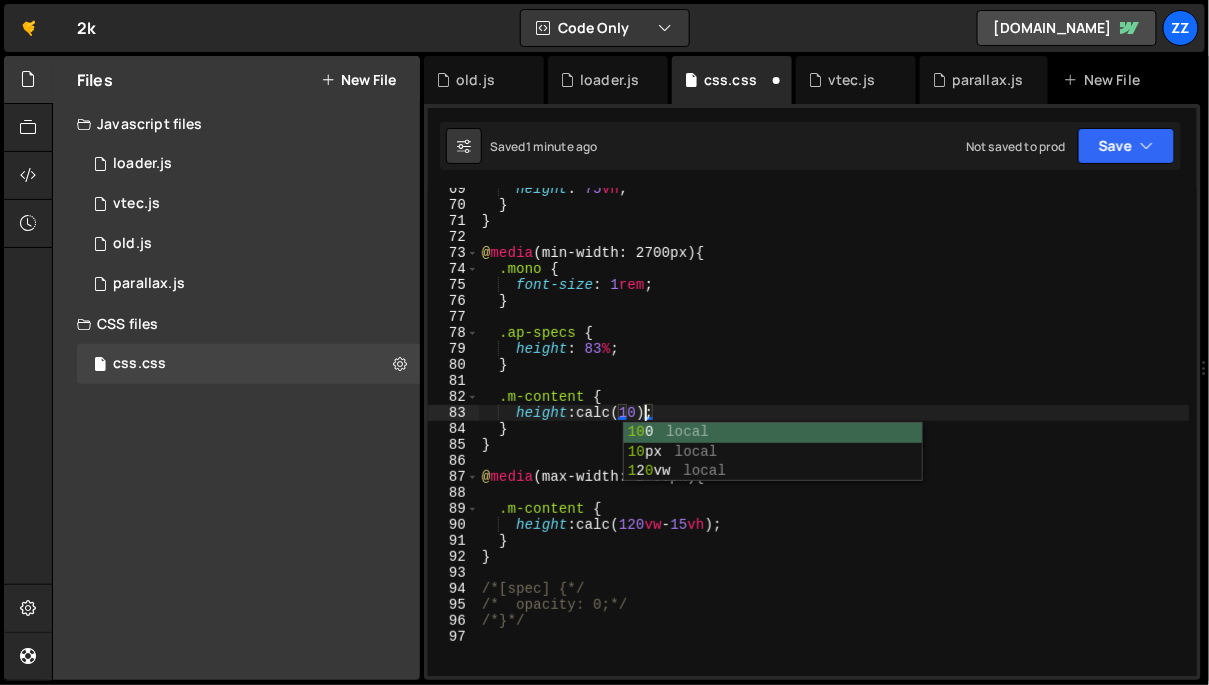 scroll, scrollTop: 0, scrollLeft: 11, axis: horizontal 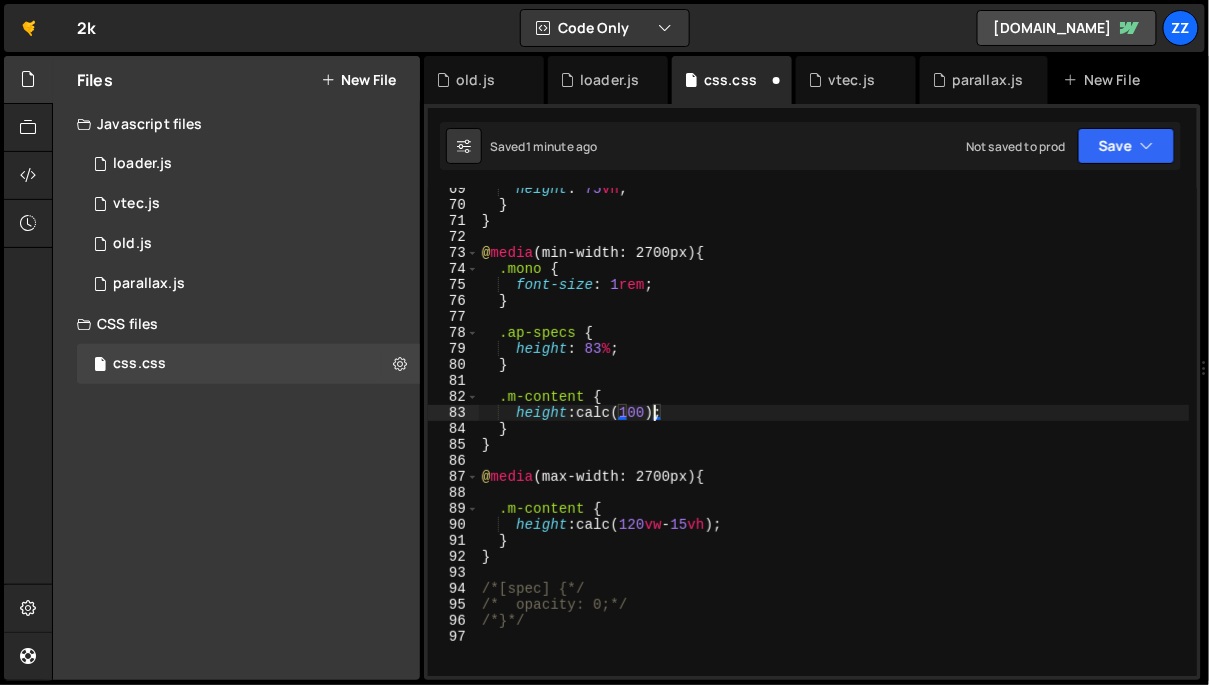 click on "height :   75 vh ;    } } @ media  (min-width: 2700px)  {    .mono   {       font-size :   1 rem ;    }    .ap-specs   {       height :   83 % ;    }    .m-content   {       height :  calc( 100 ) ;    } } @ media  (max-width: 2700px)  {    .m-content   {       height :  calc( 120 vw  -  15 vh ) ;    } } /*[spec] {*/ /*  opacity: 0;*/ /*}*/" at bounding box center [834, 441] 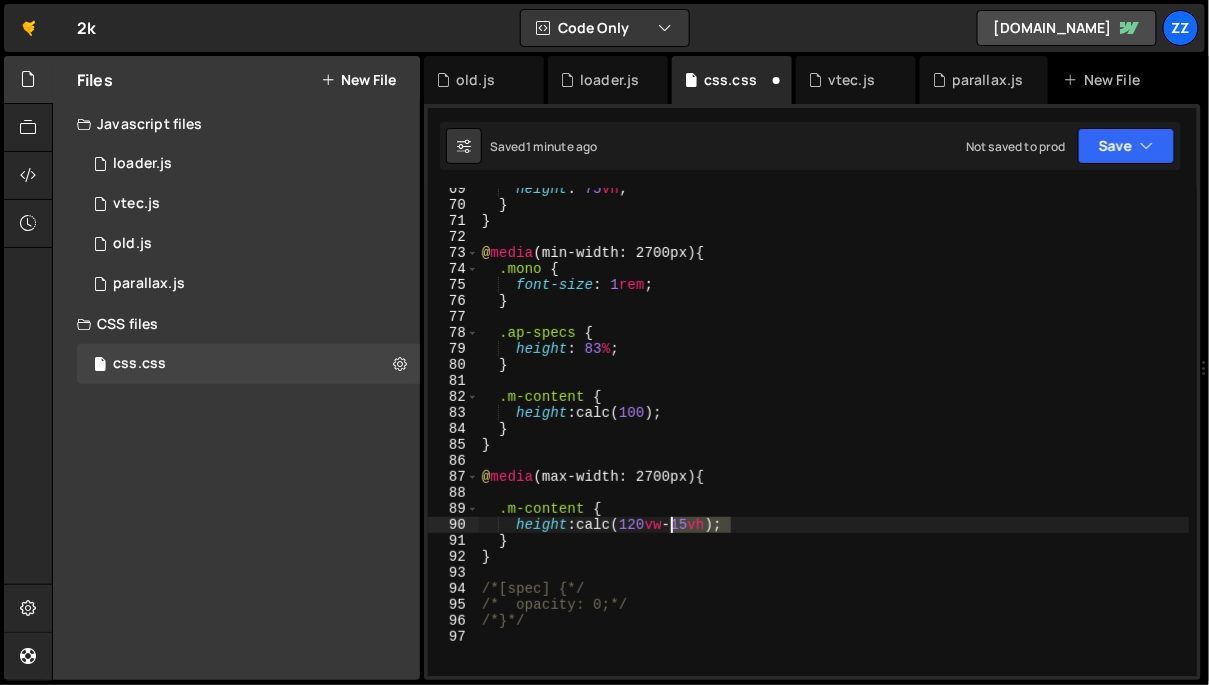 drag, startPoint x: 731, startPoint y: 523, endPoint x: 675, endPoint y: 526, distance: 56.0803 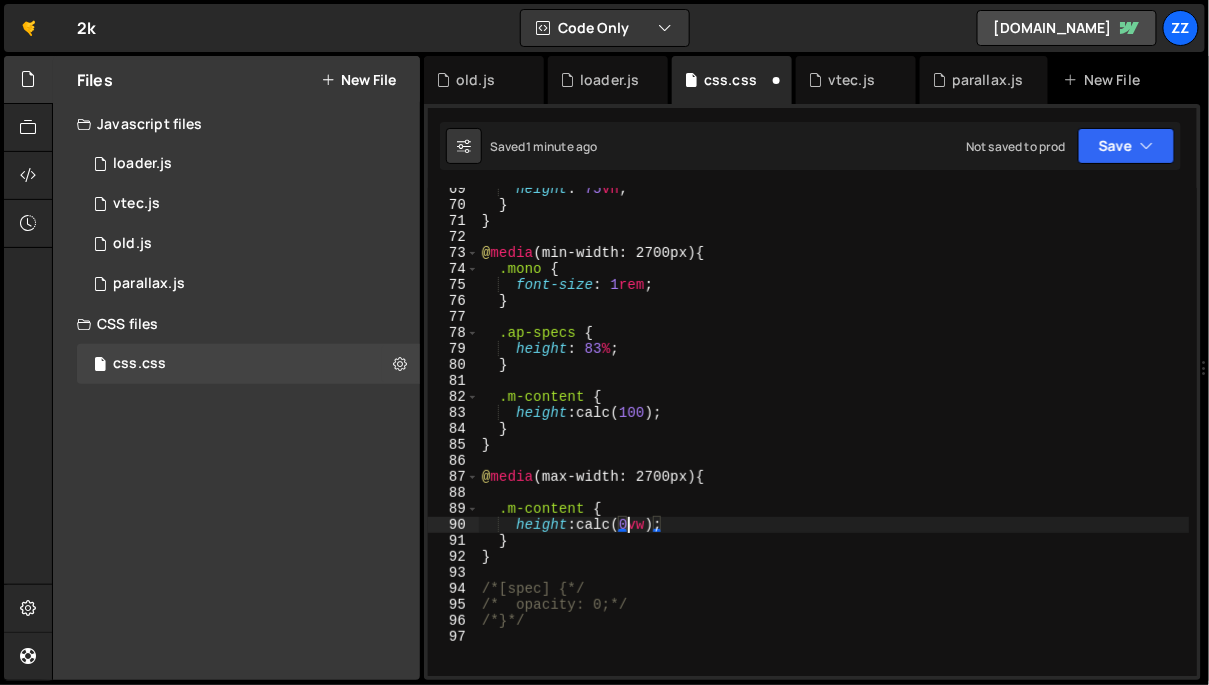 scroll, scrollTop: 0, scrollLeft: 10, axis: horizontal 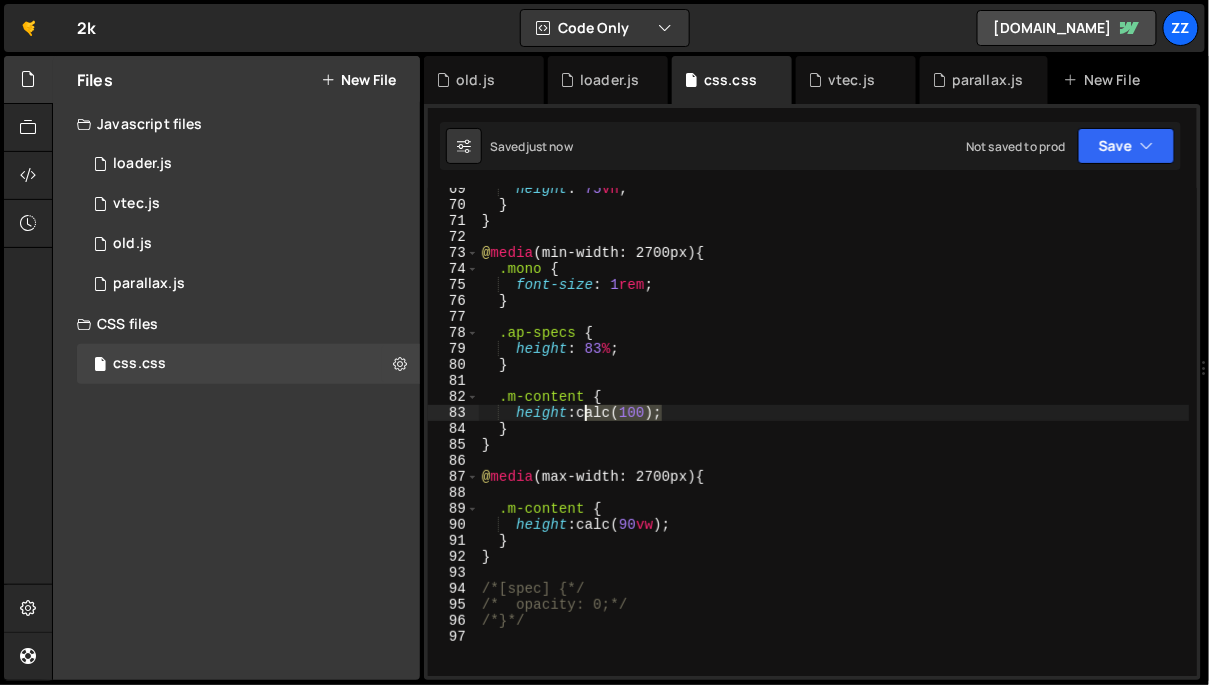 drag, startPoint x: 661, startPoint y: 413, endPoint x: 588, endPoint y: 418, distance: 73.171036 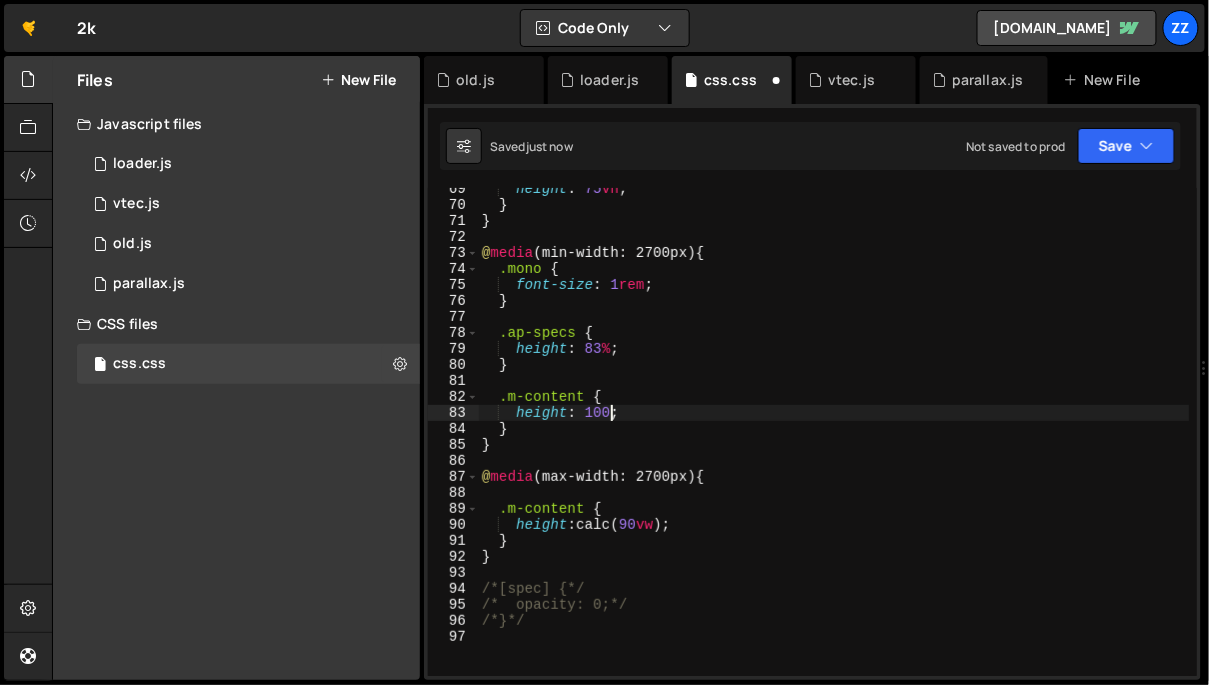 scroll, scrollTop: 0, scrollLeft: 10, axis: horizontal 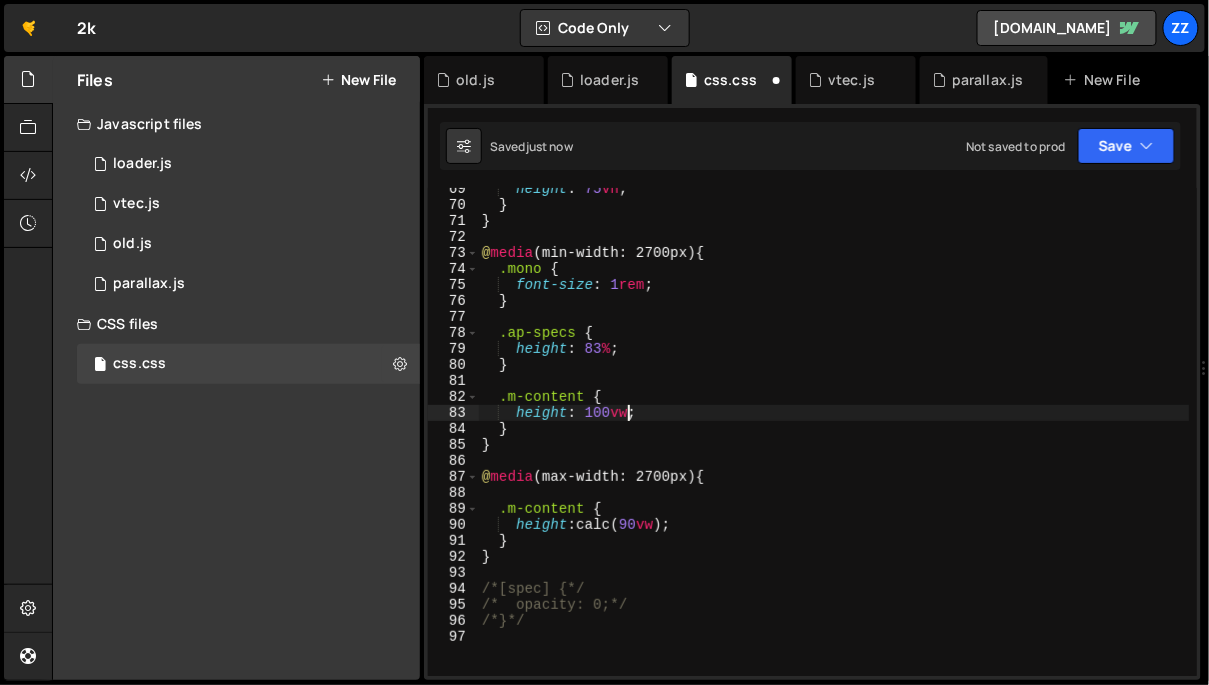 click on "height :   75 vh ;    } } @ media  (min-width: 2700px)  {    .mono   {       font-size :   1 rem ;    }    .ap-specs   {       height :   83 % ;    }    .m-content   {       height :   100 vw ;    } } @ media  (max-width: 2700px)  {    .m-content   {       height :  calc( 90 vw ) ;    } } /*[spec] {*/ /*  opacity: 0;*/ /*}*/" at bounding box center (834, 441) 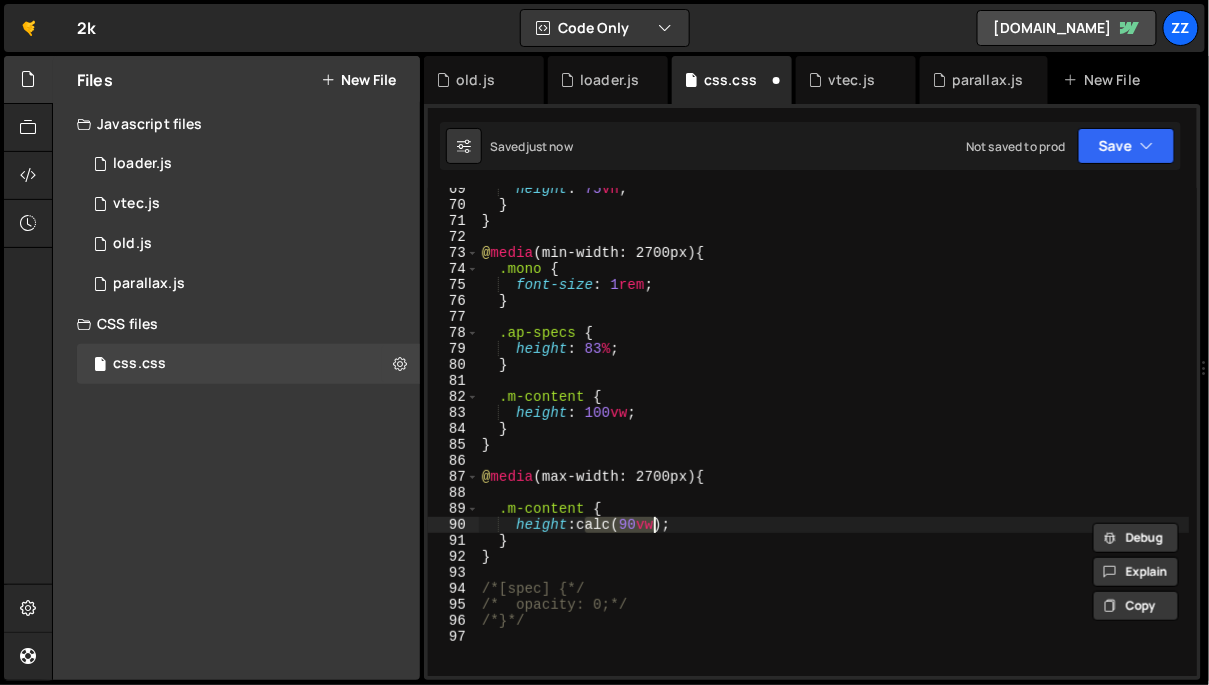 drag, startPoint x: 585, startPoint y: 526, endPoint x: 666, endPoint y: 521, distance: 81.154175 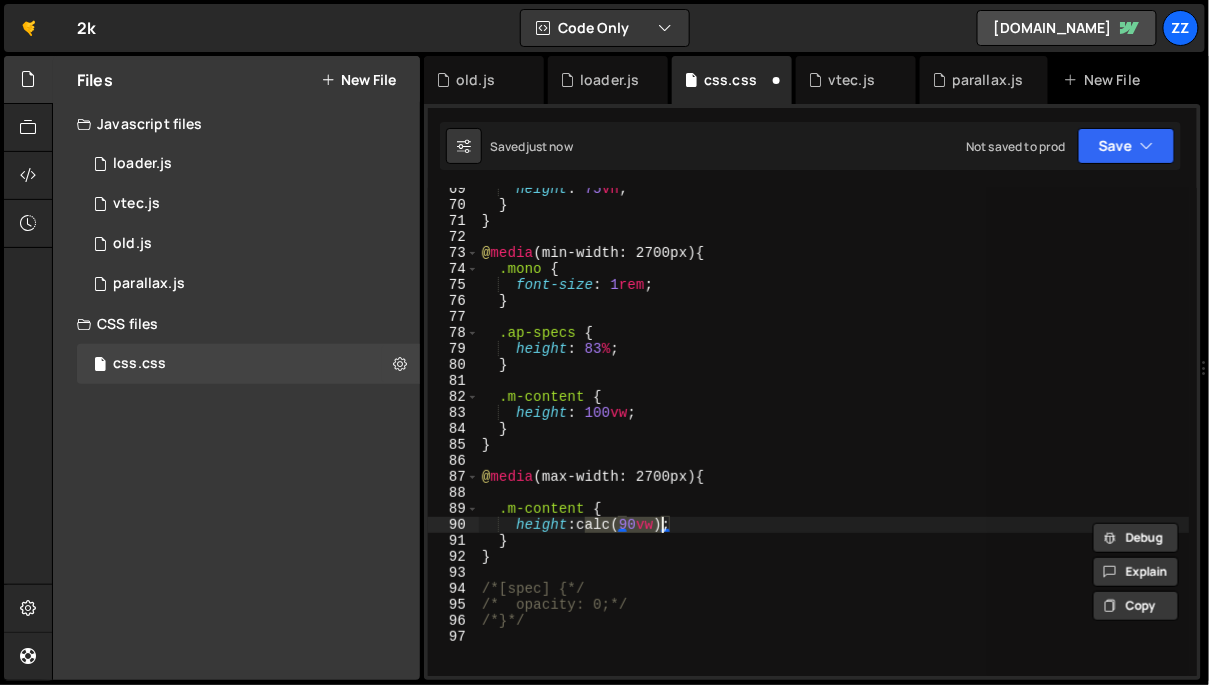 click on "height :   75 vh ;    } } @ media  (min-width: 2700px)  {    .mono   {       font-size :   1 rem ;    }    .ap-specs   {       height :   83 % ;    }    .m-content   {       height :   100 vw ;    } } @ media  (max-width: 2700px)  {    .m-content   {       height :  calc( 90 vw ) ;    } } /*[spec] {*/ /*  opacity: 0;*/ /*}*/" at bounding box center [833, 432] 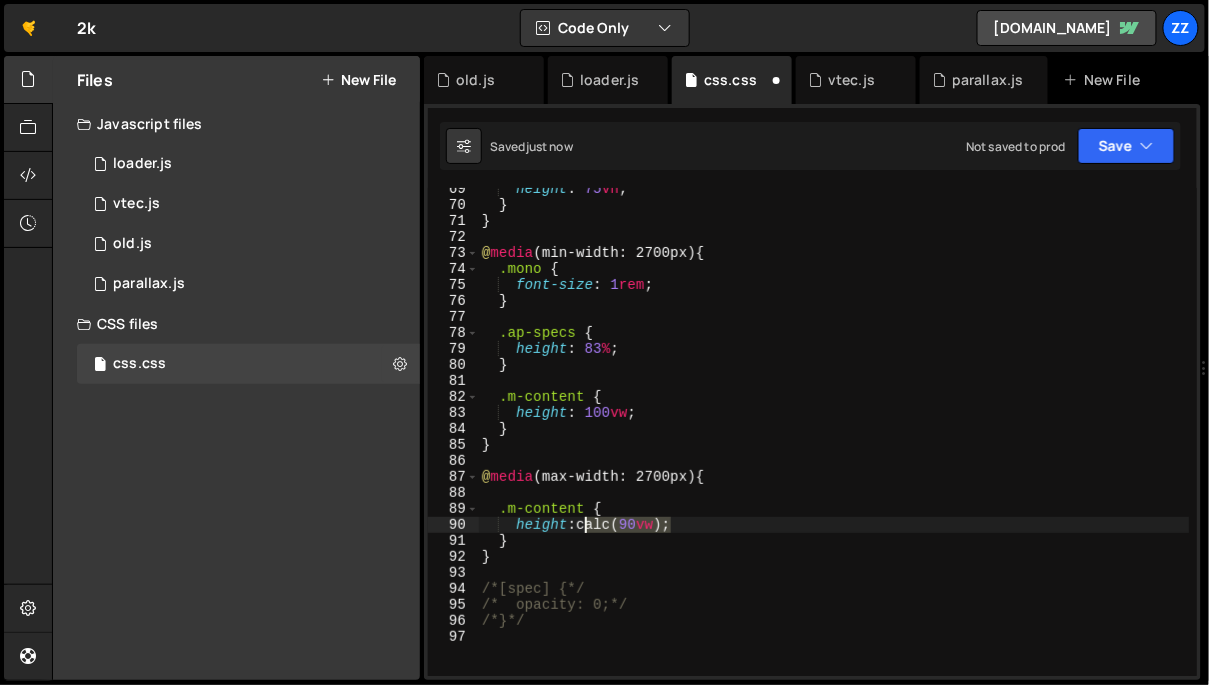 drag, startPoint x: 671, startPoint y: 523, endPoint x: 589, endPoint y: 527, distance: 82.0975 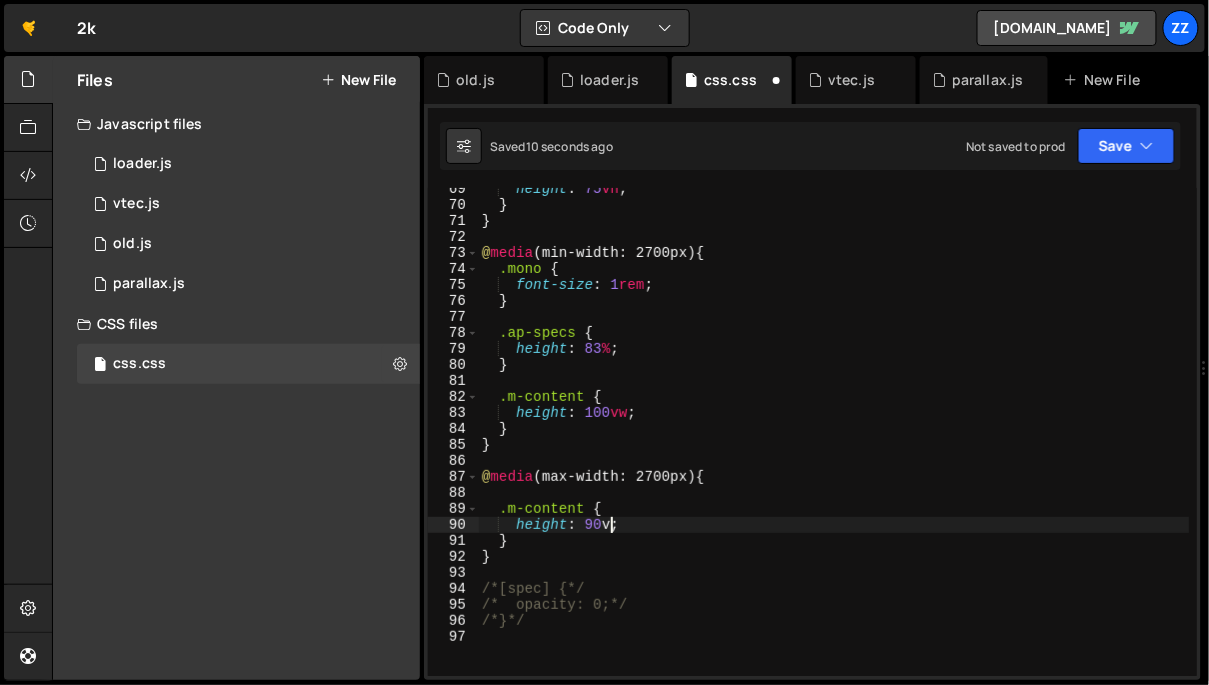 scroll, scrollTop: 0, scrollLeft: 9, axis: horizontal 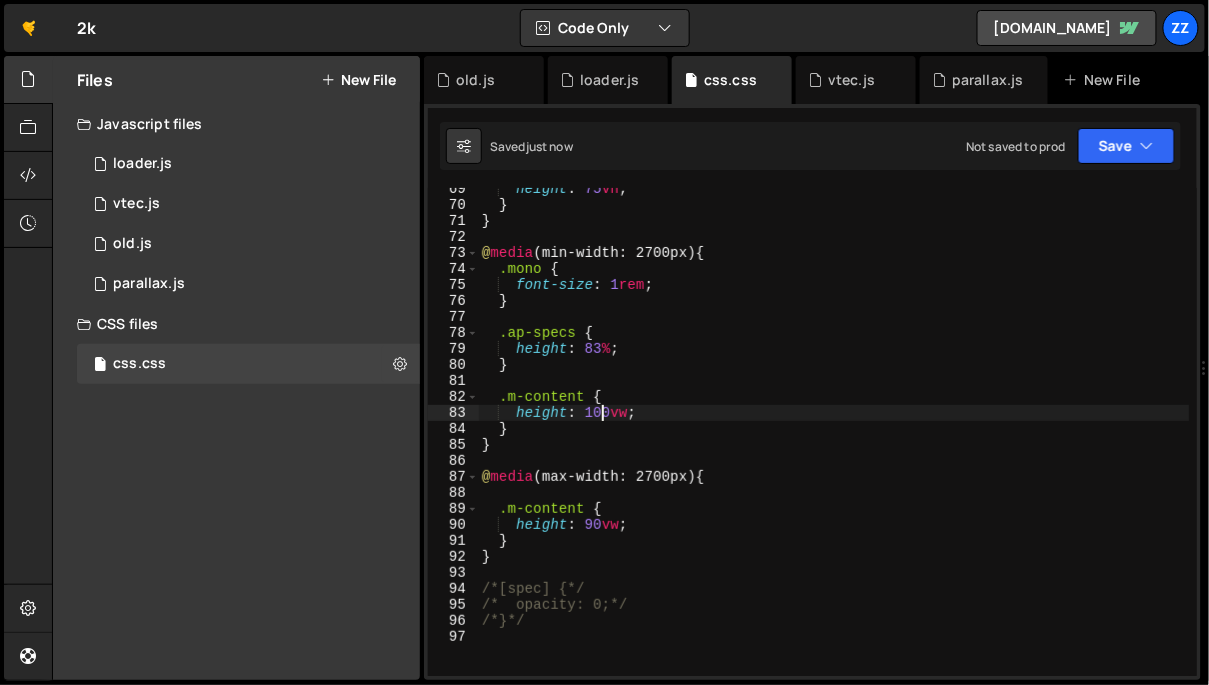 click on "height :   75 vh ;    } } @ media  (min-width: 2700px)  {    .mono   {       font-size :   1 rem ;    }    .ap-specs   {       height :   83 % ;    }    .m-content   {       height :   100 vw ;    } } @ media  (max-width: 2700px)  {    .m-content   {       height :   90 vw ;    } } /*[spec] {*/ /*  opacity: 0;*/ /*}*/" at bounding box center (834, 441) 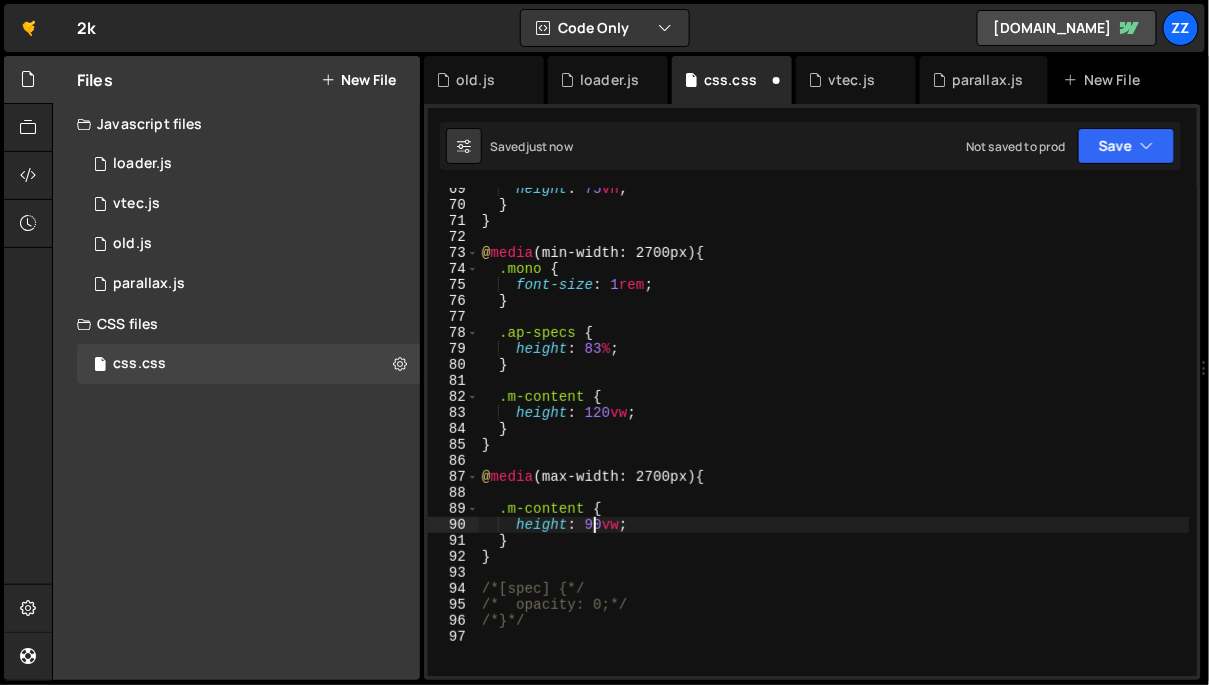 click on "height :   75 vh ;    } } @ media  (min-width: 2700px)  {    .mono   {       font-size :   1 rem ;    }    .ap-specs   {       height :   83 % ;    }    .m-content   {       height :   120 vw ;    } } @ media  (max-width: 2700px)  {    .m-content   {       height :   90 vw ;    } } /*[spec] {*/ /*  opacity: 0;*/ /*}*/" at bounding box center [834, 441] 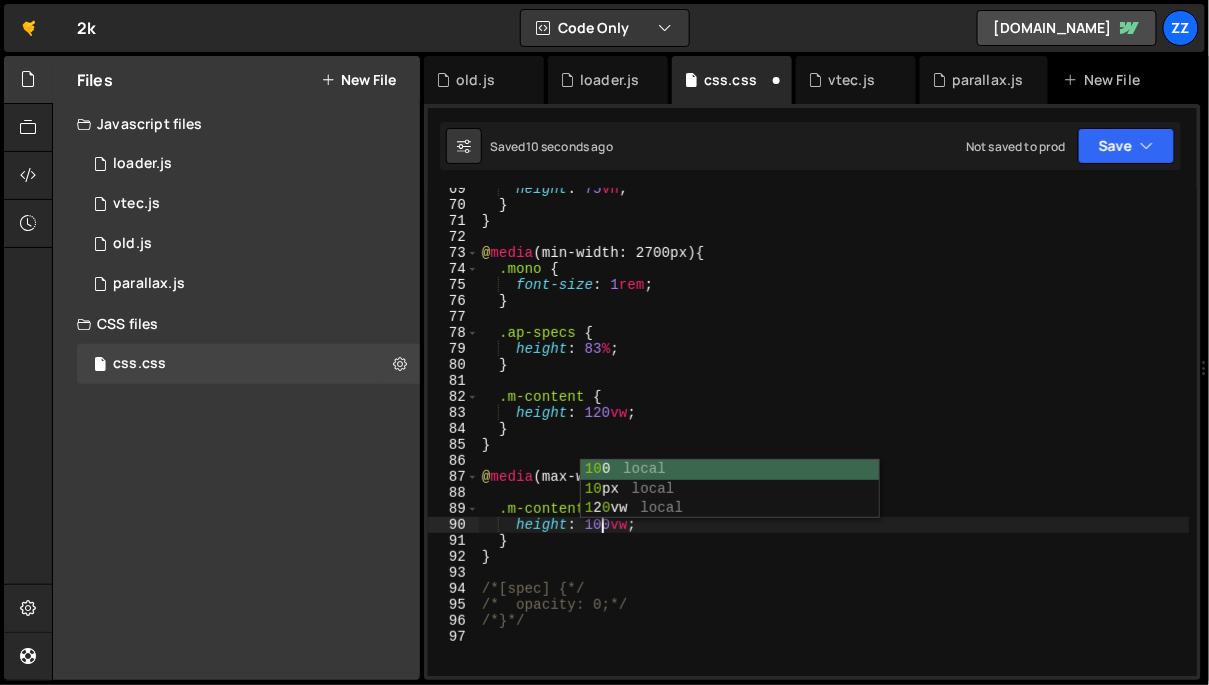 scroll, scrollTop: 0, scrollLeft: 8, axis: horizontal 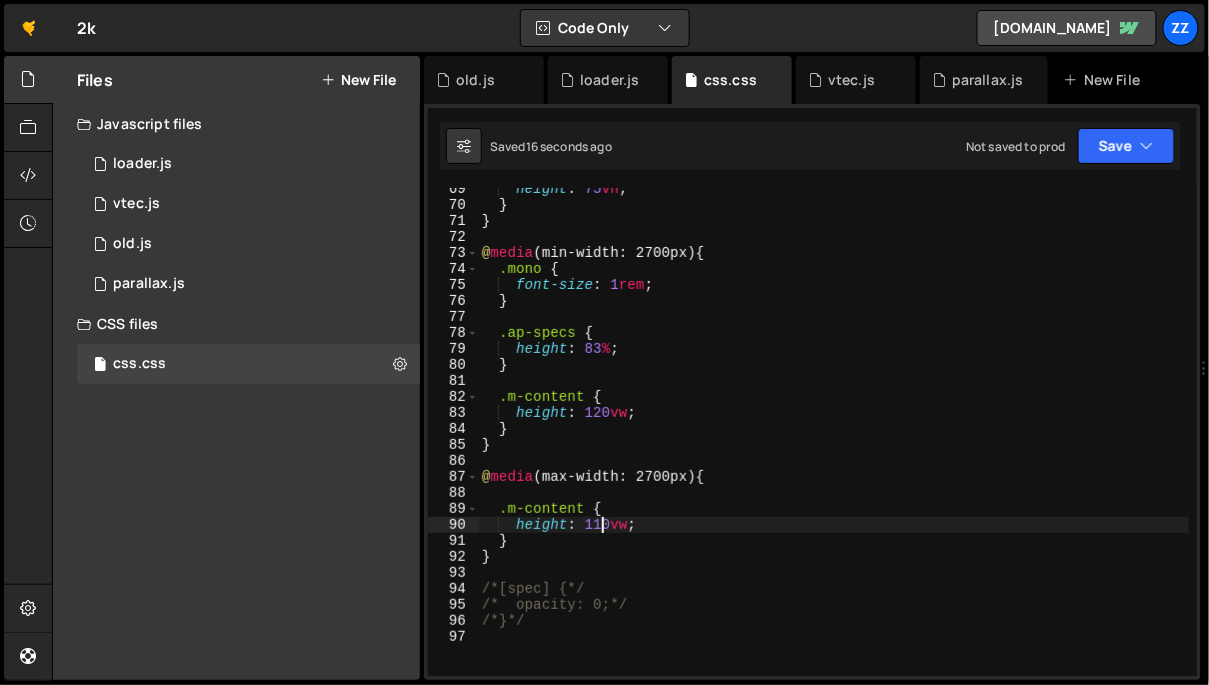 click on "height :   75 vh ;    } } @ media  (min-width: 2700px)  {    .mono   {       font-size :   1 rem ;    }    .ap-specs   {       height :   83 % ;    }    .m-content   {       height :   120 vw ;    } } @ media  (max-width: 2700px)  {    .m-content   {       height :   110 vw ;    } } /*[spec] {*/ /*  opacity: 0;*/ /*}*/" at bounding box center [834, 441] 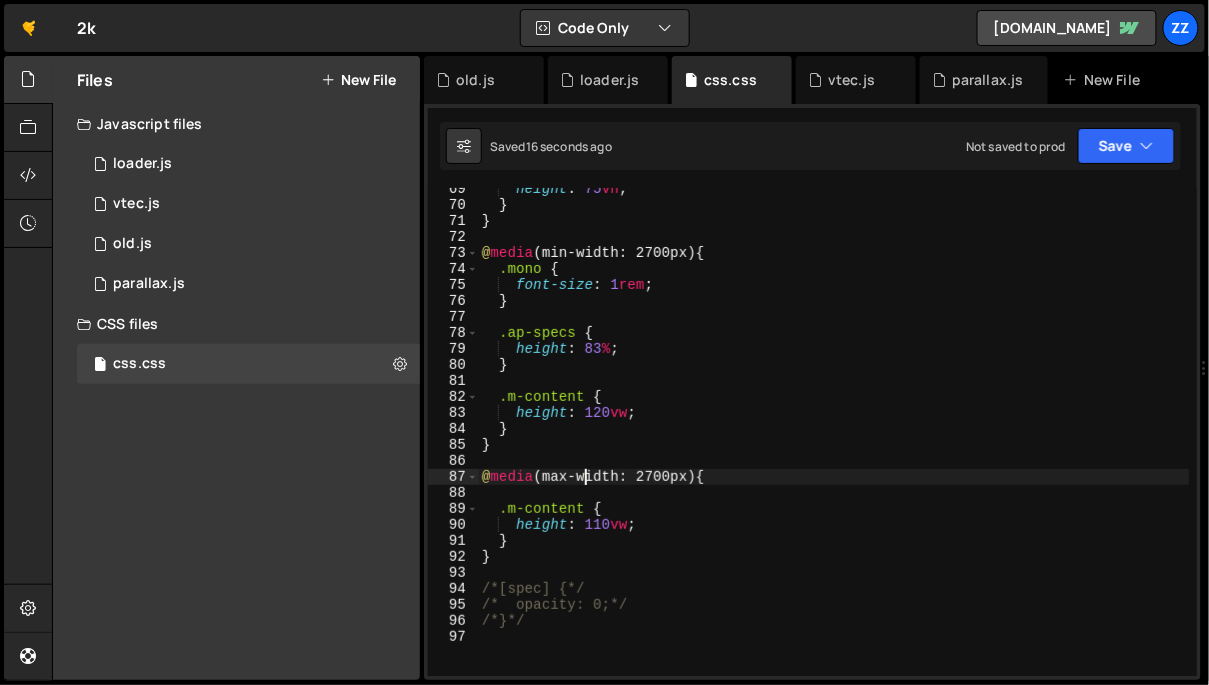 click on "height :   75 vh ;    } } @ media  (min-width: 2700px)  {    .mono   {       font-size :   1 rem ;    }    .ap-specs   {       height :   83 % ;    }    .m-content   {       height :   120 vw ;    } } @ media  (max-width: 2700px)  {    .m-content   {       height :   110 vw ;    } } /*[spec] {*/ /*  opacity: 0;*/ /*}*/" at bounding box center (834, 441) 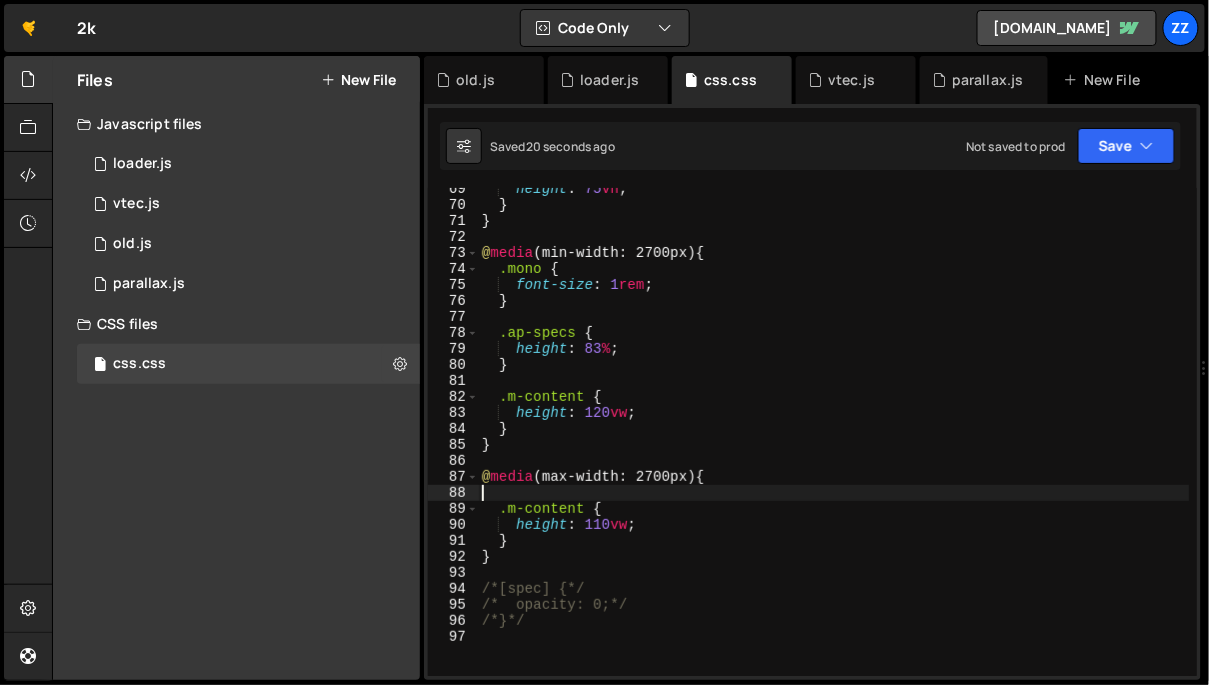 click on "height :   75 vh ;    } } @ media  (min-width: 2700px)  {    .mono   {       font-size :   1 rem ;    }    .ap-specs   {       height :   83 % ;    }    .m-content   {       height :   120 vw ;    } } @ media  (max-width: 2700px)  {    .m-content   {       height :   110 vw ;    } } /*[spec] {*/ /*  opacity: 0;*/ /*}*/" at bounding box center (834, 441) 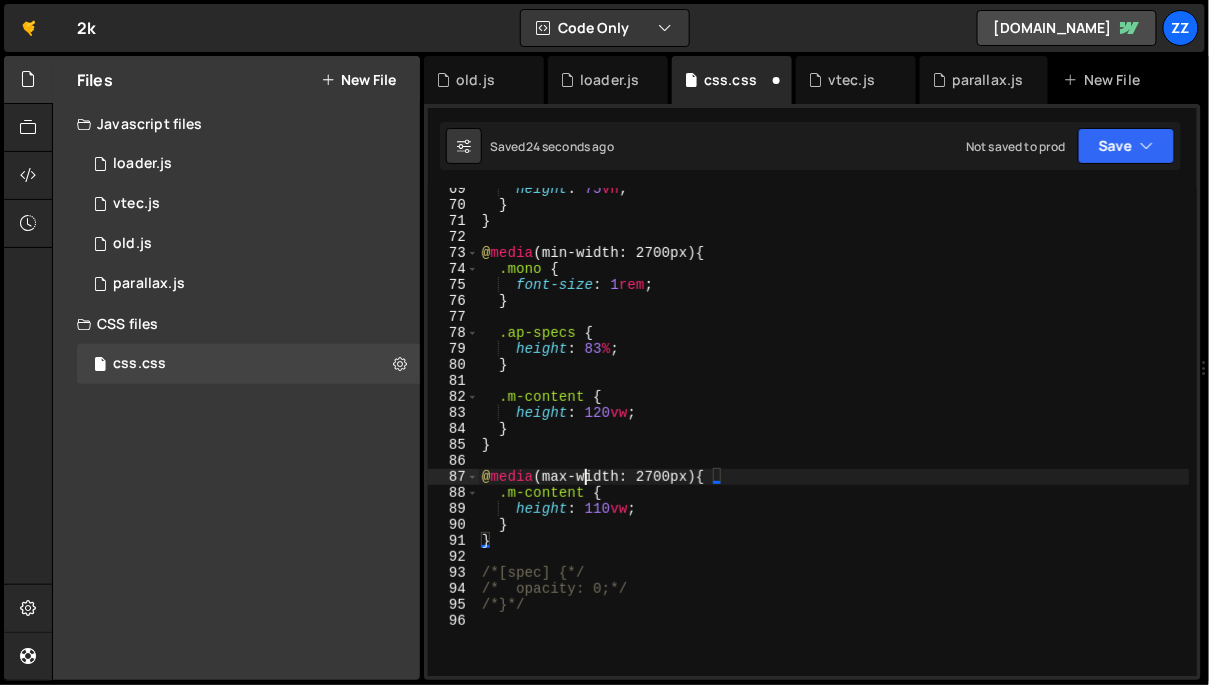 click on "height :   75 vh ;    } } @ media  (min-width: 2700px)  {    .mono   {       font-size :   1 rem ;    }    .ap-specs   {       height :   83 % ;    }    .m-content   {       height :   120 vw ;    } } @ media  (max-width: 2700px)  {    .m-content   {       height :   110 vw ;    } } /*[spec] {*/ /*  opacity: 0;*/ /*}*/" at bounding box center (834, 441) 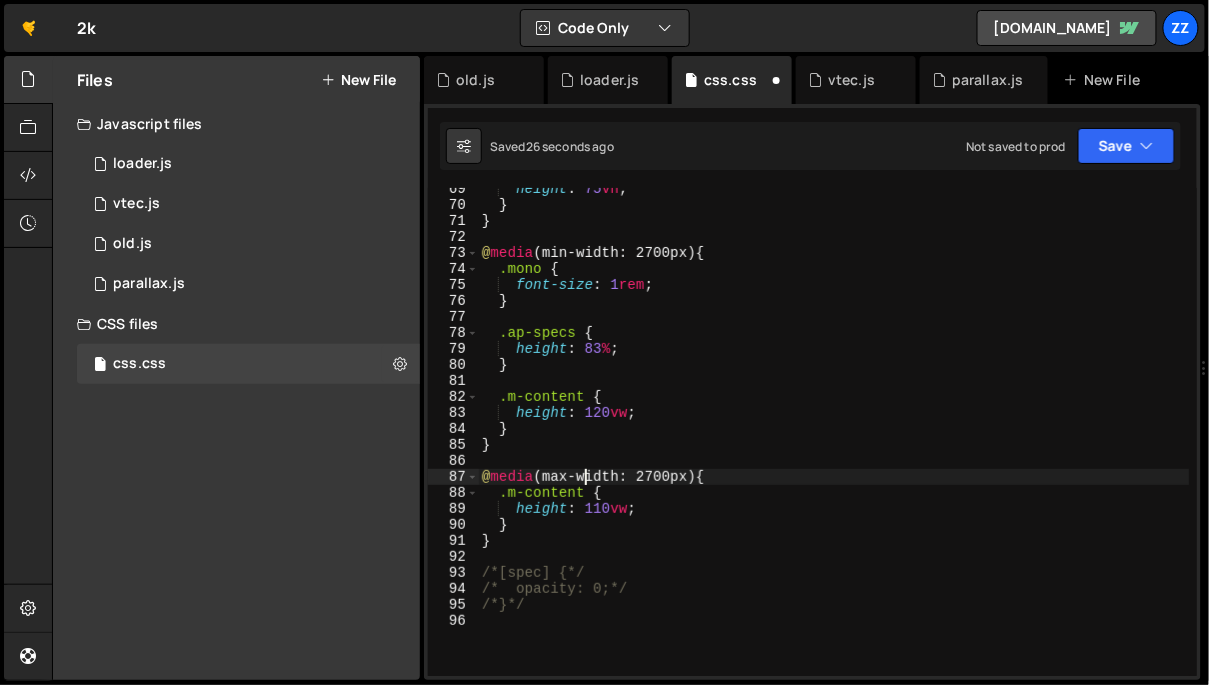 click on "height :   75 vh ;    } } @ media  (min-width: 2700px)  {    .mono   {       font-size :   1 rem ;    }    .ap-specs   {       height :   83 % ;    }    .m-content   {       height :   120 vw ;    } } @ media  (max-width: 2700px)  {    .m-content   {       height :   110 vw ;    } } /*[spec] {*/ /*  opacity: 0;*/ /*}*/" at bounding box center [834, 441] 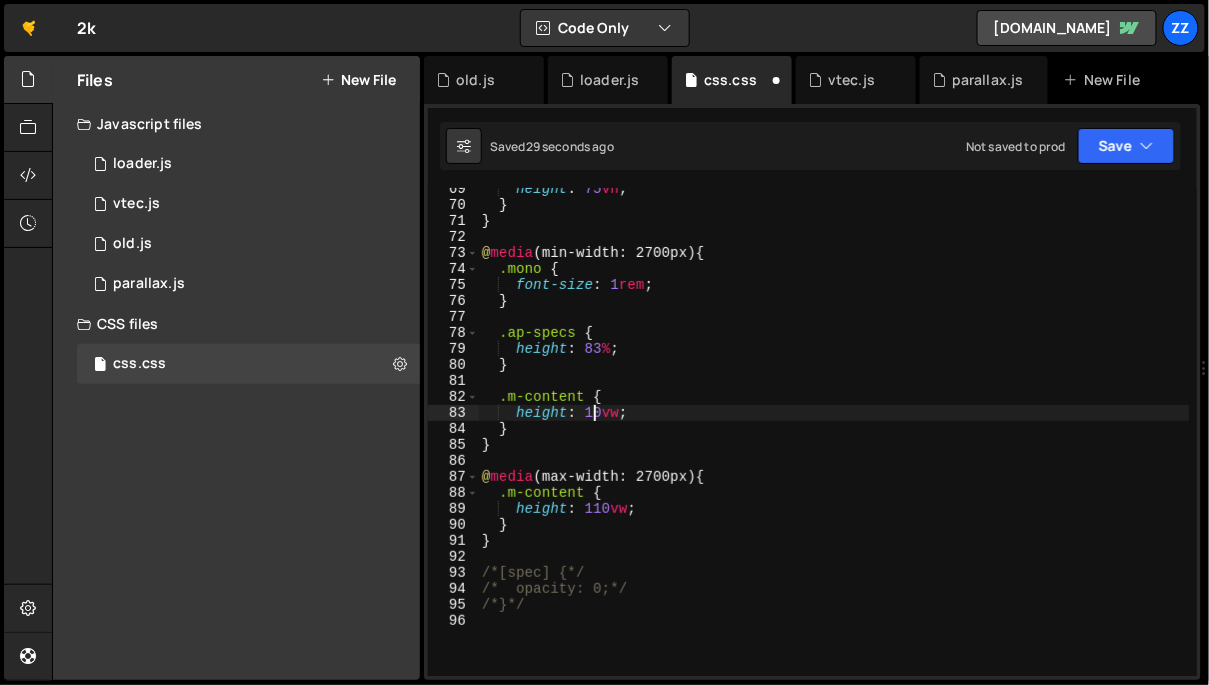 scroll, scrollTop: 0, scrollLeft: 8, axis: horizontal 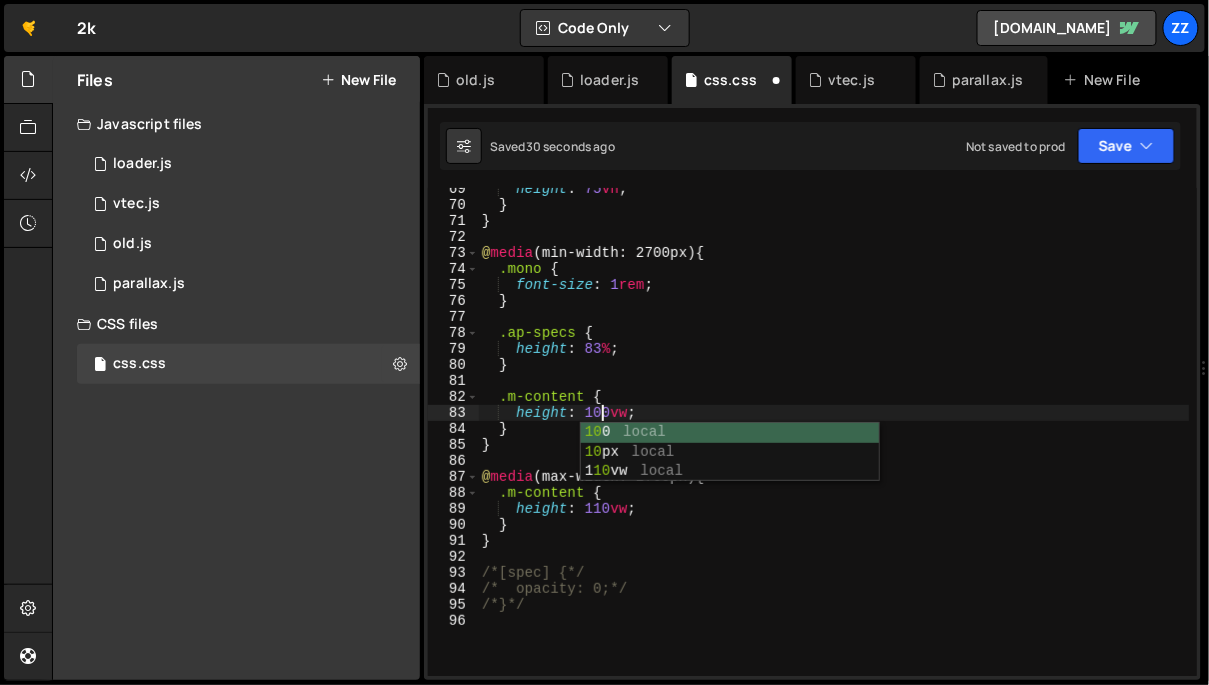 click on "height :   75 vh ;    } } @ media  (min-width: 2700px)  {    .mono   {       font-size :   1 rem ;    }    .ap-specs   {       height :   83 % ;    }    .m-content   {       height :   100 vw ;    } } @ media  (max-width: 2700px)  {    .m-content   {       height :   110 vw ;    } } /*[spec] {*/ /*  opacity: 0;*/ /*}*/" at bounding box center (834, 441) 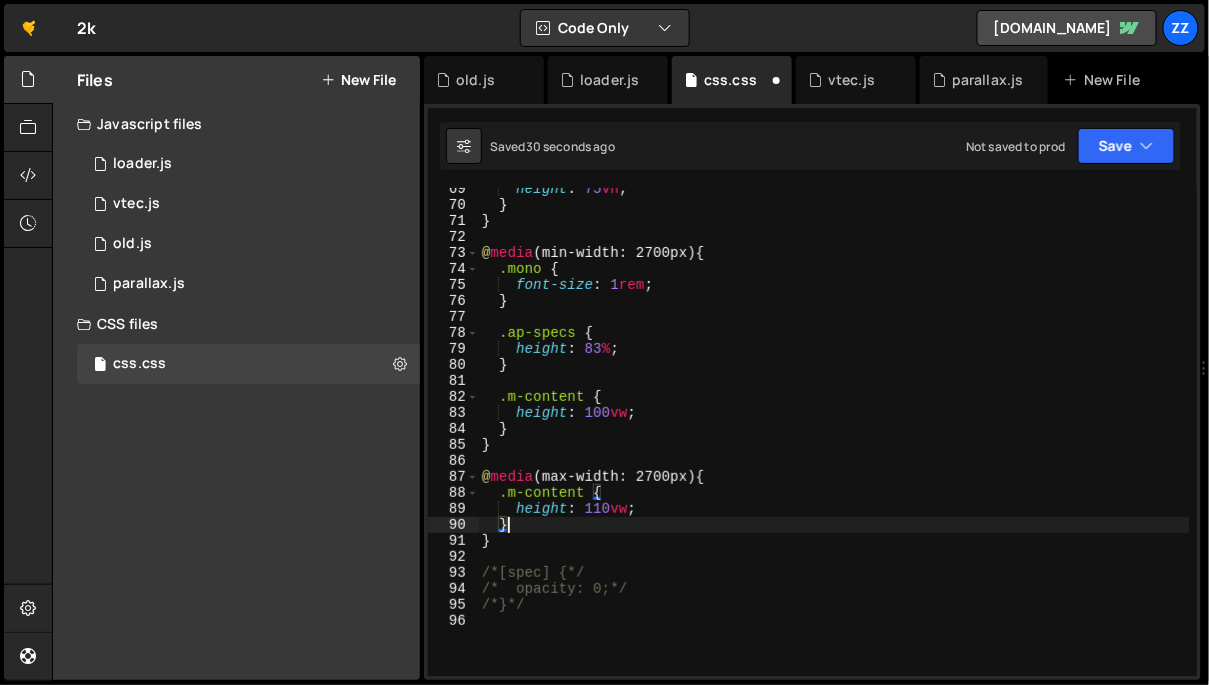 click on "height :   75 vh ;    } } @ media  (min-width: 2700px)  {    .mono   {       font-size :   1 rem ;    }    .ap-specs   {       height :   83 % ;    }    .m-content   {       height :   100 vw ;    } } @ media  (max-width: 2700px)  {    .m-content   {       height :   110 vw ;    } } /*[spec] {*/ /*  opacity: 0;*/ /*}*/" at bounding box center (834, 441) 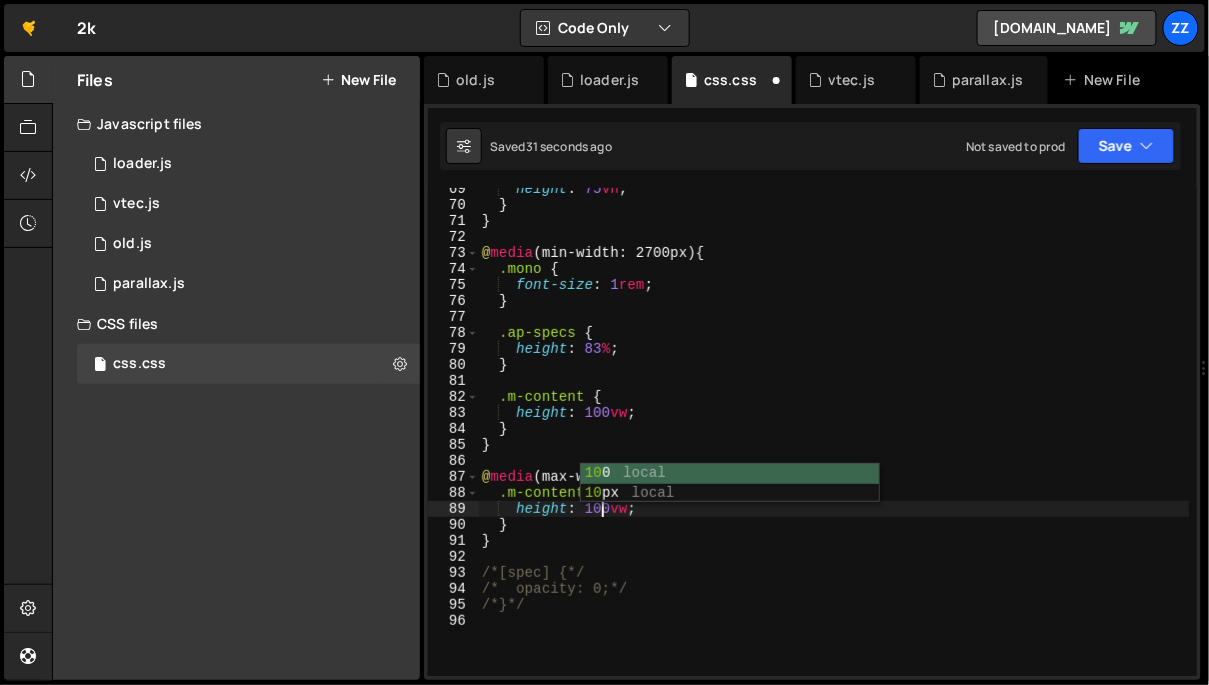 scroll, scrollTop: 0, scrollLeft: 8, axis: horizontal 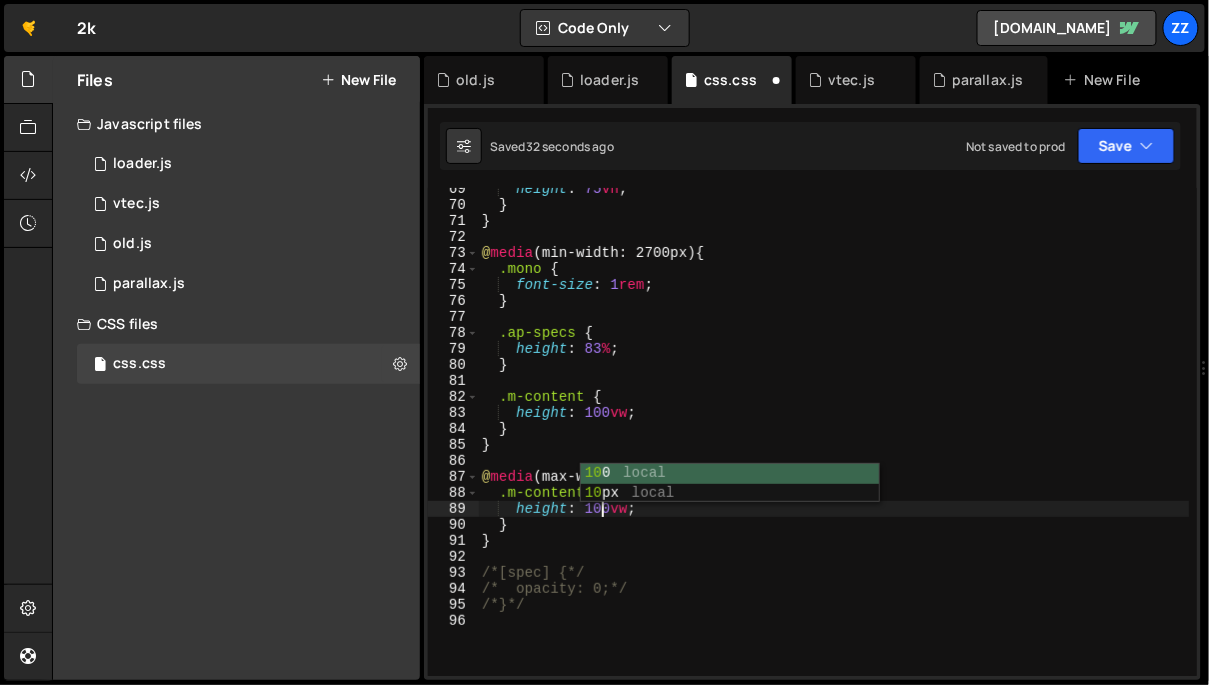 click on "height :   75 vh ;    } } @ media  (min-width: 2700px)  {    .mono   {       font-size :   1 rem ;    }    .ap-specs   {       height :   83 % ;    }    .m-content   {       height :   100 vw ;    } } @ media  (max-width: 2700px)  {    .m-content   {       height :   100 vw ;    } } /*[spec] {*/ /*  opacity: 0;*/ /*}*/" at bounding box center (834, 441) 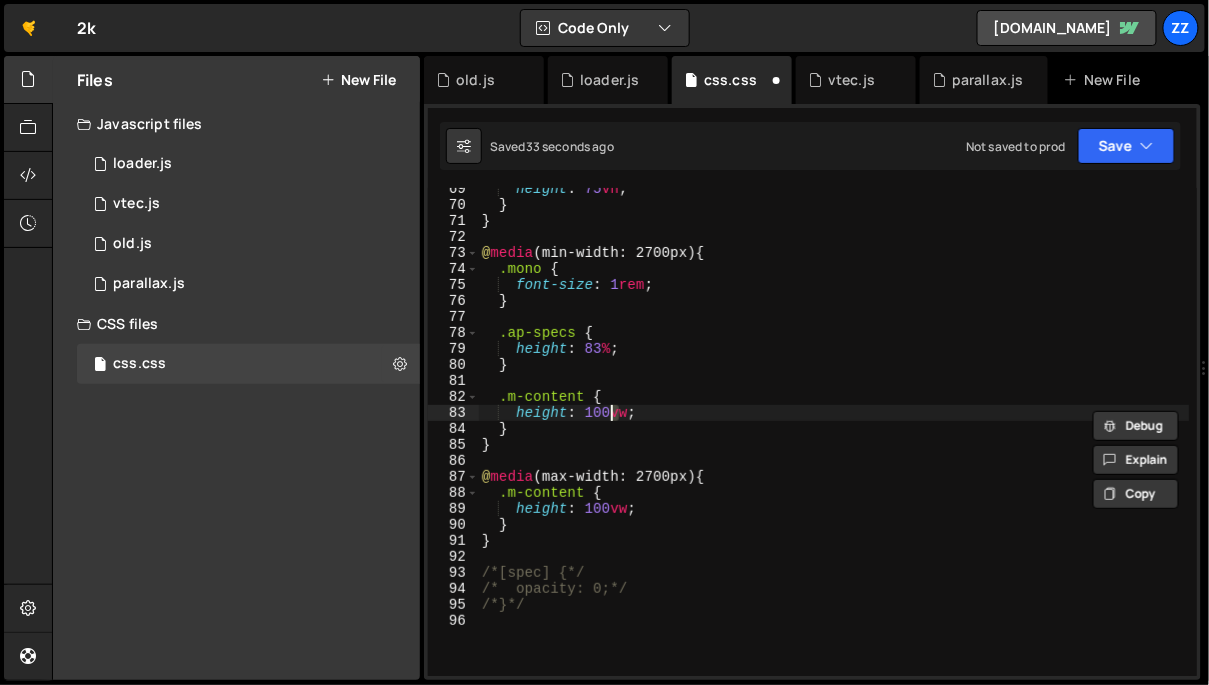 click on "height :   75 vh ;    } } @ media  (min-width: 2700px)  {    .mono   {       font-size :   1 rem ;    }    .ap-specs   {       height :   83 % ;    }    .m-content   {       height :   100 vw ;    } } @ media  (max-width: 2700px)  {    .m-content   {       height :   100 vw ;    } } /*[spec] {*/ /*  opacity: 0;*/ /*}*/" at bounding box center [834, 441] 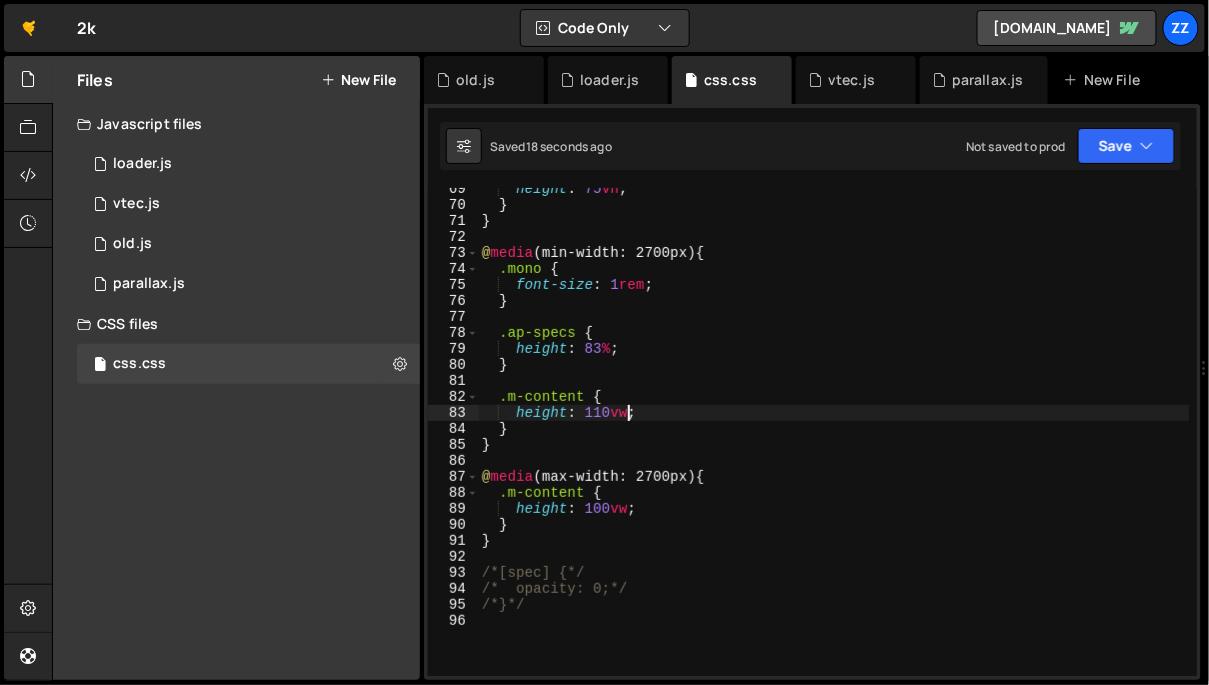 click on "height :   75 vh ;    } } @ media  (min-width: 2700px)  {    .mono   {       font-size :   1 rem ;    }    .ap-specs   {       height :   83 % ;    }    .m-content   {       height :   110 vw ;    } } @ media  (max-width: 2700px)  {    .m-content   {       height :   100 vw ;    } } /*[spec] {*/ /*  opacity: 0;*/ /*}*/" at bounding box center [834, 441] 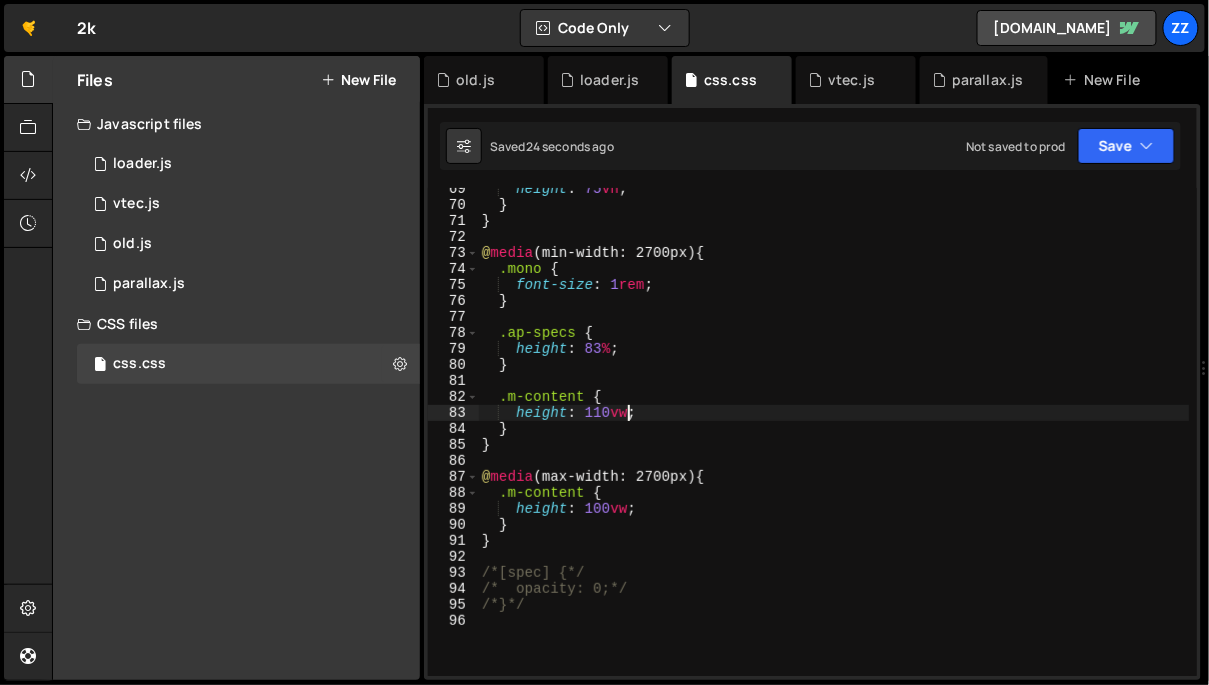 click on "height :   75 vh ;    } } @ media  (min-width: 2700px)  {    .mono   {       font-size :   1 rem ;    }    .ap-specs   {       height :   83 % ;    }    .m-content   {       height :   110 vw ;    } } @ media  (max-width: 2700px)  {    .m-content   {       height :   100 vw ;    } } /*[spec] {*/ /*  opacity: 0;*/ /*}*/" at bounding box center [834, 441] 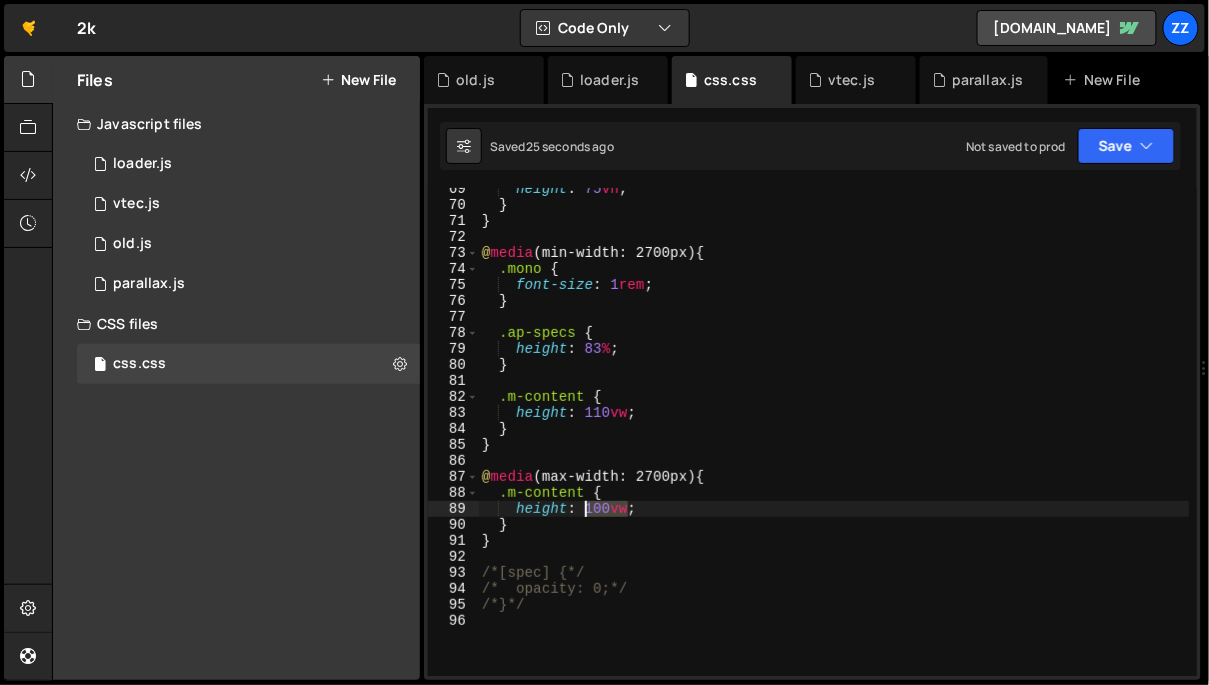 drag, startPoint x: 624, startPoint y: 512, endPoint x: 586, endPoint y: 513, distance: 38.013157 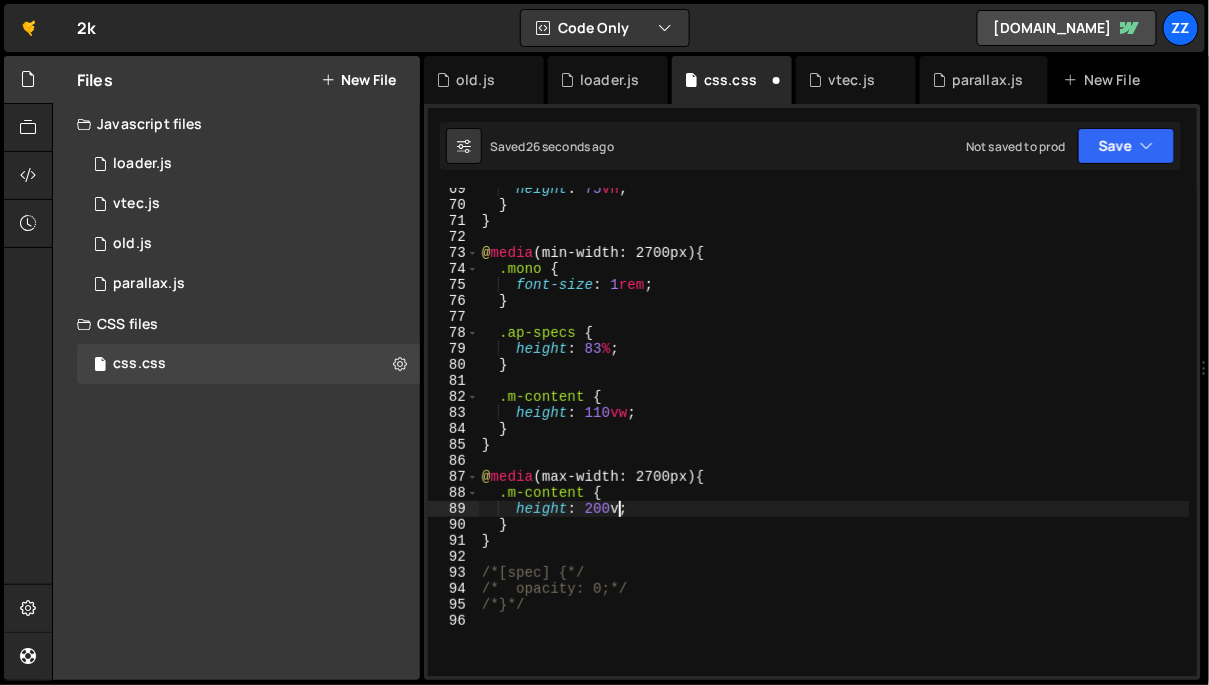 scroll, scrollTop: 0, scrollLeft: 10, axis: horizontal 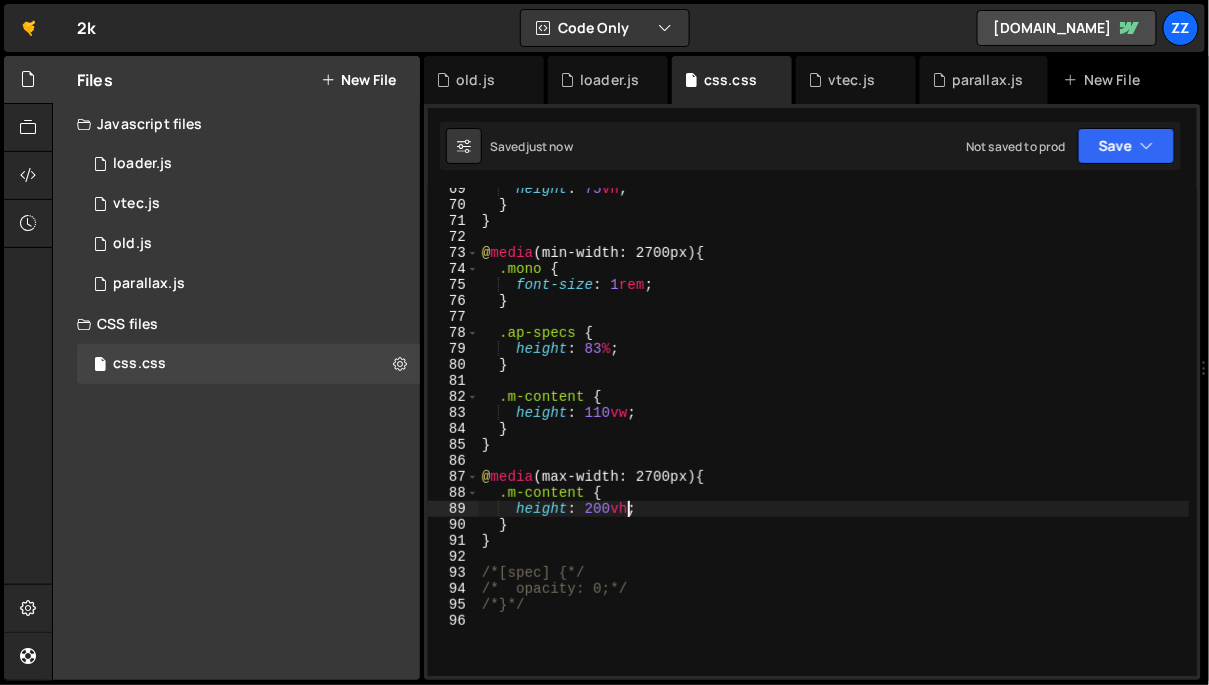 click on "height :   75 vh ;    } } @ media  (min-width: 2700px)  {    .mono   {       font-size :   1 rem ;    }    .ap-specs   {       height :   83 % ;    }    .m-content   {       height :   110 vw ;    } } @ media  (max-width: 2700px)  {    .m-content   {       height :   200 vh ;    } } /*[spec] {*/ /*  opacity: 0;*/ /*}*/" at bounding box center (834, 441) 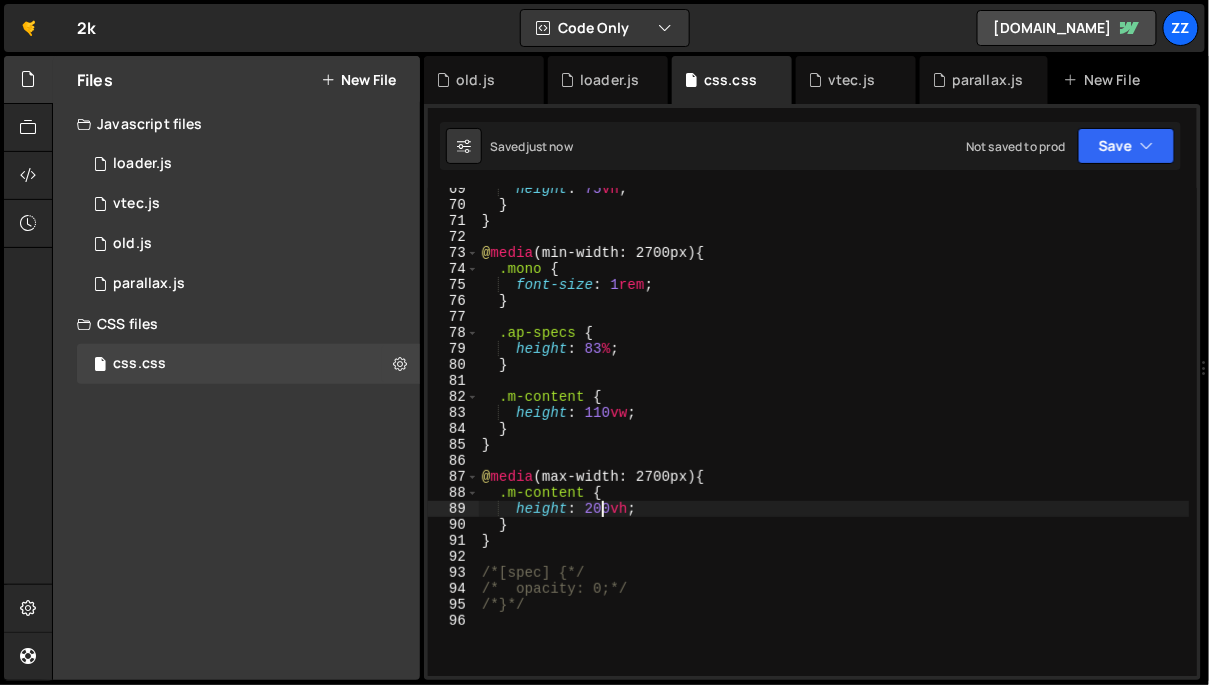 scroll, scrollTop: 0, scrollLeft: 9, axis: horizontal 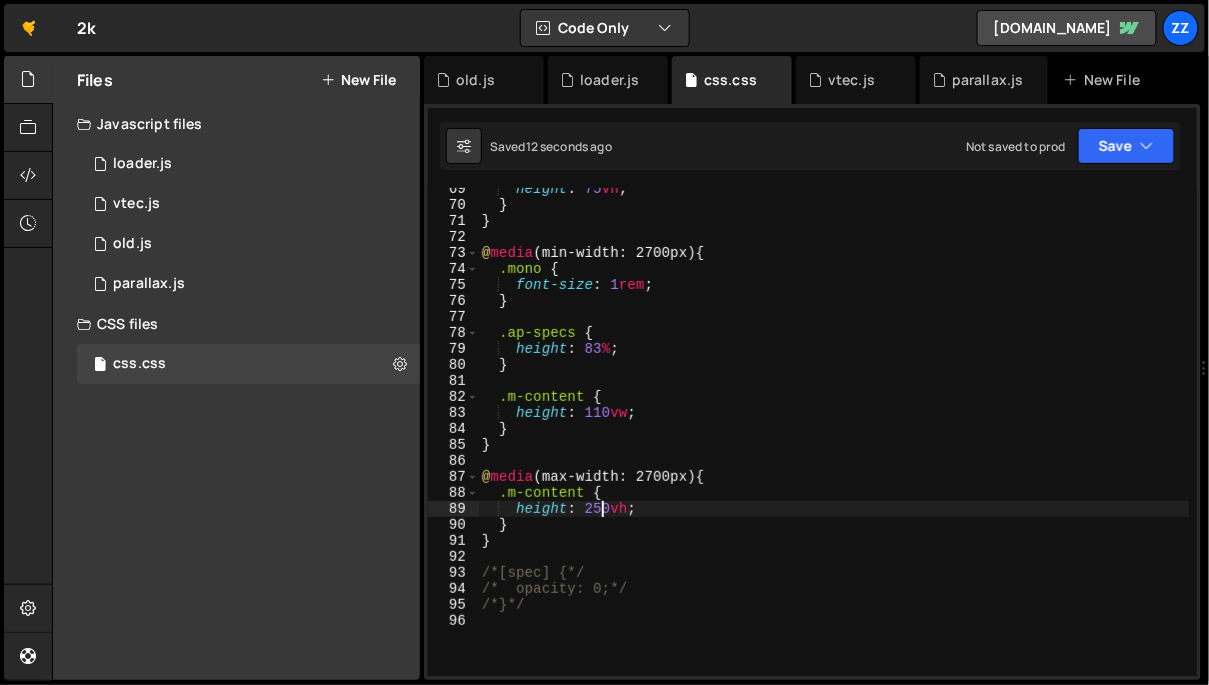 click on "height :   75 vh ;    } } @ media  (min-width: 2700px)  {    .mono   {       font-size :   1 rem ;    }    .ap-specs   {       height :   83 % ;    }    .m-content   {       height :   110 vw ;    } } @ media  (max-width: 2700px)  {    .m-content   {       height :   250 vh ;    } } /*[spec] {*/ /*  opacity: 0;*/ /*}*/" at bounding box center (834, 441) 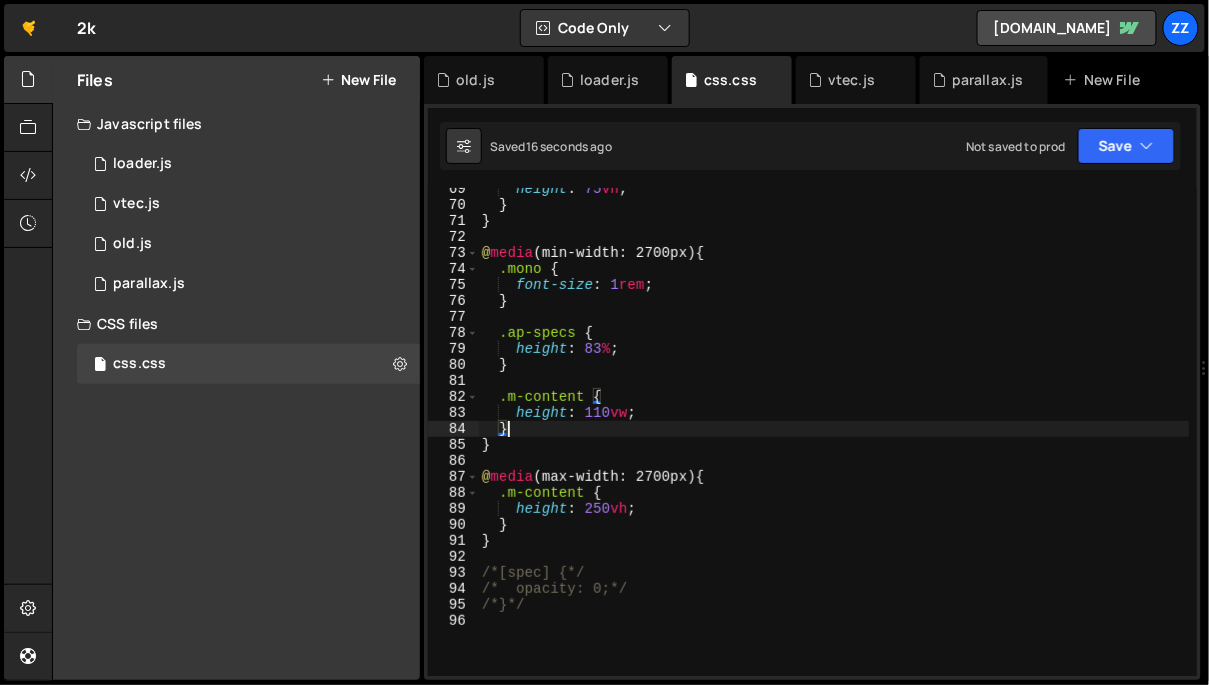 click on "height :   75 vh ;    } } @ media  (min-width: 2700px)  {    .mono   {       font-size :   1 rem ;    }    .ap-specs   {       height :   83 % ;    }    .m-content   {       height :   110 vw ;    } } @ media  (max-width: 2700px)  {    .m-content   {       height :   250 vh ;    } } /*[spec] {*/ /*  opacity: 0;*/ /*}*/" at bounding box center (834, 441) 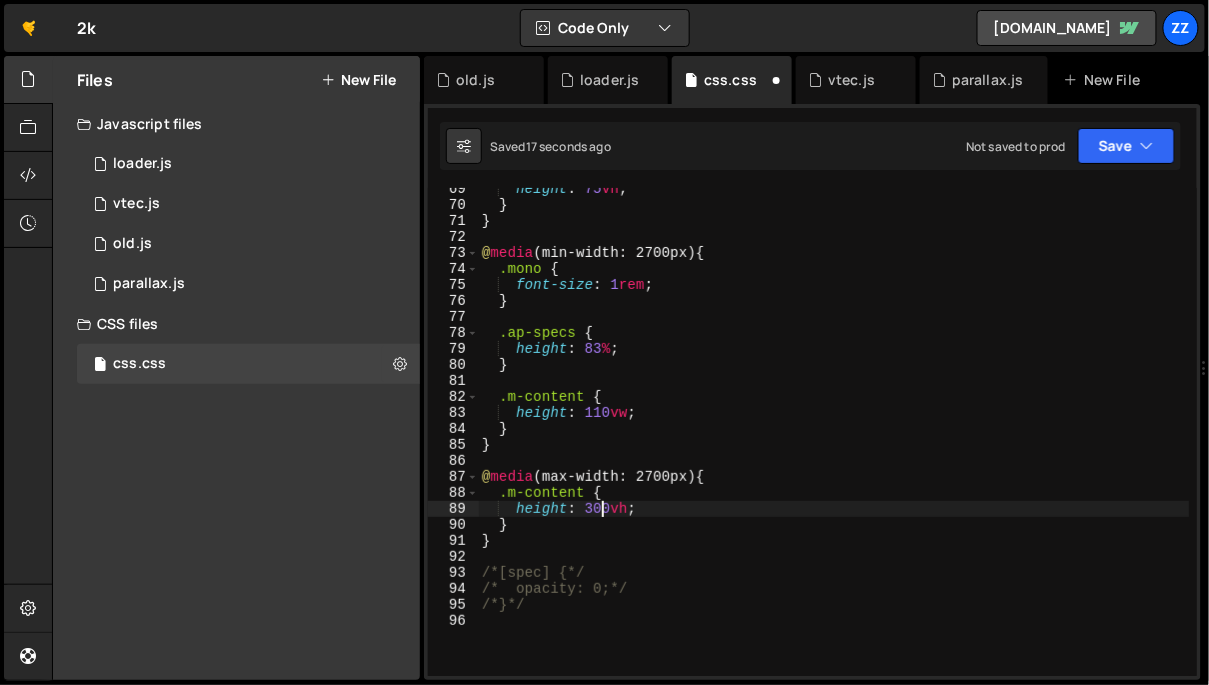 scroll, scrollTop: 0, scrollLeft: 8, axis: horizontal 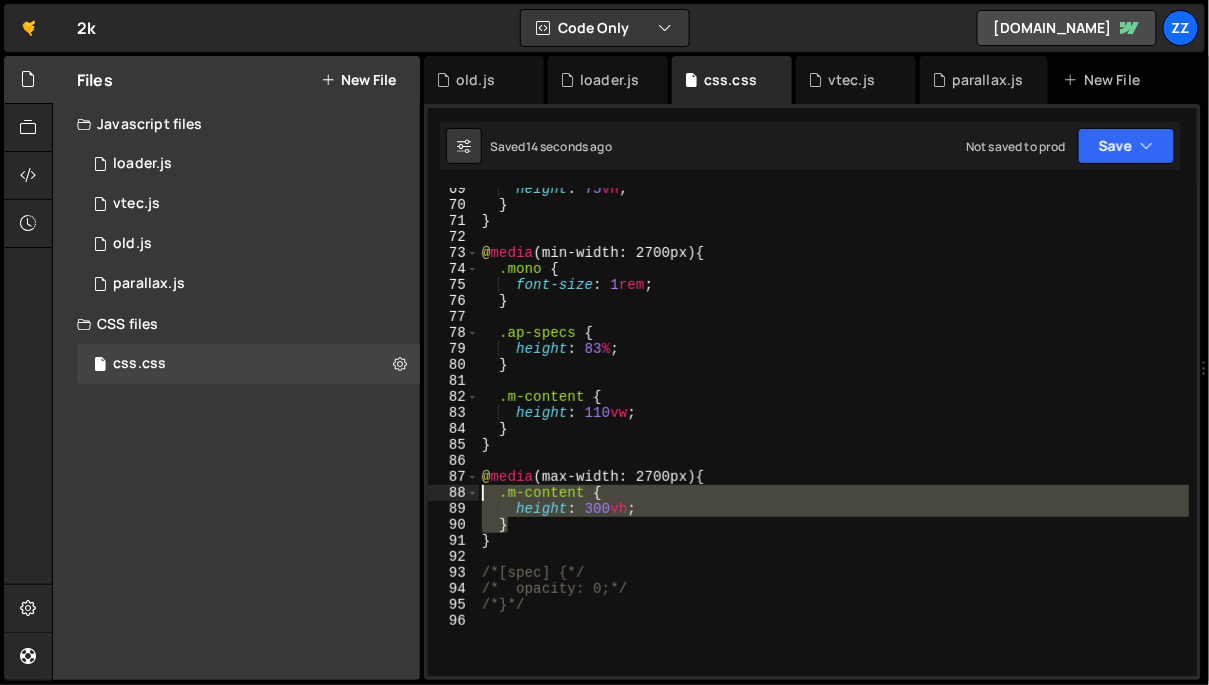 drag, startPoint x: 524, startPoint y: 519, endPoint x: 458, endPoint y: 497, distance: 69.57011 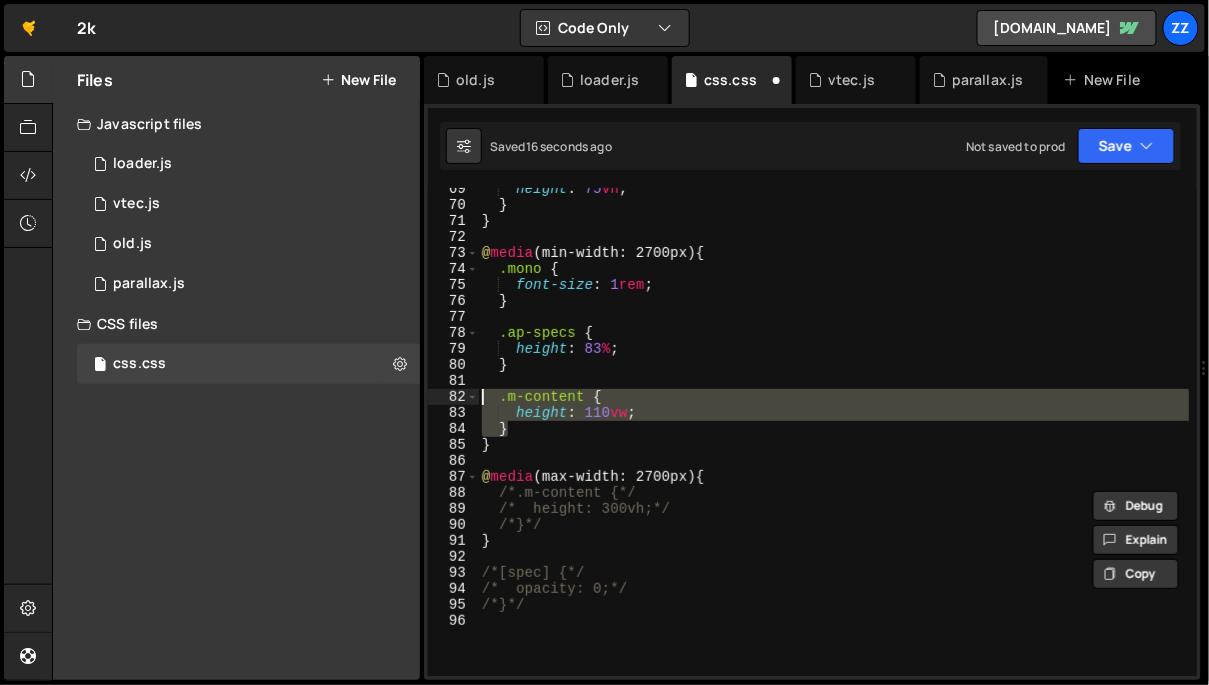 drag, startPoint x: 528, startPoint y: 433, endPoint x: 416, endPoint y: 396, distance: 117.953384 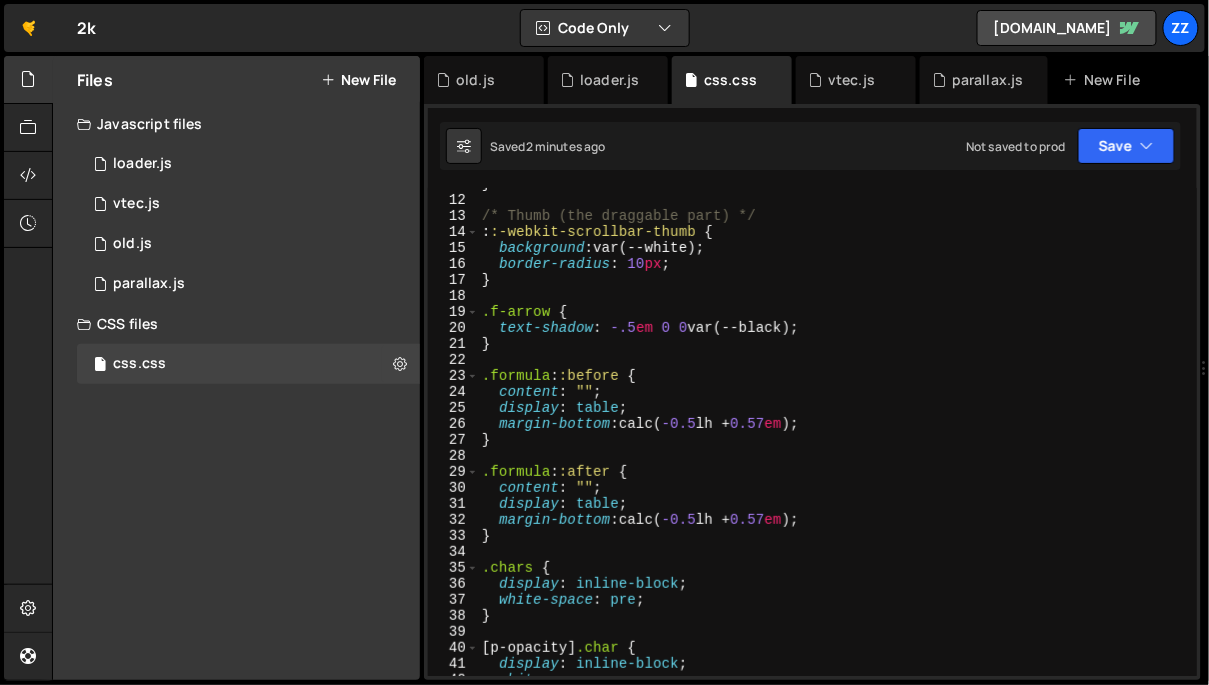 scroll, scrollTop: 0, scrollLeft: 0, axis: both 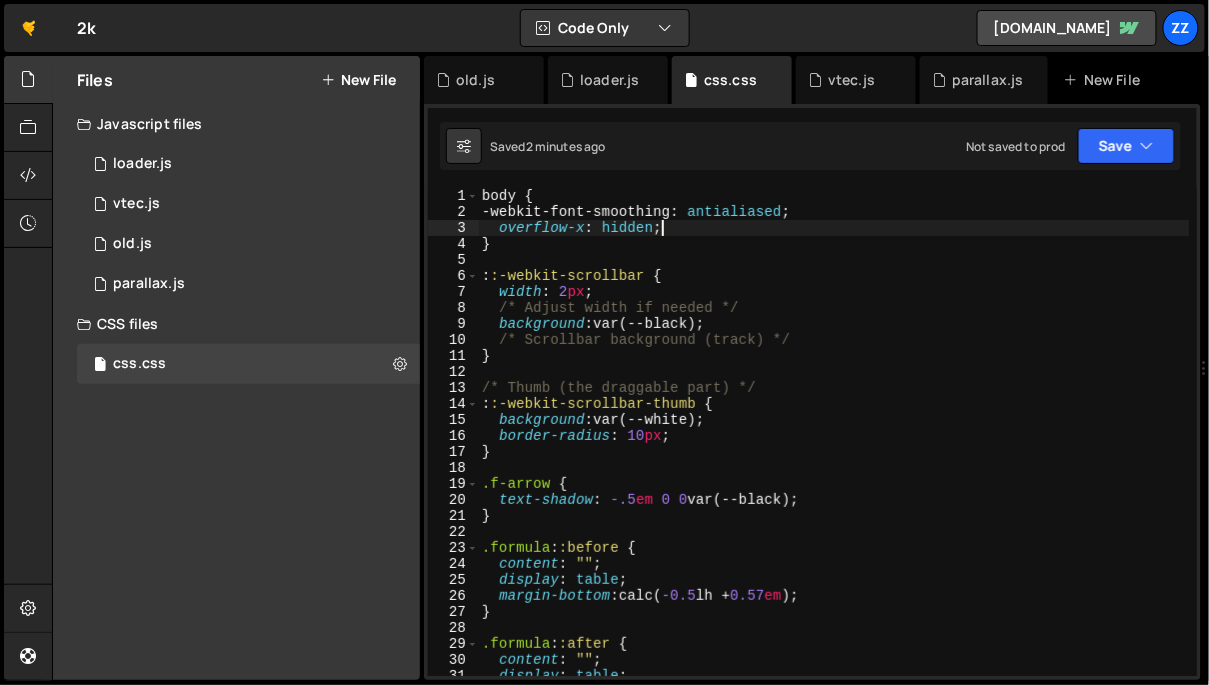 click on "body   {   -webkit-font-smoothing :   antialiased ;    overflow-x :   hidden ; } : :-webkit-scrollbar   {    width :   2 px ;    /* Adjust width if needed */    background :  var(--black) ;    /* Scrollbar background (track) */ } /* Thumb (the draggable part) */ : :-webkit-scrollbar-thumb   {    background :  var(--white) ;    border-radius :   10 px ; } .f-arrow   {    text-shadow :   -.5 em   0   0  var(--black) ; } .formula : :before   {    content :   " " ;    display :   table ;    margin-bottom :  calc( -0.5 lh +  0.57 em ) ; } .formula : :after   {    content :   " " ;    display :   table ;    margin-bottom :  calc( -0.5 lh +  0.57 em ) ;" at bounding box center (834, 448) 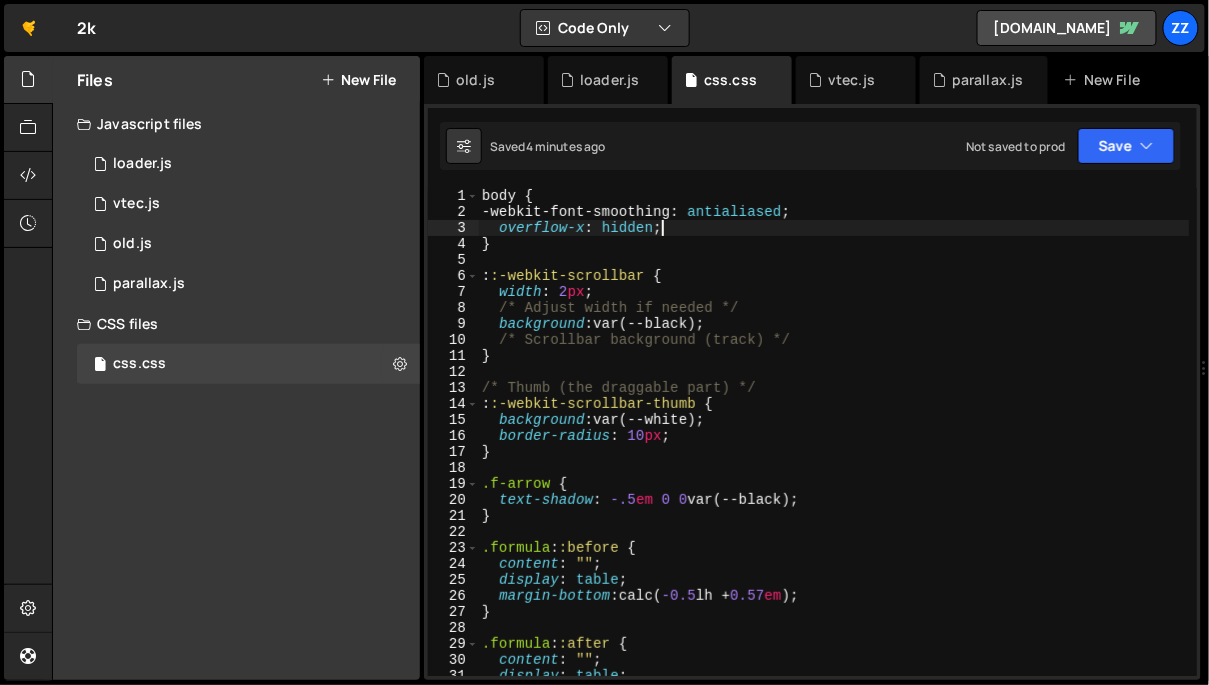 click on "body   {   -webkit-font-smoothing :   antialiased ;    overflow-x :   hidden ; } : :-webkit-scrollbar   {    width :   2 px ;    /* Adjust width if needed */    background :  var(--black) ;    /* Scrollbar background (track) */ } /* Thumb (the draggable part) */ : :-webkit-scrollbar-thumb   {    background :  var(--white) ;    border-radius :   10 px ; } .f-arrow   {    text-shadow :   -.5 em   0   0  var(--black) ; } .formula : :before   {    content :   " " ;    display :   table ;    margin-bottom :  calc( -0.5 lh +  0.57 em ) ; } .formula : :after   {    content :   " " ;    display :   table ;    margin-bottom :  calc( -0.5 lh +  0.57 em ) ;" at bounding box center (834, 448) 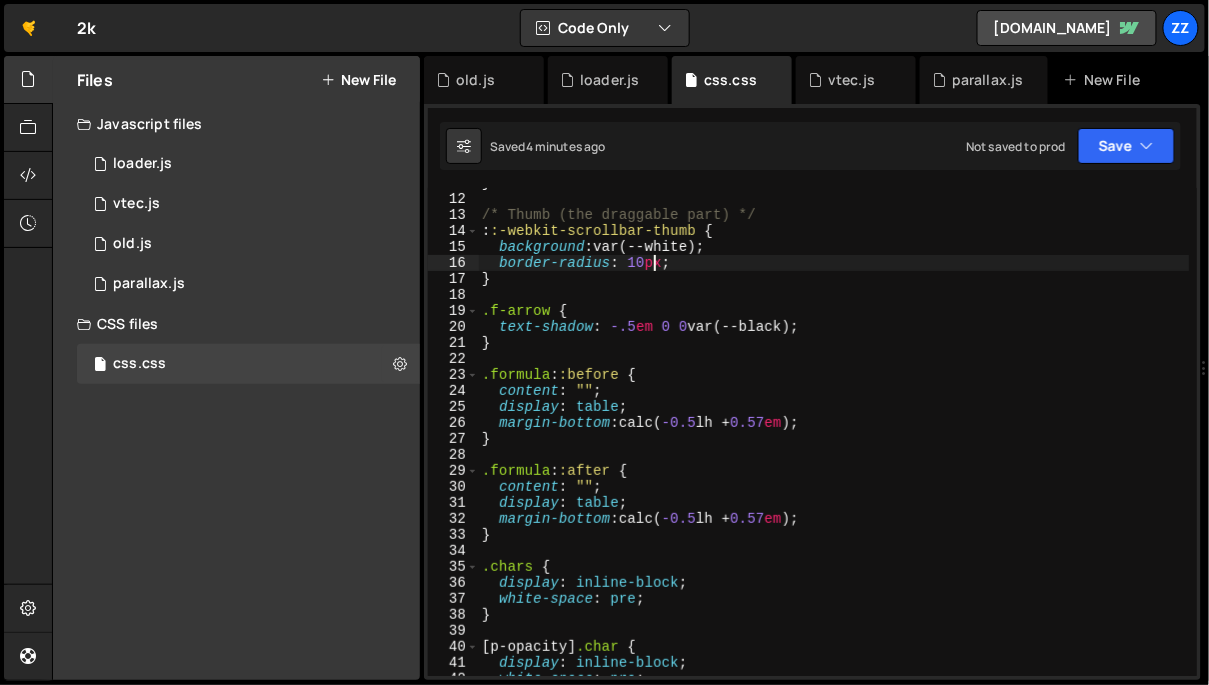 scroll, scrollTop: 211, scrollLeft: 0, axis: vertical 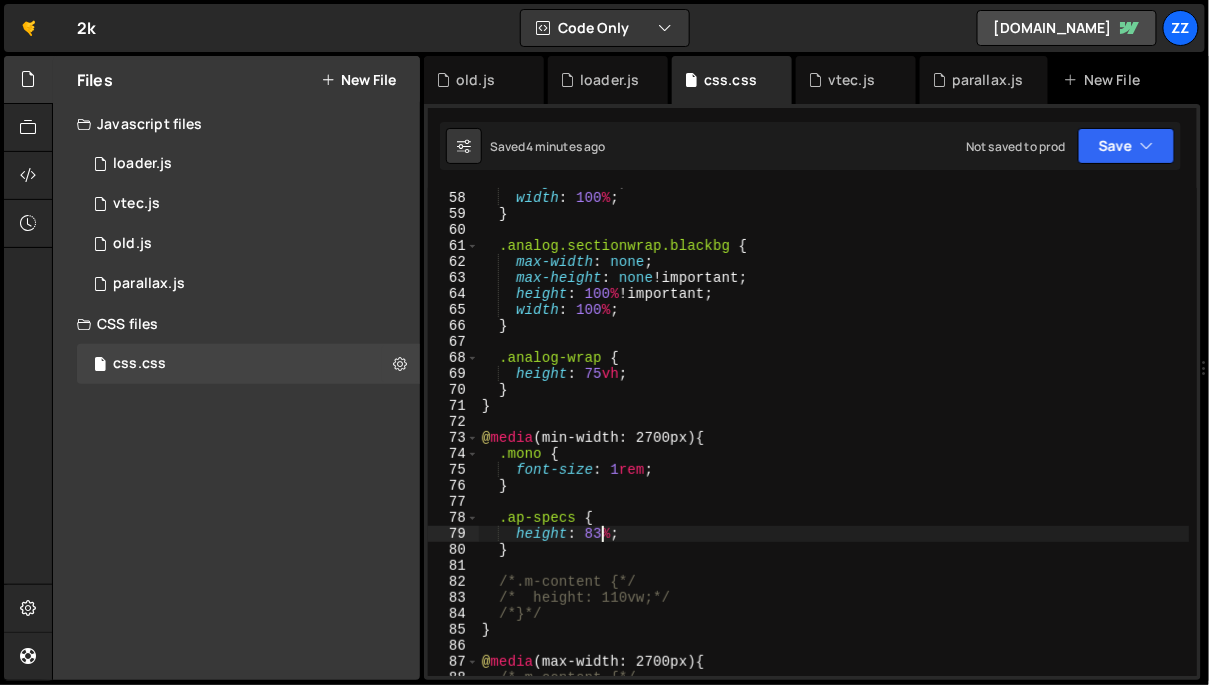 click on "height :   auto ;       width :   100 % ;    }    .analog.sectionwrap.blackbg   {       max-width :   none ;       max-height :   none  !important ;       height :   100 %  !important ;       width :   100 % ;    }    .analog-wrap   {       height :   75 vh ;    } } @ media  (min-width: 2700px)  {    .mono   {       font-size :   1 rem ;    }    .ap-specs   {       height :   83 % ;    }    /*.m-content {*/    /*  height: 110vw;*/    /*}*/ } @ media  (max-width: 2700px)  {    /*.m-content {*/" at bounding box center (834, 434) 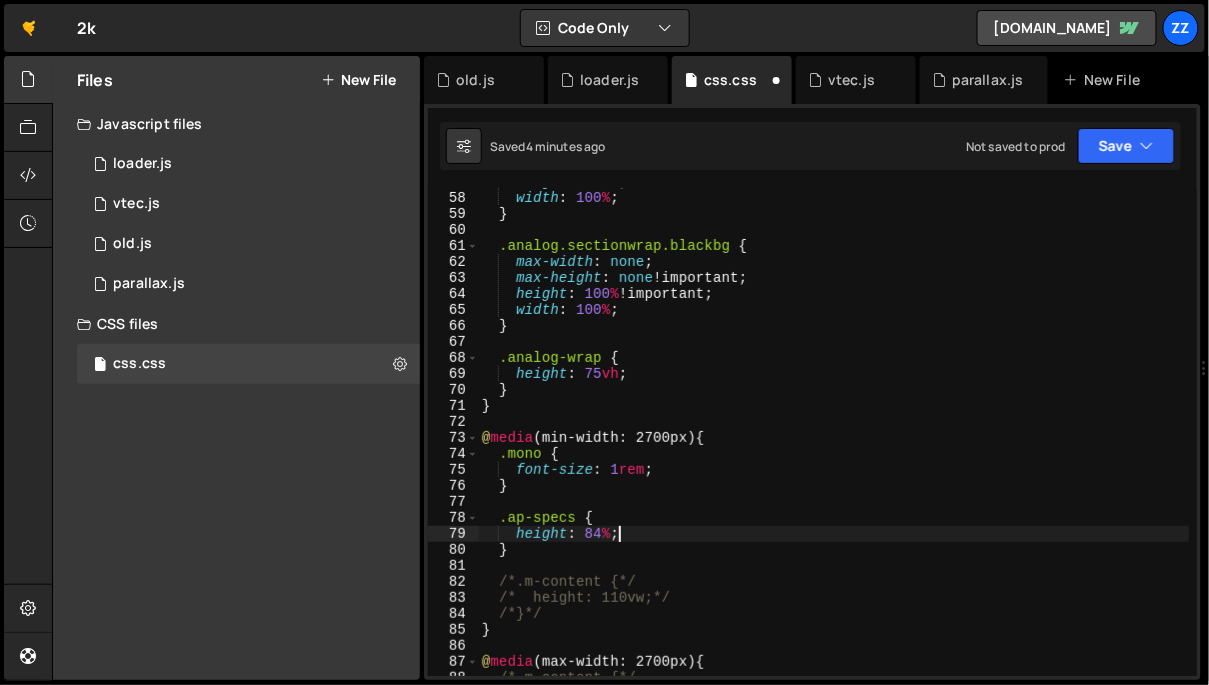 click on "height :   auto ;       width :   100 % ;    }    .analog.sectionwrap.blackbg   {       max-width :   none ;       max-height :   none  !important ;       height :   100 %  !important ;       width :   100 % ;    }    .analog-wrap   {       height :   75 vh ;    } } @ media  (min-width: 2700px)  {    .mono   {       font-size :   1 rem ;    }    .ap-specs   {       height :   84 % ;    }    /*.m-content {*/    /*  height: 110vw;*/    /*}*/ } @ media  (max-width: 2700px)  {    /*.m-content {*/" at bounding box center (834, 434) 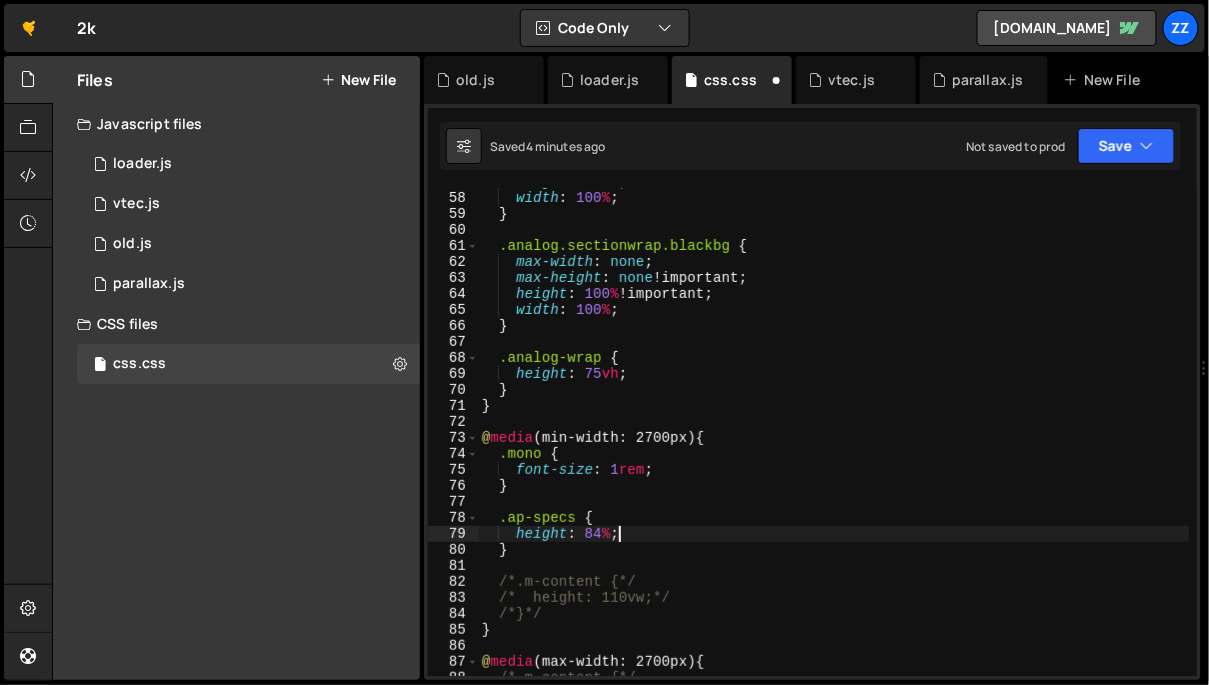 click on "height :   auto ;       width :   100 % ;    }    .analog.sectionwrap.blackbg   {       max-width :   none ;       max-height :   none  !important ;       height :   100 %  !important ;       width :   100 % ;    }    .analog-wrap   {       height :   75 vh ;    } } @ media  (min-width: 2700px)  {    .mono   {       font-size :   1 rem ;    }    .ap-specs   {       height :   84 % ;    }    /*.m-content {*/    /*  height: 110vw;*/    /*}*/ } @ media  (max-width: 2700px)  {    /*.m-content {*/" at bounding box center (834, 434) 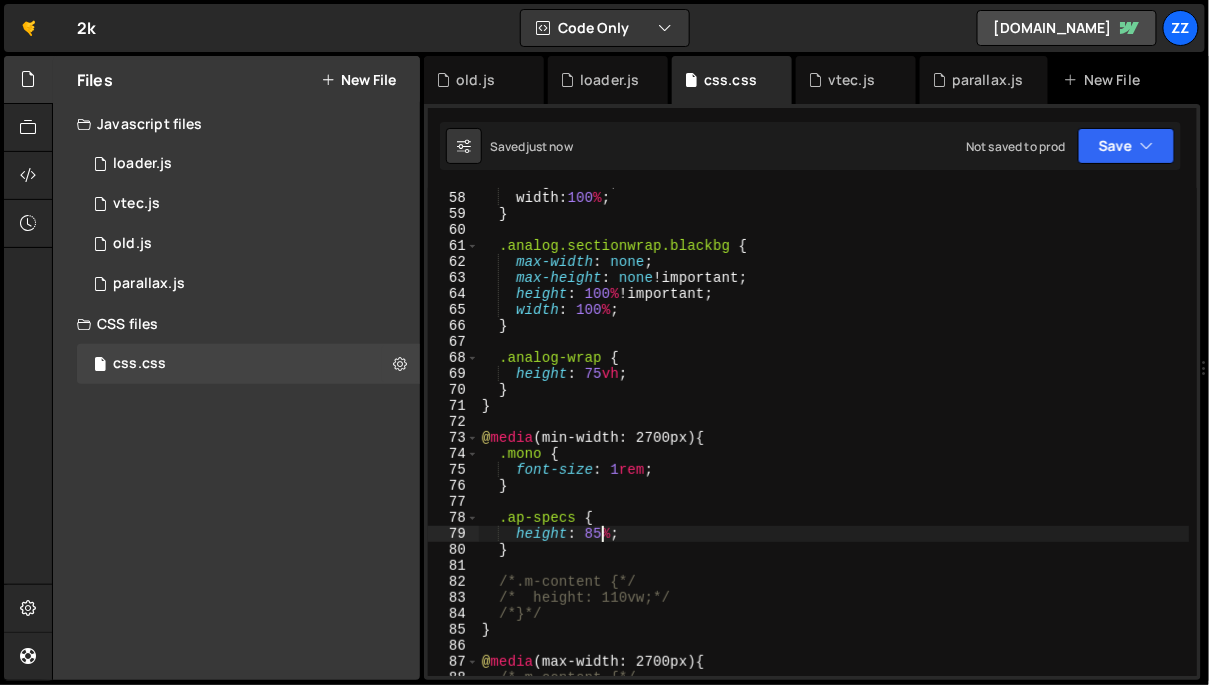 type on "height: 85%;" 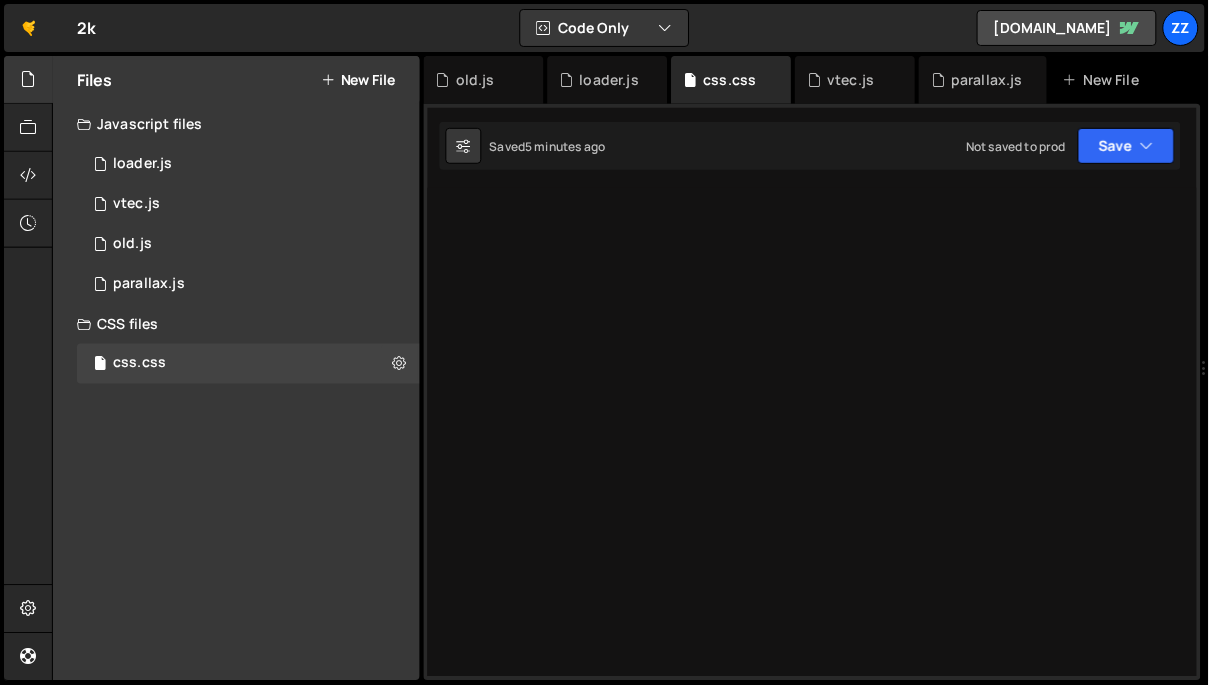 scroll, scrollTop: 0, scrollLeft: 0, axis: both 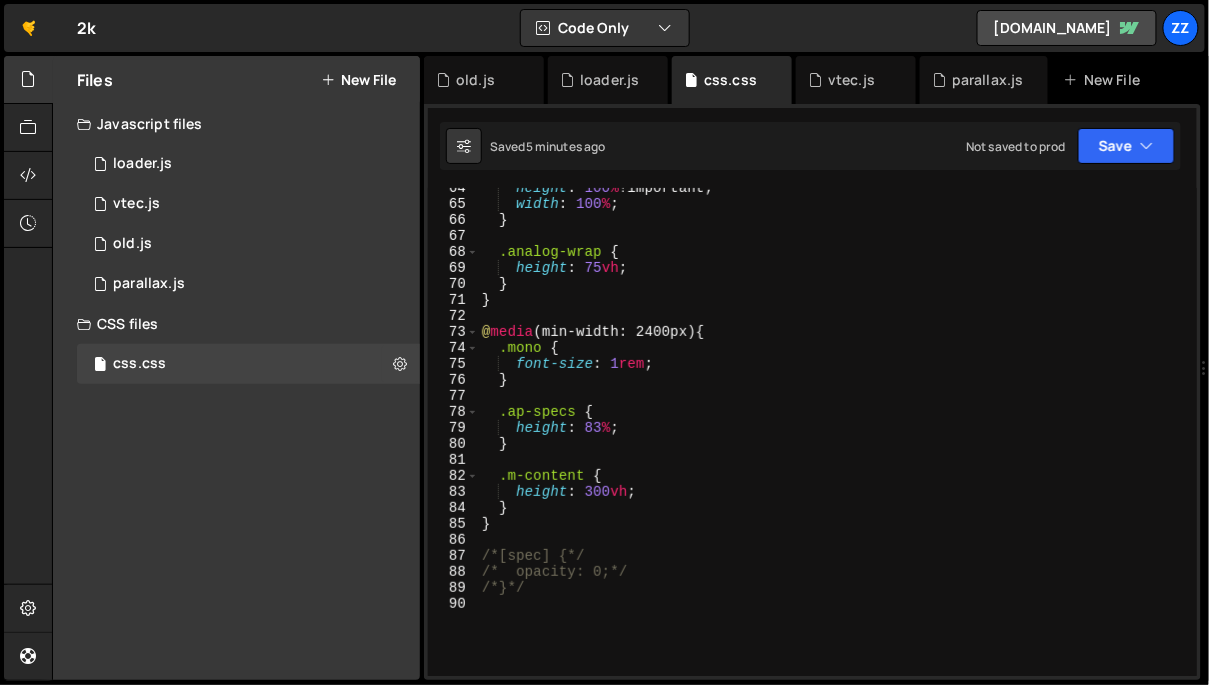 click on "height :   100 %  !important ;       width :   100 % ;    }    .analog-wrap   {       height :   75 vh ;    } } @ media  (min-width: 2400px)  {    .mono   {       font-size :   1 rem ;    }    .ap-specs   {       height :   83 % ;    }    .m-content   {       height :   300 vh ;    } } /*[spec] {*/ /*  opacity: 0;*/ /*}*/" at bounding box center [834, 440] 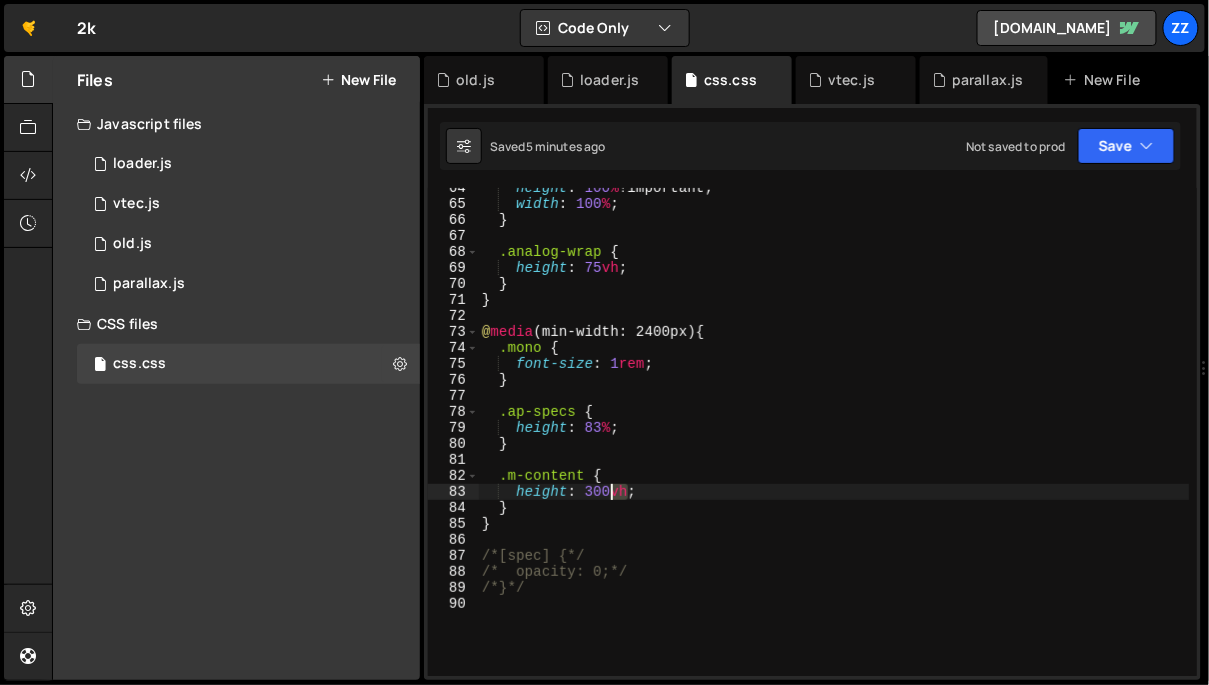 drag, startPoint x: 625, startPoint y: 491, endPoint x: 613, endPoint y: 491, distance: 12 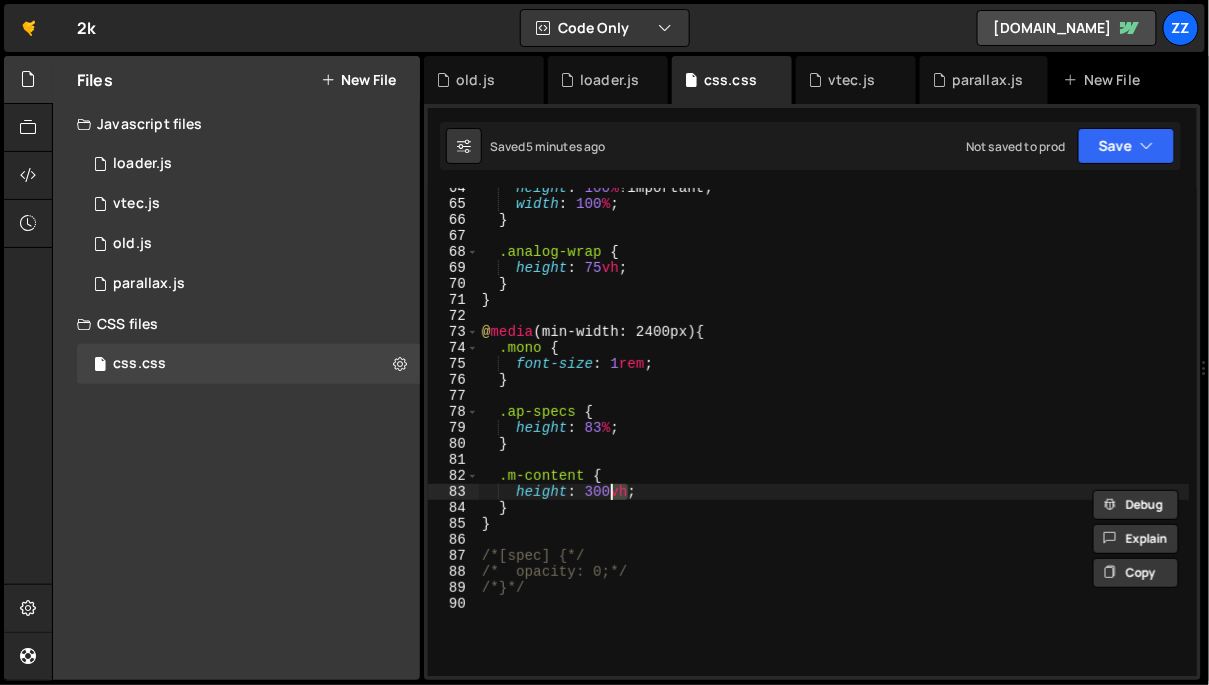 click on "height :   100 %  !important ;       width :   100 % ;    }    .analog-wrap   {       height :   75 vh ;    } } @ media  (min-width: 2400px)  {    .mono   {       font-size :   1 rem ;    }    .ap-specs   {       height :   83 % ;    }    .m-content   {       height :   300 vh ;    } } /*[spec] {*/ /*  opacity: 0;*/ /*}*/" at bounding box center [834, 440] 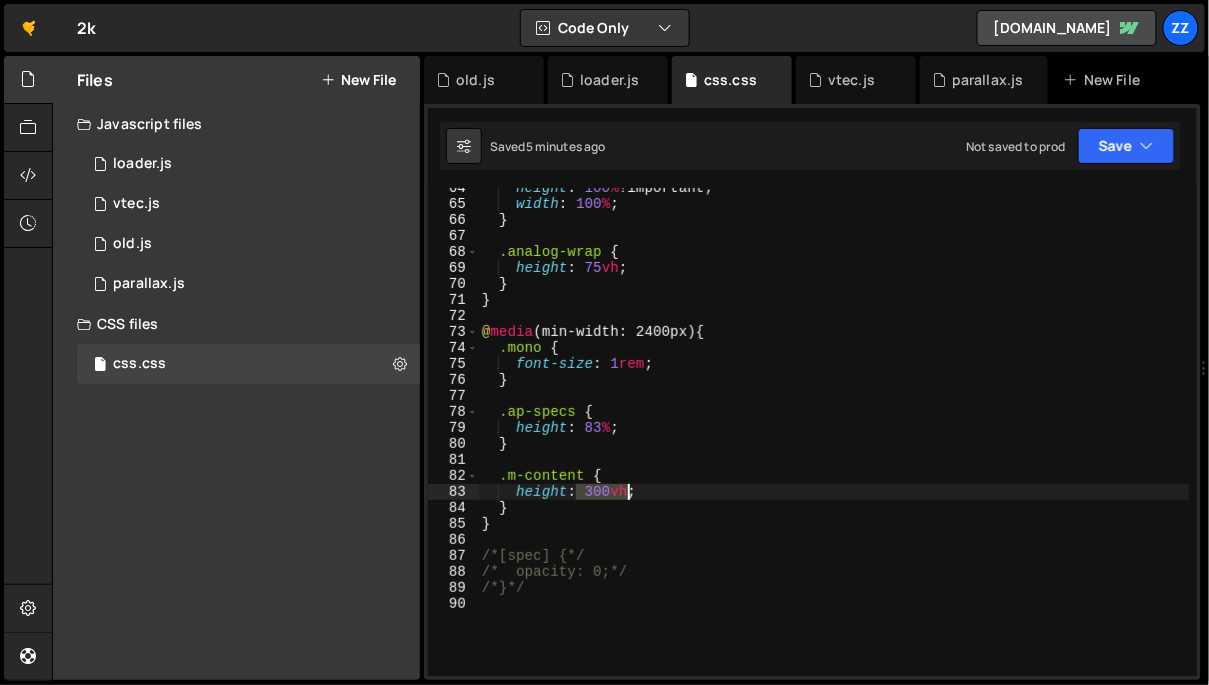 drag, startPoint x: 579, startPoint y: 490, endPoint x: 625, endPoint y: 493, distance: 46.09772 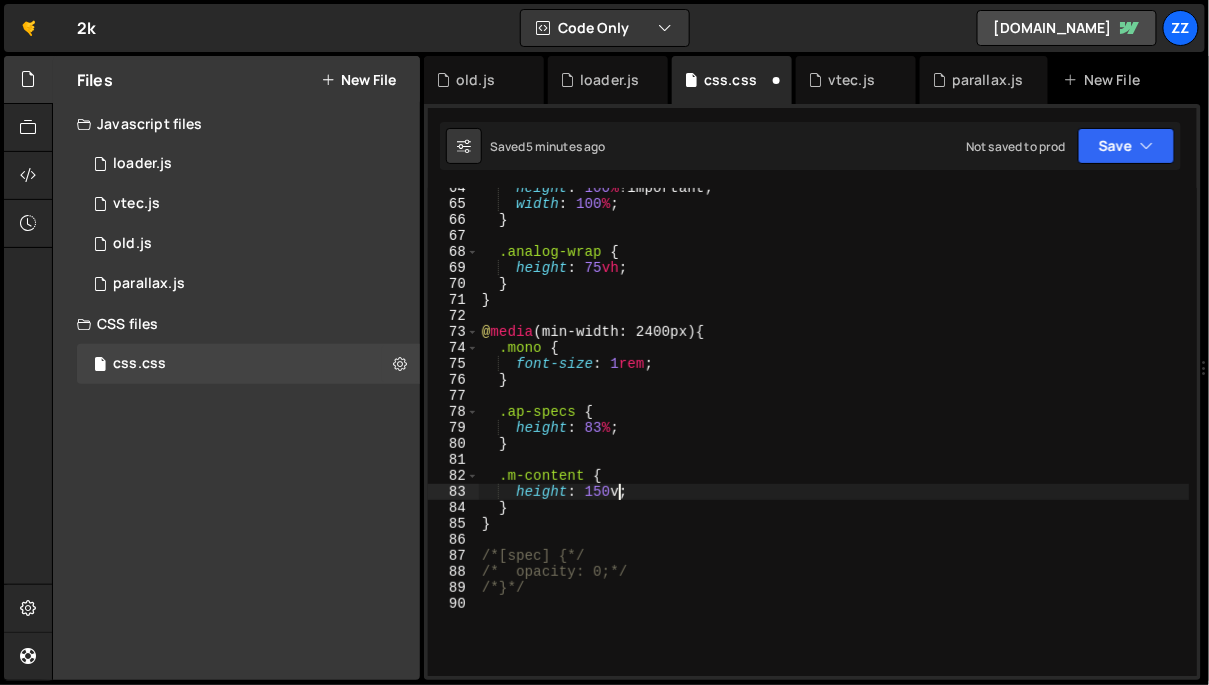 scroll, scrollTop: 0, scrollLeft: 10, axis: horizontal 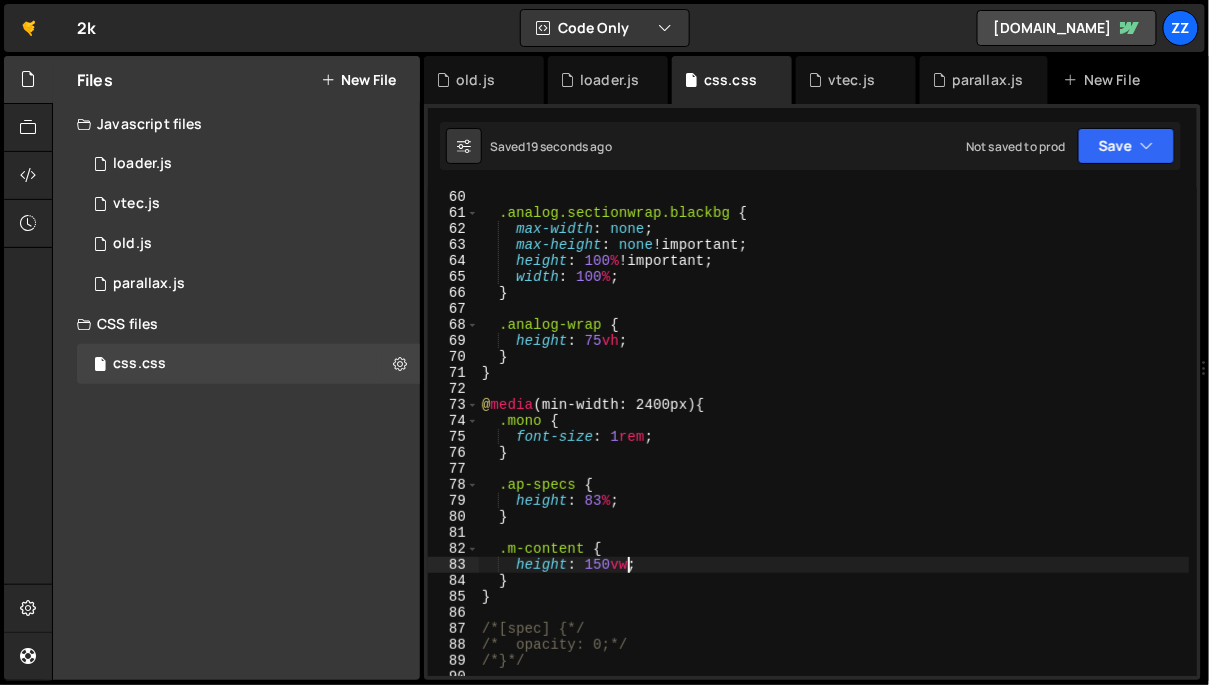 click on "}    .analog.sectionwrap.blackbg   {       max-width :   none ;       max-height :   none  !important ;       height :   100 %  !important ;       width :   100 % ;    }    .analog-wrap   {       height :   75 vh ;    } } @ media  (min-width: 2400px)  {    .mono   {       font-size :   1 rem ;    }    .ap-specs   {       height :   83 % ;    }    .m-content   {       height :   150 vw ;    } } /*[spec] {*/ /*  opacity: 0;*/ /*}*/" at bounding box center [834, 433] 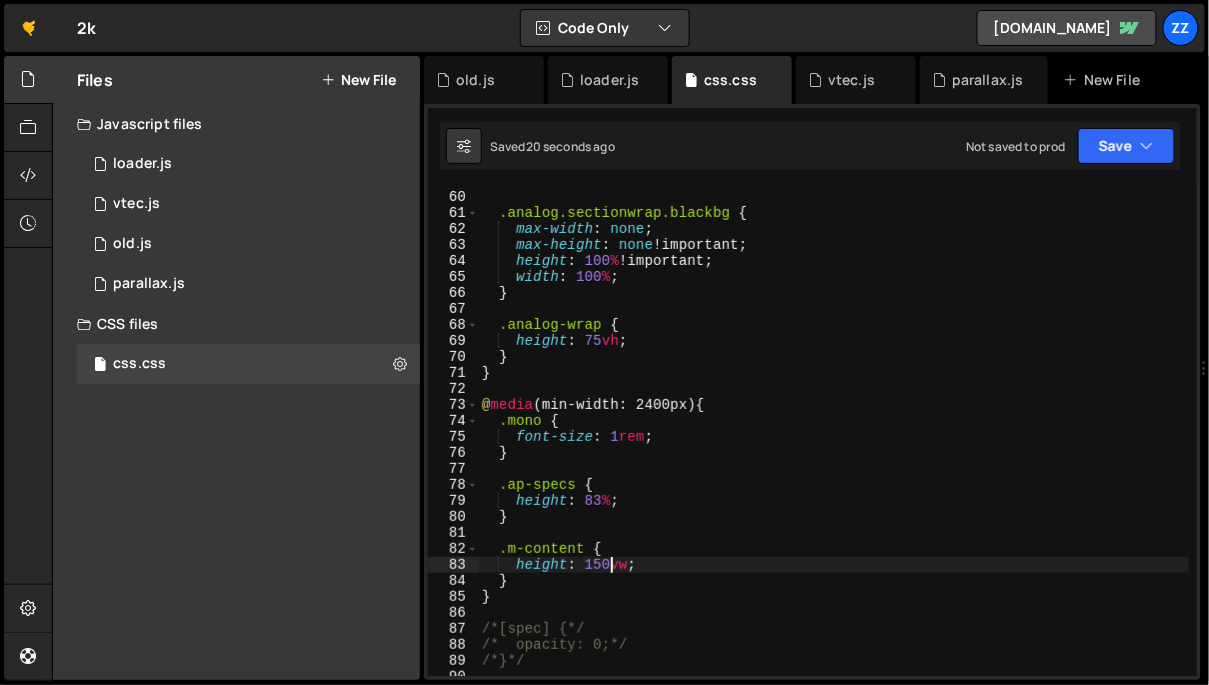 click on "}    .analog.sectionwrap.blackbg   {       max-width :   none ;       max-height :   none  !important ;       height :   100 %  !important ;       width :   100 % ;    }    .analog-wrap   {       height :   75 vh ;    } } @ media  (min-width: 2400px)  {    .mono   {       font-size :   1 rem ;    }    .ap-specs   {       height :   83 % ;    }    .m-content   {       height :   150 vw ;    } } /*[spec] {*/ /*  opacity: 0;*/ /*}*/" at bounding box center (834, 433) 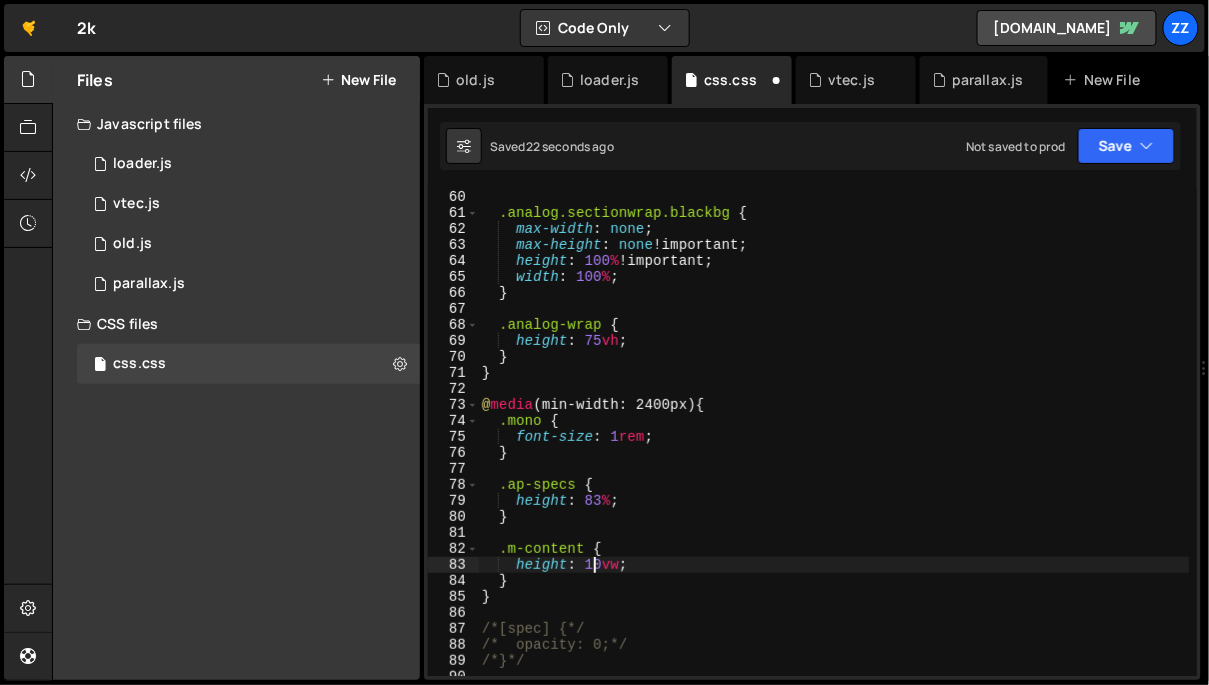 scroll, scrollTop: 0, scrollLeft: 9, axis: horizontal 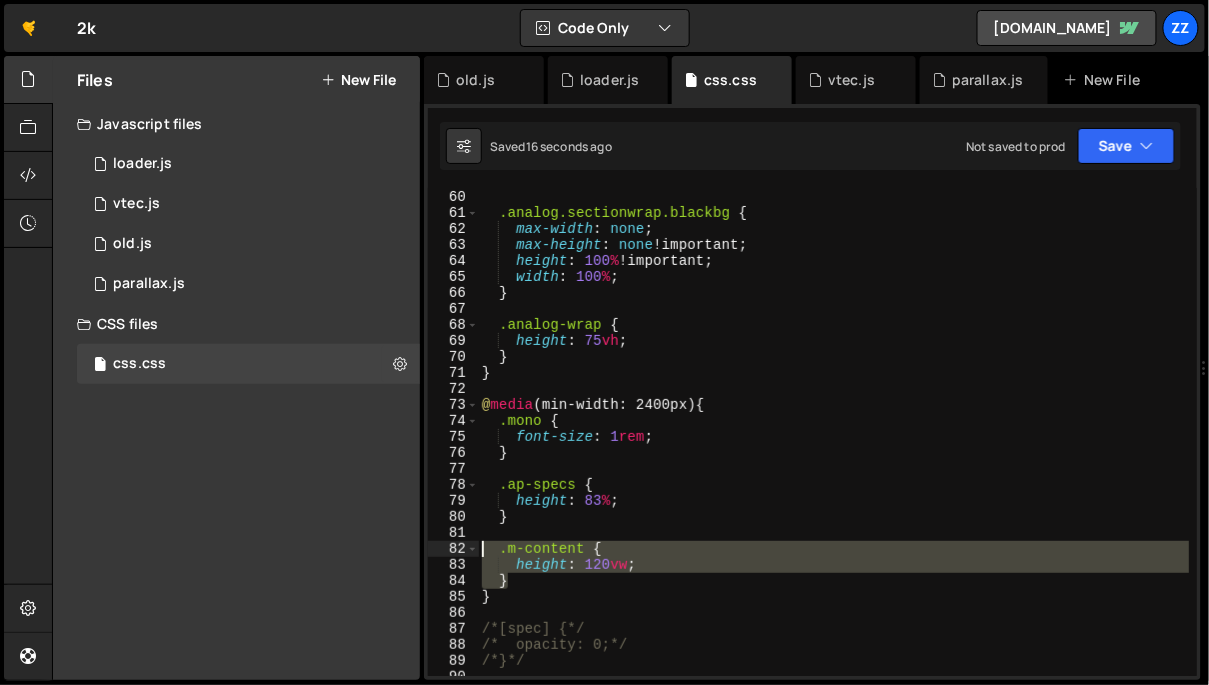 drag, startPoint x: 523, startPoint y: 579, endPoint x: 435, endPoint y: 549, distance: 92.973114 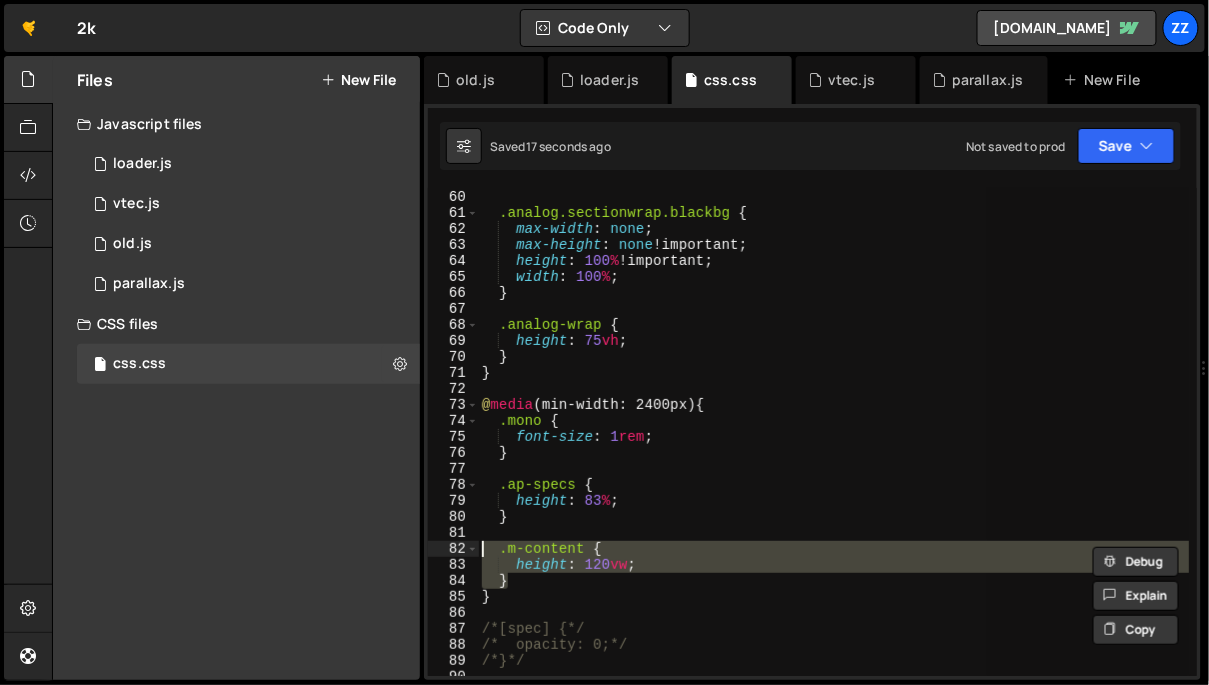 click on "}    .analog.sectionwrap.blackbg   {       max-width :   none ;       max-height :   none  !important ;       height :   100 %  !important ;       width :   100 % ;    }    .analog-wrap   {       height :   75 vh ;    } } @ media  (min-width: 2400px)  {    .mono   {       font-size :   1 rem ;    }    .ap-specs   {       height :   83 % ;    }    .m-content   {       height :   120 vw ;    } } /*[spec] {*/ /*  opacity: 0;*/ /*}*/" at bounding box center [833, 432] 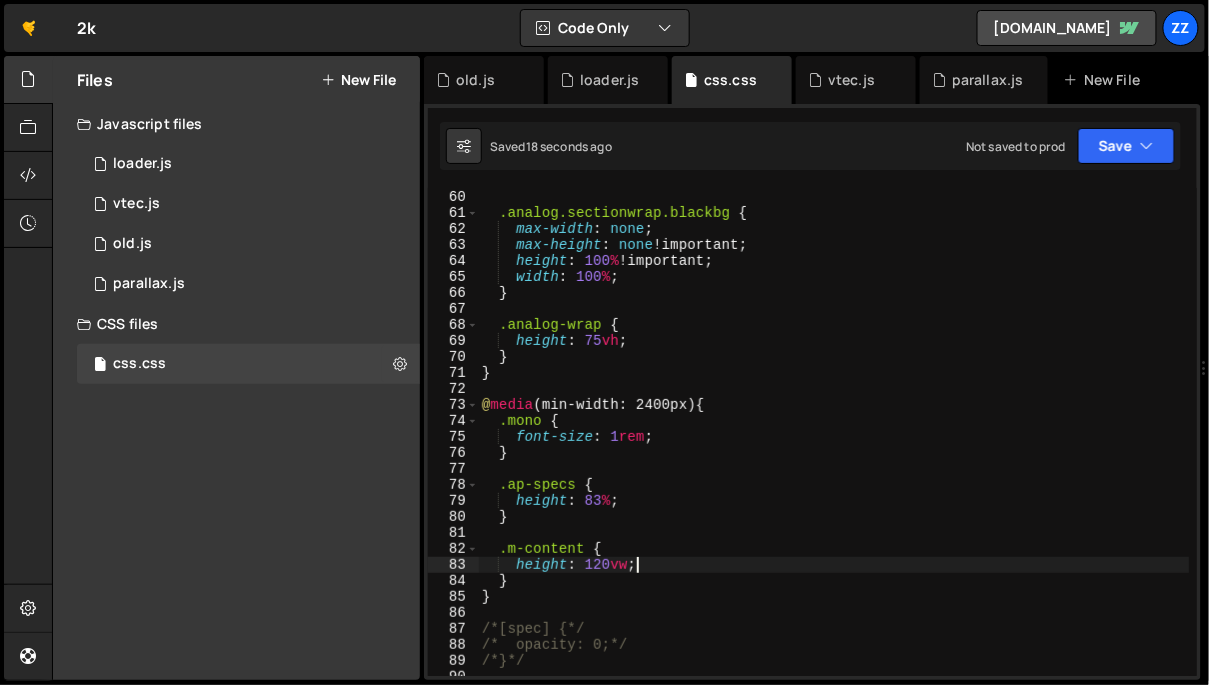 click on "}    .analog.sectionwrap.blackbg   {       max-width :   none ;       max-height :   none  !important ;       height :   100 %  !important ;       width :   100 % ;    }    .analog-wrap   {       height :   75 vh ;    } } @ media  (min-width: 2400px)  {    .mono   {       font-size :   1 rem ;    }    .ap-specs   {       height :   83 % ;    }    .m-content   {       height :   120 vw ;    } } /*[spec] {*/ /*  opacity: 0;*/ /*}*/" at bounding box center [834, 433] 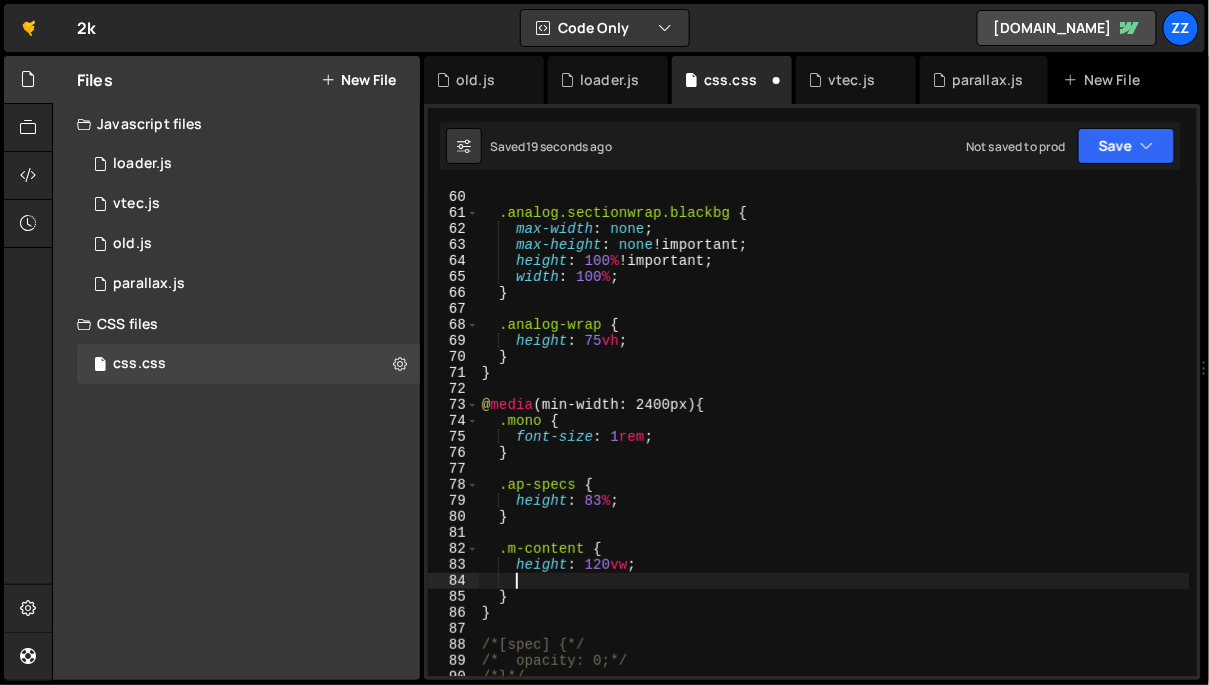 type on "max" 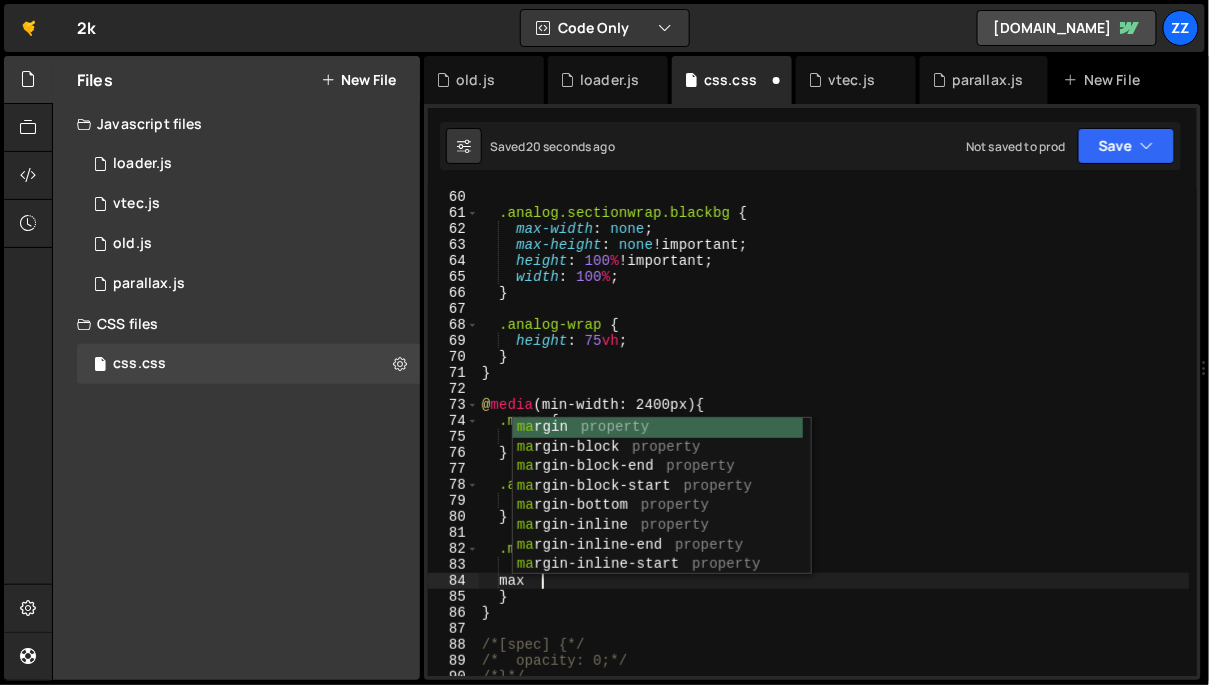 scroll, scrollTop: 0, scrollLeft: 3, axis: horizontal 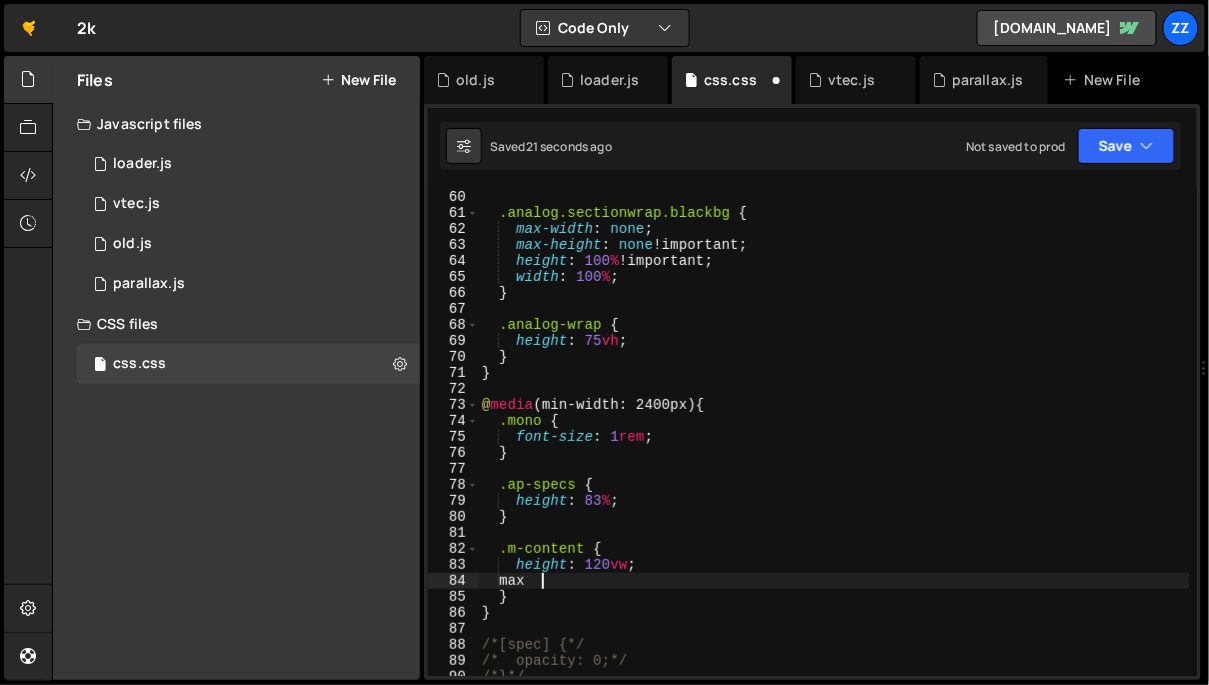 click on "}    .analog.sectionwrap.blackbg   {       max-width :   none ;       max-height :   none  !important ;       height :   100 %  !important ;       width :   100 % ;    }    .analog-wrap   {       height :   75 vh ;    } } @ media  (min-width: 2400px)  {    .mono   {       font-size :   1 rem ;    }    .ap-specs   {       height :   83 % ;    }    .m-content   {       height :   120 vw ;      max    } } /*[spec] {*/ /*  opacity: 0;*/ /*}*/" at bounding box center [834, 433] 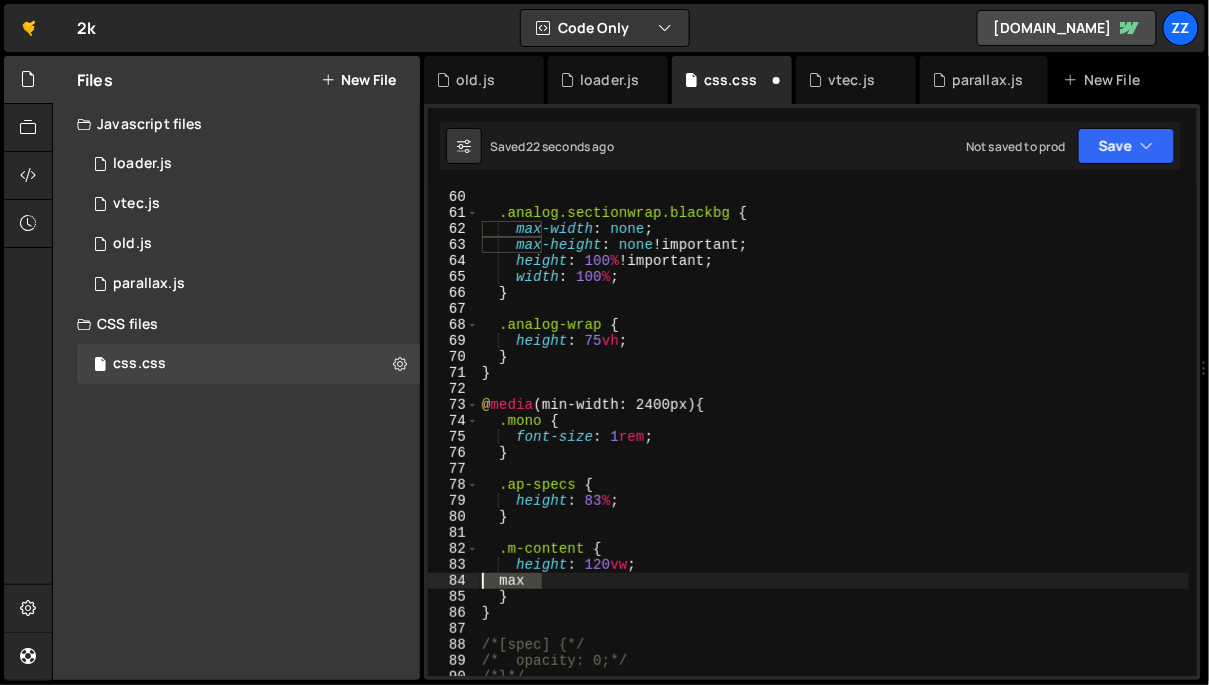 drag, startPoint x: 605, startPoint y: 585, endPoint x: 398, endPoint y: 582, distance: 207.02174 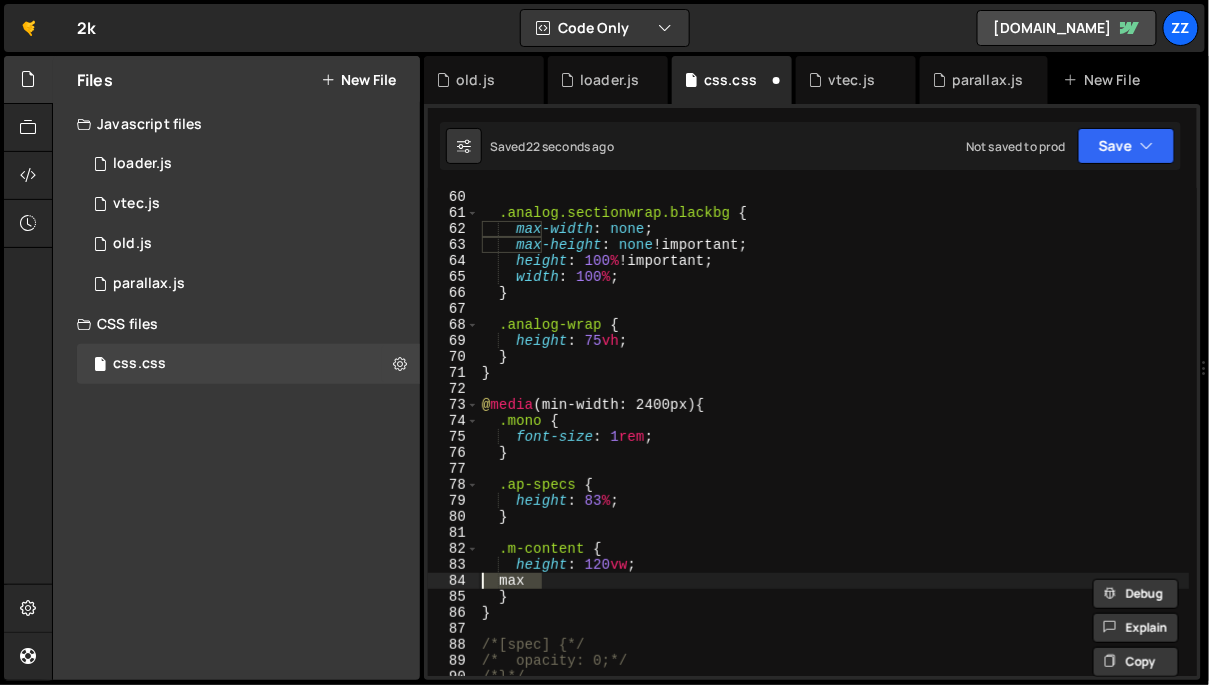 scroll, scrollTop: 0, scrollLeft: 0, axis: both 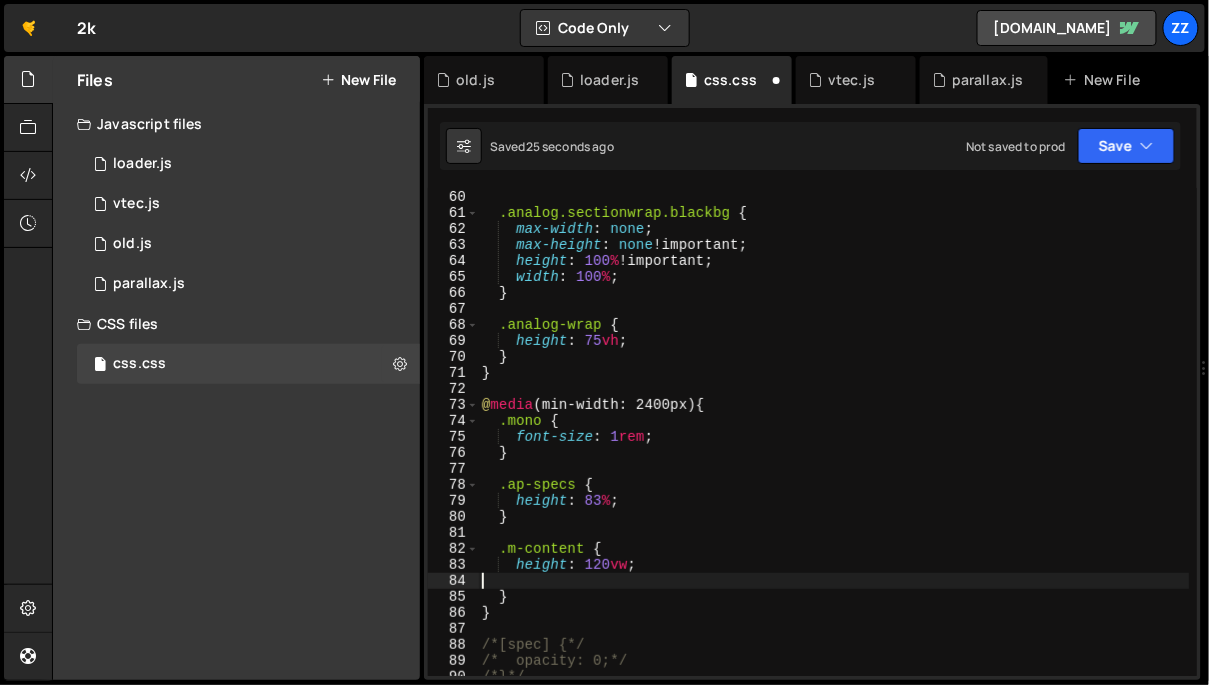 type on "height: 120vw;" 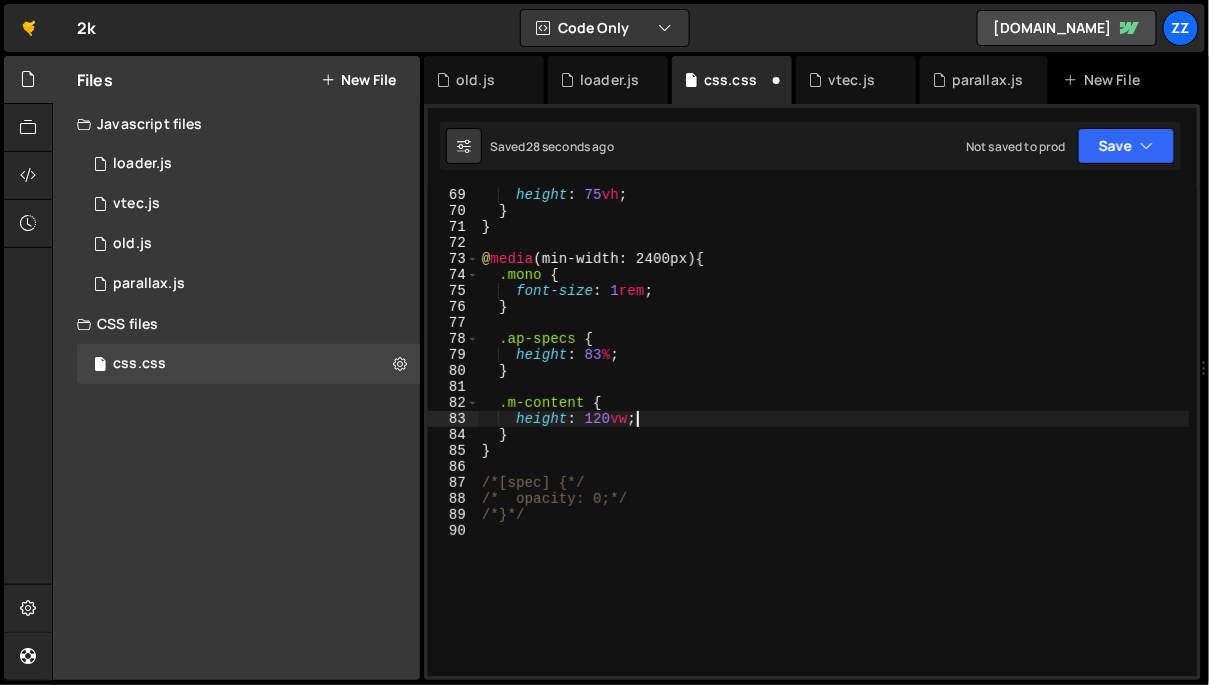 scroll, scrollTop: 1107, scrollLeft: 0, axis: vertical 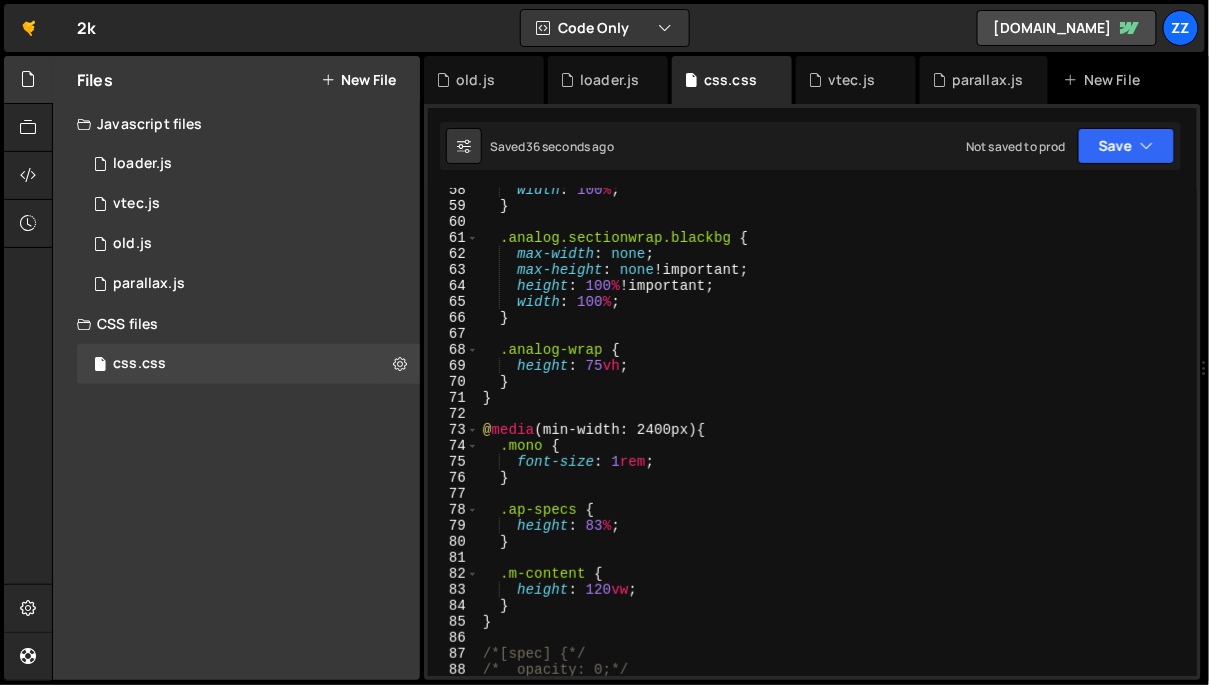 click on "width :   100 % ;    }    .analog.sectionwrap.blackbg   {       max-width :   none ;       max-height :   none  !important ;       height :   100 %  !important ;       width :   100 % ;    }    .analog-wrap   {       height :   75 vh ;    } } @ media  (min-width: 2400px)  {    .mono   {       font-size :   1 rem ;    }    .ap-specs   {       height :   83 % ;    }    .m-content   {       height :   120 vw ;    } } /*[spec] {*/ /*  opacity: 0;*/ /*}*/" at bounding box center (834, 442) 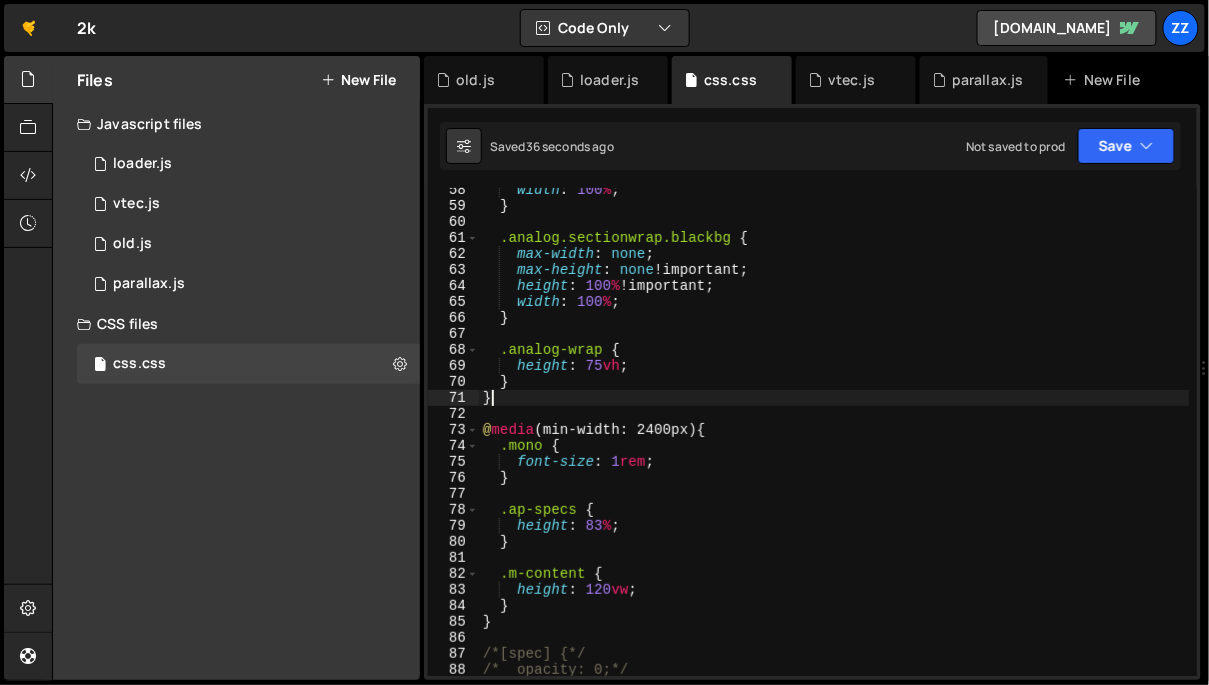 click on "width :   100 % ;    }    .analog.sectionwrap.blackbg   {       max-width :   none ;       max-height :   none  !important ;       height :   100 %  !important ;       width :   100 % ;    }    .analog-wrap   {       height :   75 vh ;    } } @ media  (min-width: 2400px)  {    .mono   {       font-size :   1 rem ;    }    .ap-specs   {       height :   83 % ;    }    .m-content   {       height :   120 vw ;    } } /*[spec] {*/ /*  opacity: 0;*/ /*}*/" at bounding box center [834, 442] 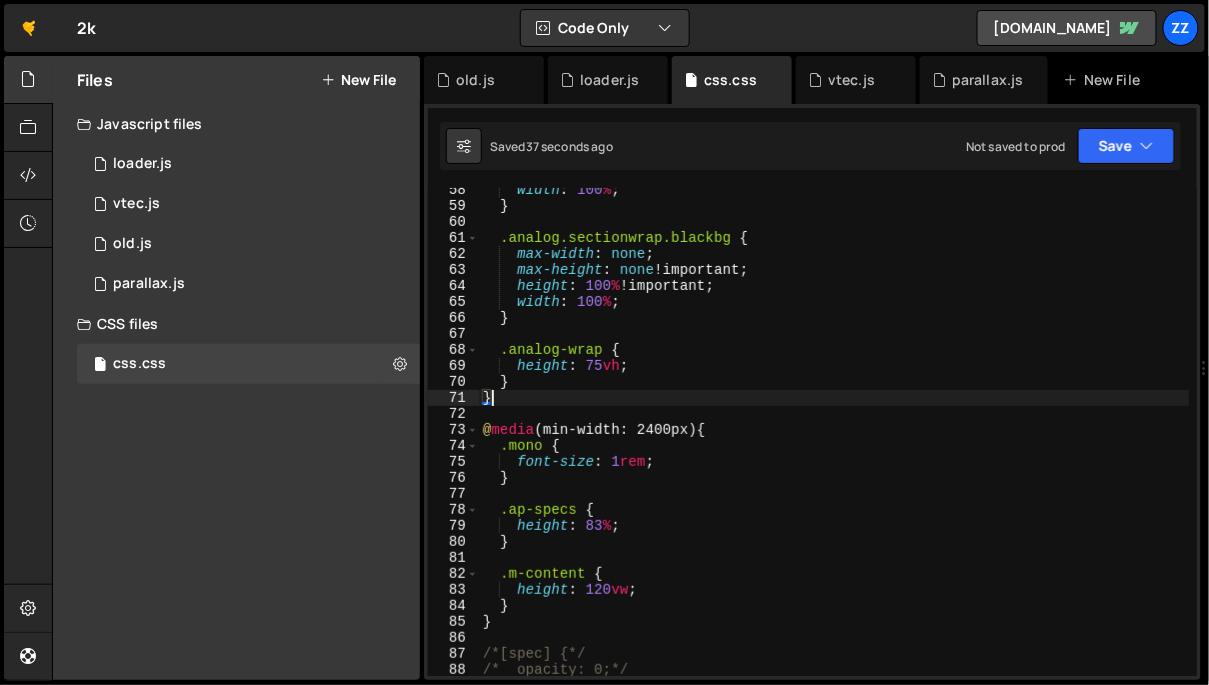 click on "width :   100 % ;    }    .analog.sectionwrap.blackbg   {       max-width :   none ;       max-height :   none  !important ;       height :   100 %  !important ;       width :   100 % ;    }    .analog-wrap   {       height :   75 vh ;    } } @ media  (min-width: 2400px)  {    .mono   {       font-size :   1 rem ;    }    .ap-specs   {       height :   83 % ;    }    .m-content   {       height :   120 vw ;    } } /*[spec] {*/ /*  opacity: 0;*/ /*}*/" at bounding box center (834, 442) 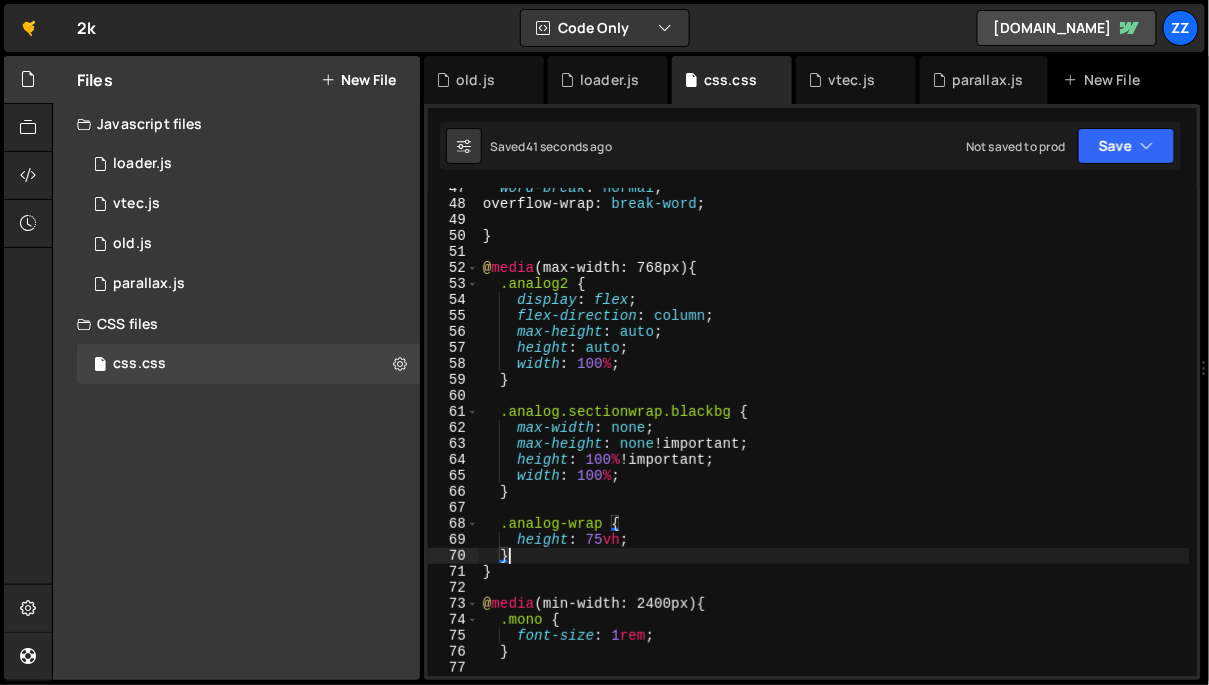 scroll, scrollTop: 1187, scrollLeft: 0, axis: vertical 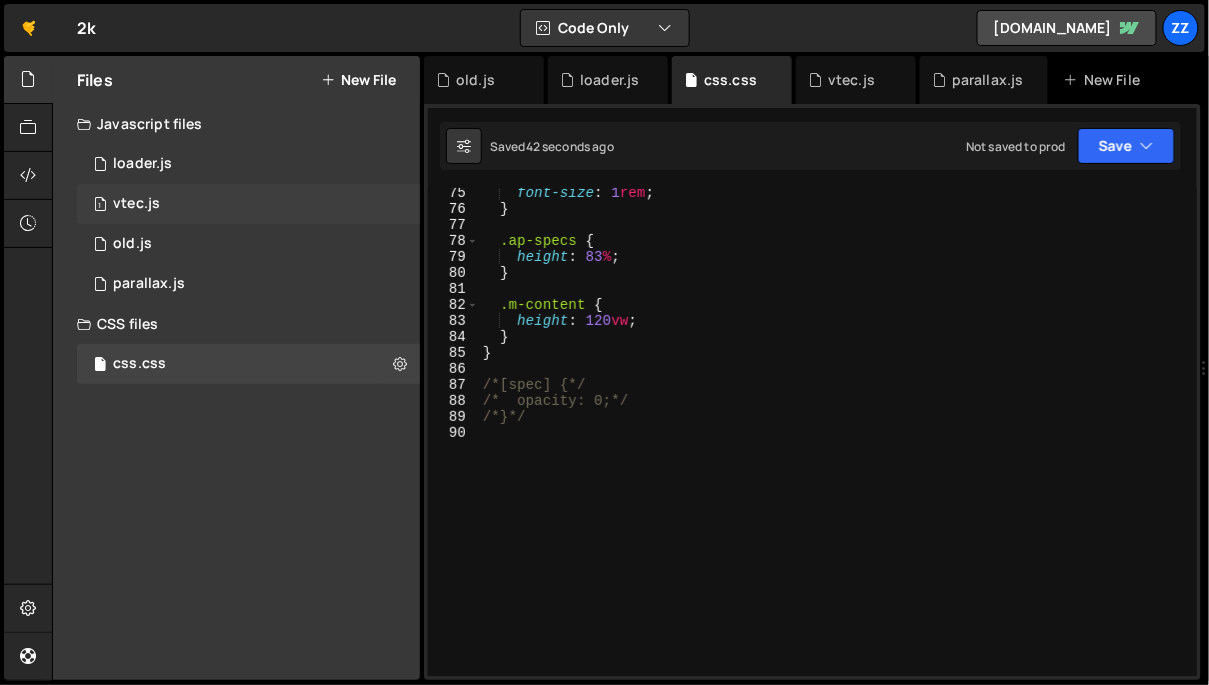 click on "1
vtec.js
0" 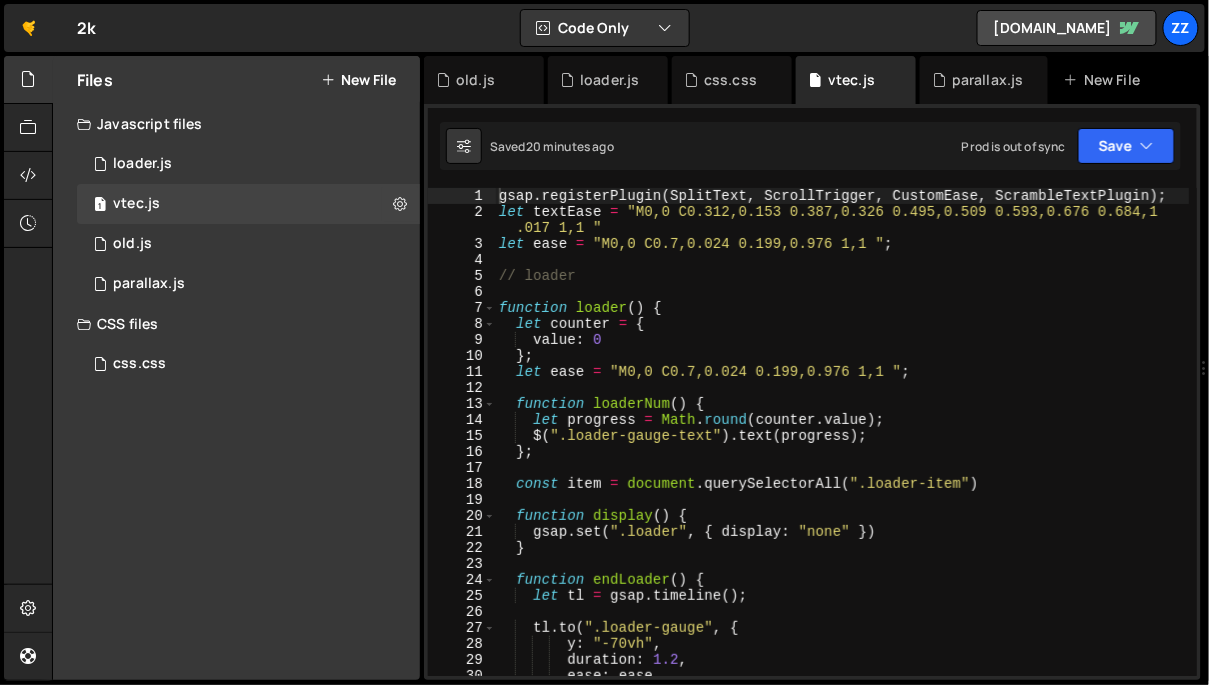 type on "value: 0" 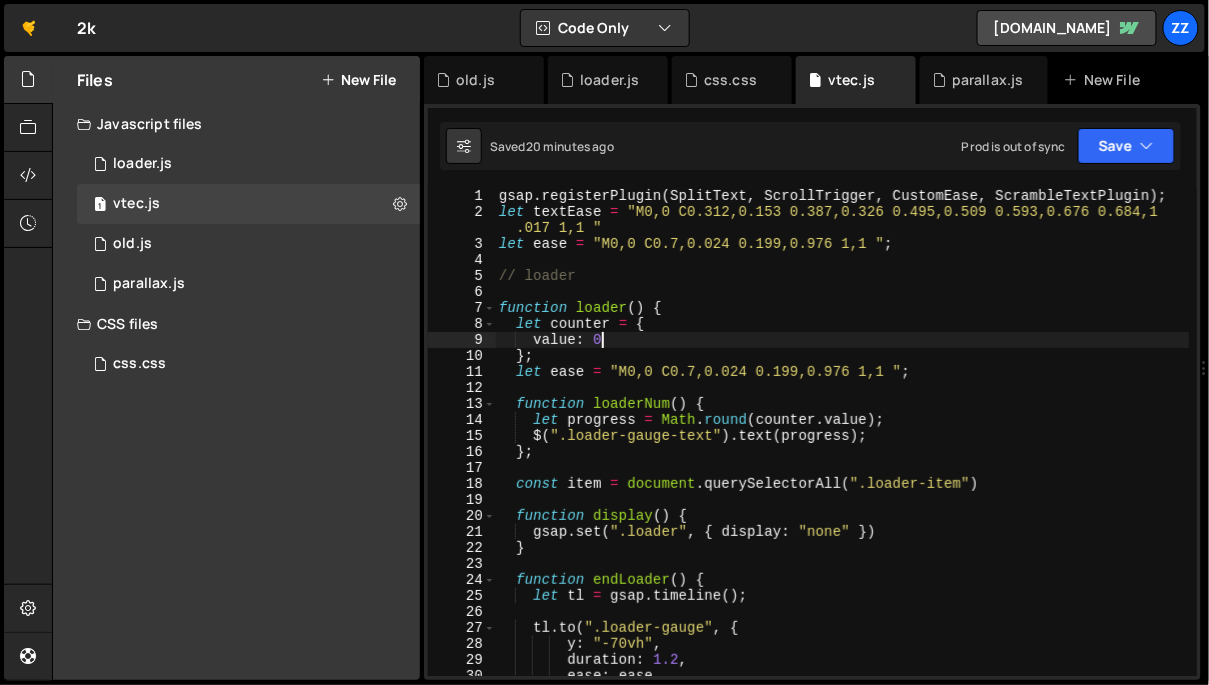click on "gsap . registerPlugin ( SplitText ,   ScrollTrigger ,   CustomEase ,   ScrambleTextPlugin ) ; let   textEase   =   "M0,0 C0.312,0.153 0.387,0.326 0.495,0.509 0.593,0.676 0.684,1    .017 1,1 " let   ease   =   "M0,0 C0.7,0.024 0.199,0.976 1,1 " ; // loader function   loader ( )   {    let   counter   =   {       value :   0    } ;    let   ease   =   "M0,0 C0.7,0.024 0.199,0.976 1,1 " ;    function   loaderNum ( )   {       let   progress   =   Math . round ( counter . value ) ;       $ ( ".loader-gauge-text" ) . text ( progress ) ;    } ;    const   item   =   document . querySelectorAll ( ".loader-item" )    function   display ( )   {       gsap . set ( ".loader" ,   {   display :   "none"   })    }    function   endLoader ( )   {       let   tl   =   gsap . timeline ( ) ;       tl . to ( ".loader-gauge" ,   {             y :   "-70vh" ,             duration :   1.2 ,             ease :   ease          })" at bounding box center (842, 448) 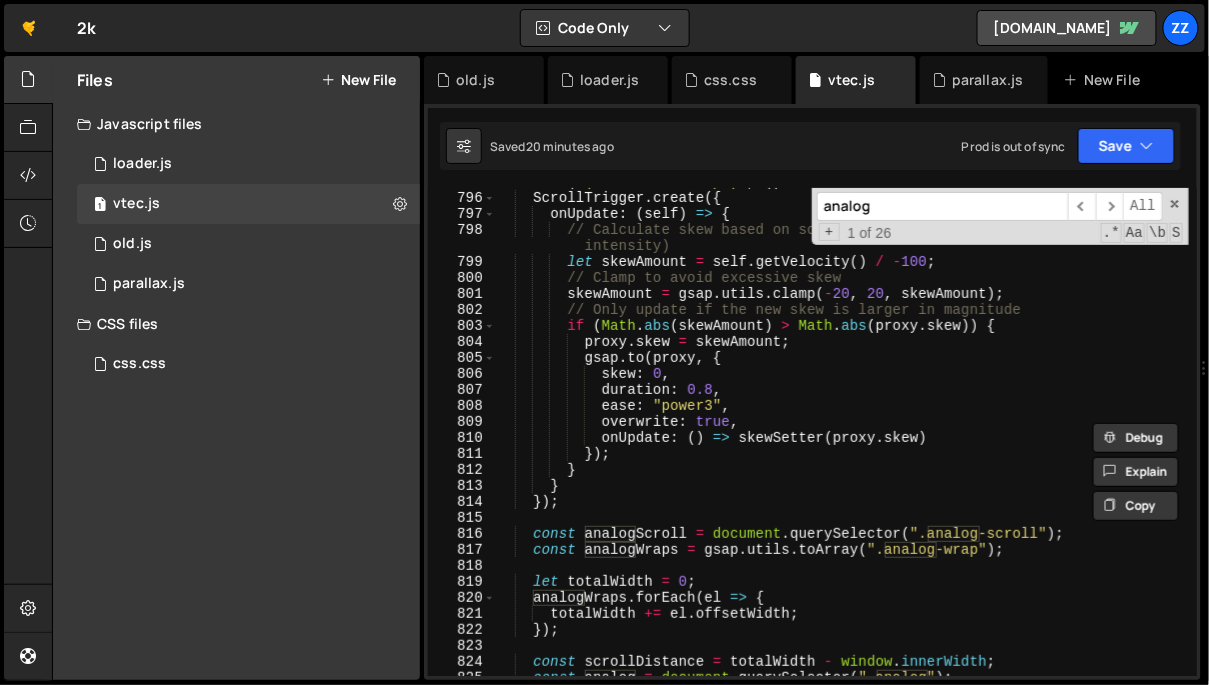 scroll, scrollTop: 12939, scrollLeft: 0, axis: vertical 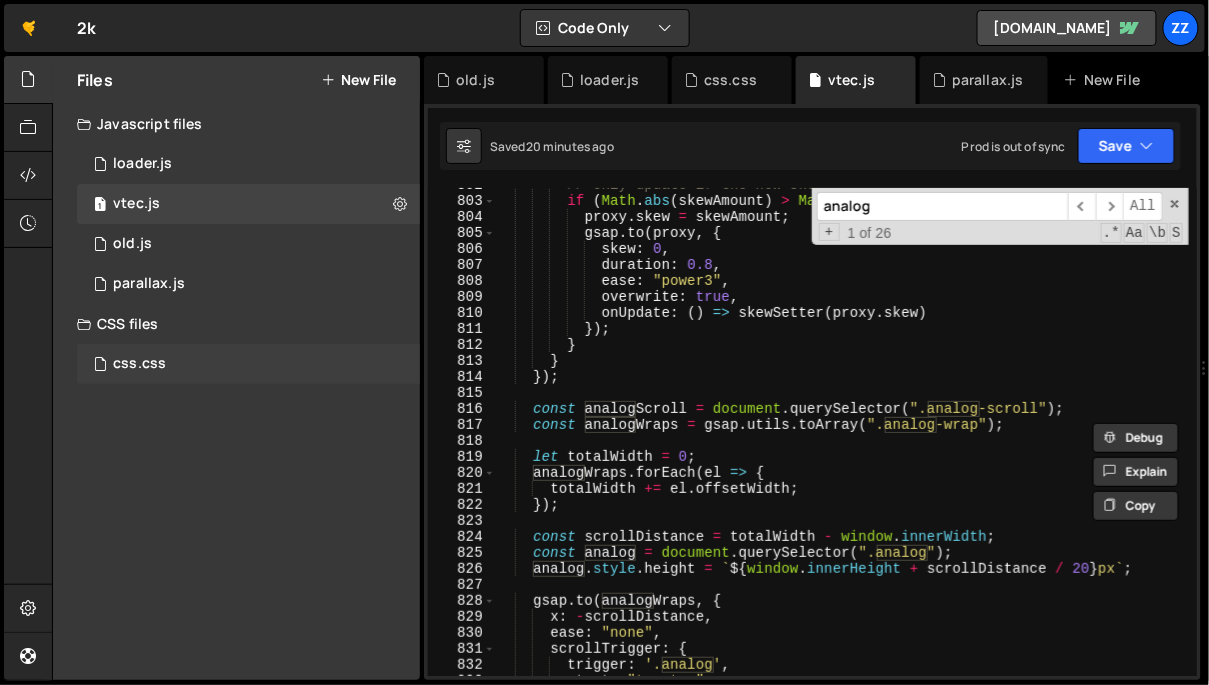 type on "analog" 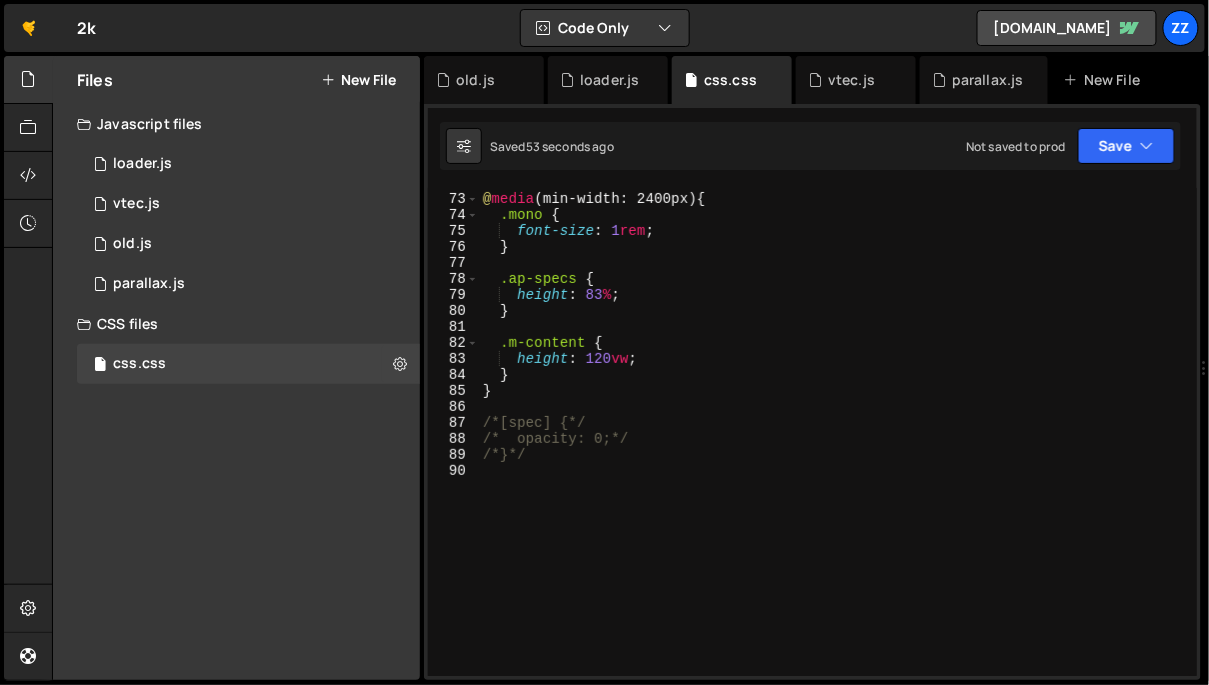 scroll, scrollTop: 1022, scrollLeft: 0, axis: vertical 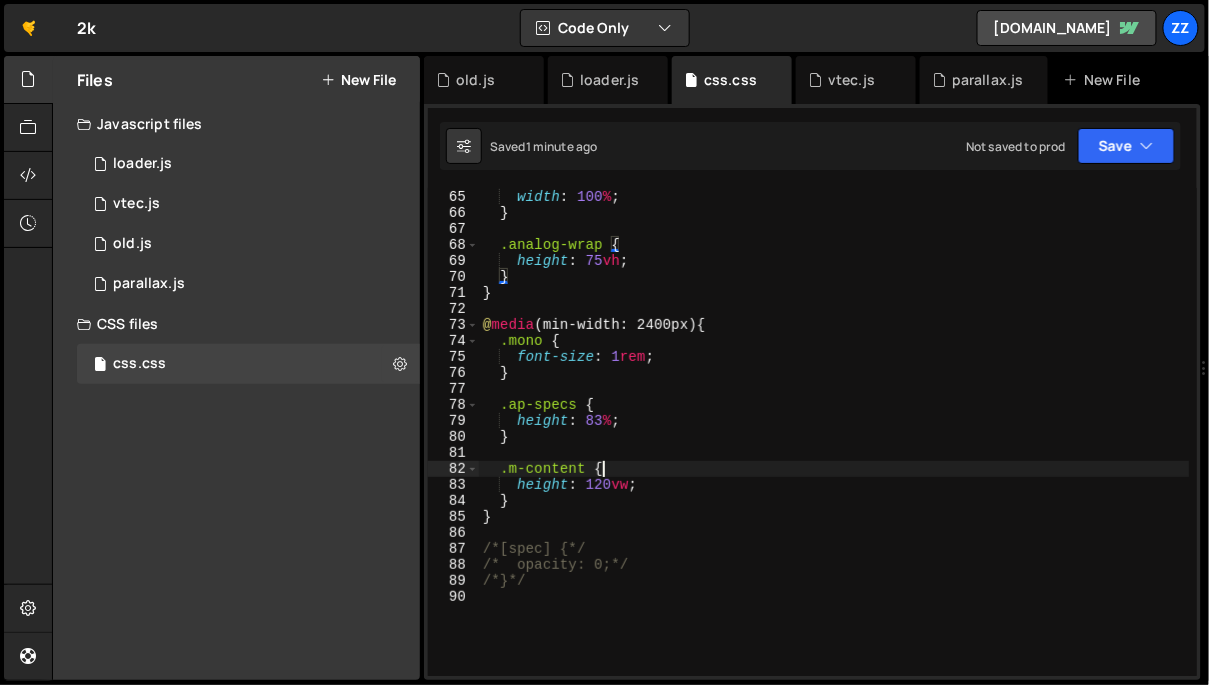 click on "height :   100 %  !important ;       width :   100 % ;    }    .analog-wrap   {       height :   75 vh ;    } } @ media  (min-width: 2400px)  {    .mono   {       font-size :   1 rem ;    }    .ap-specs   {       height :   83 % ;    }    .m-content   {       height :   120 vw ;    } } /*[spec] {*/ /*  opacity: 0;*/ /*}*/" at bounding box center [834, 433] 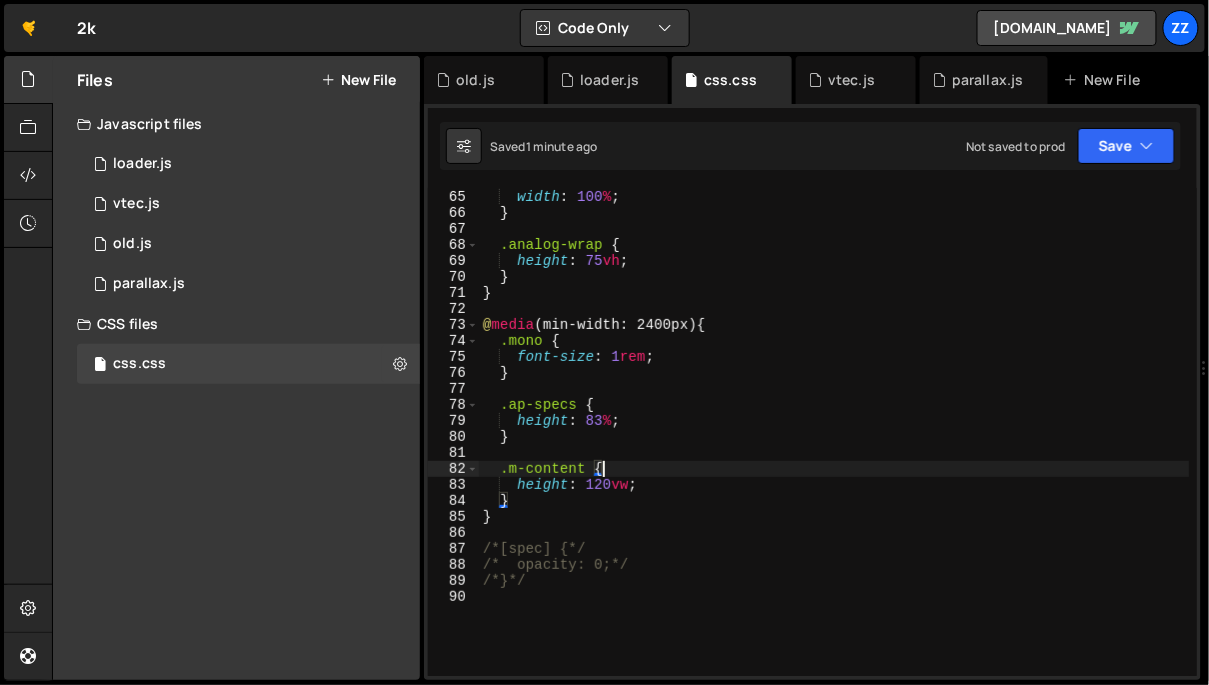 click on "height :   100 %  !important ;       width :   100 % ;    }    .analog-wrap   {       height :   75 vh ;    } } @ media  (min-width: 2400px)  {    .mono   {       font-size :   1 rem ;    }    .ap-specs   {       height :   83 % ;    }    .m-content   {       height :   120 vw ;    } } /*[spec] {*/ /*  opacity: 0;*/ /*}*/" at bounding box center (834, 433) 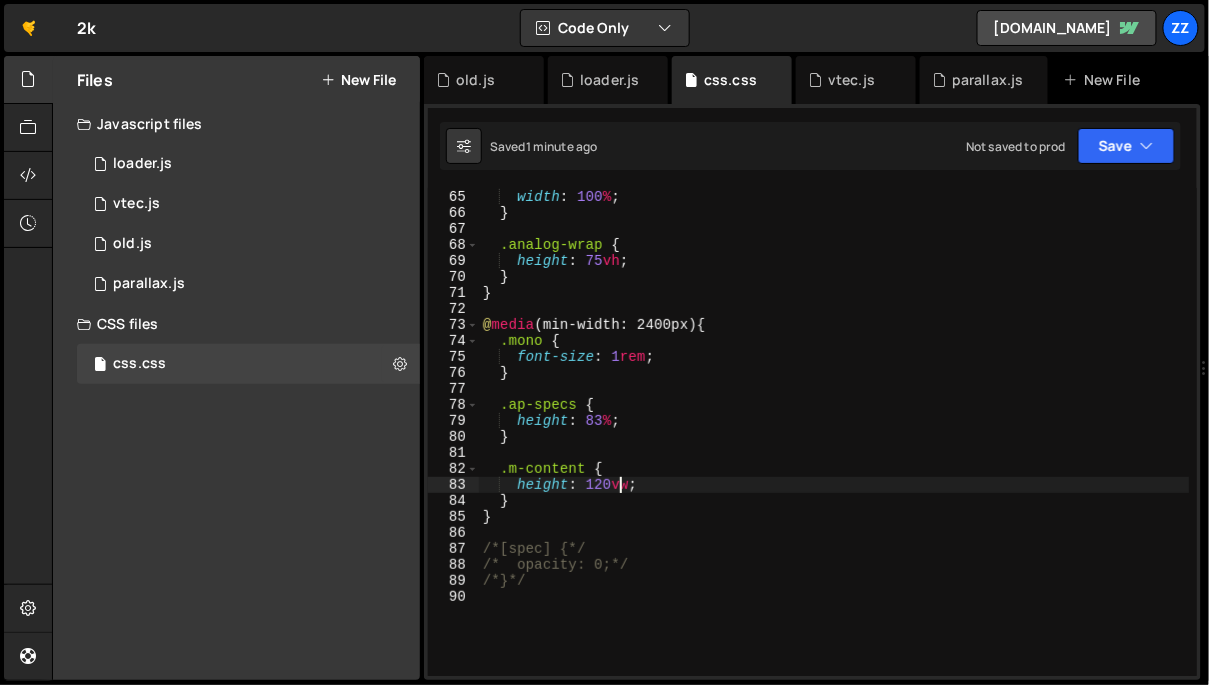 click on "height :   100 %  !important ;       width :   100 % ;    }    .analog-wrap   {       height :   75 vh ;    } } @ media  (min-width: 2400px)  {    .mono   {       font-size :   1 rem ;    }    .ap-specs   {       height :   83 % ;    }    .m-content   {       height :   120 vw ;    } } /*[spec] {*/ /*  opacity: 0;*/ /*}*/" at bounding box center (834, 433) 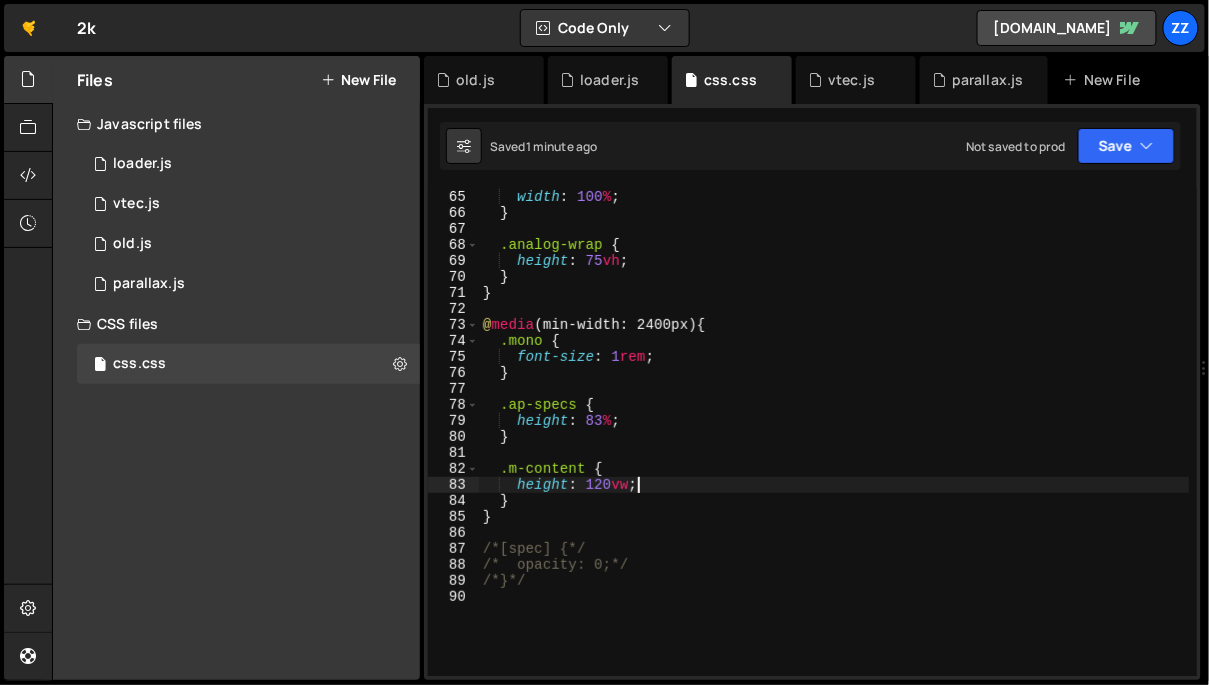 click on "height :   100 %  !important ;       width :   100 % ;    }    .analog-wrap   {       height :   75 vh ;    } } @ media  (min-width: 2400px)  {    .mono   {       font-size :   1 rem ;    }    .ap-specs   {       height :   83 % ;    }    .m-content   {       height :   120 vw ;    } } /*[spec] {*/ /*  opacity: 0;*/ /*}*/" at bounding box center [834, 433] 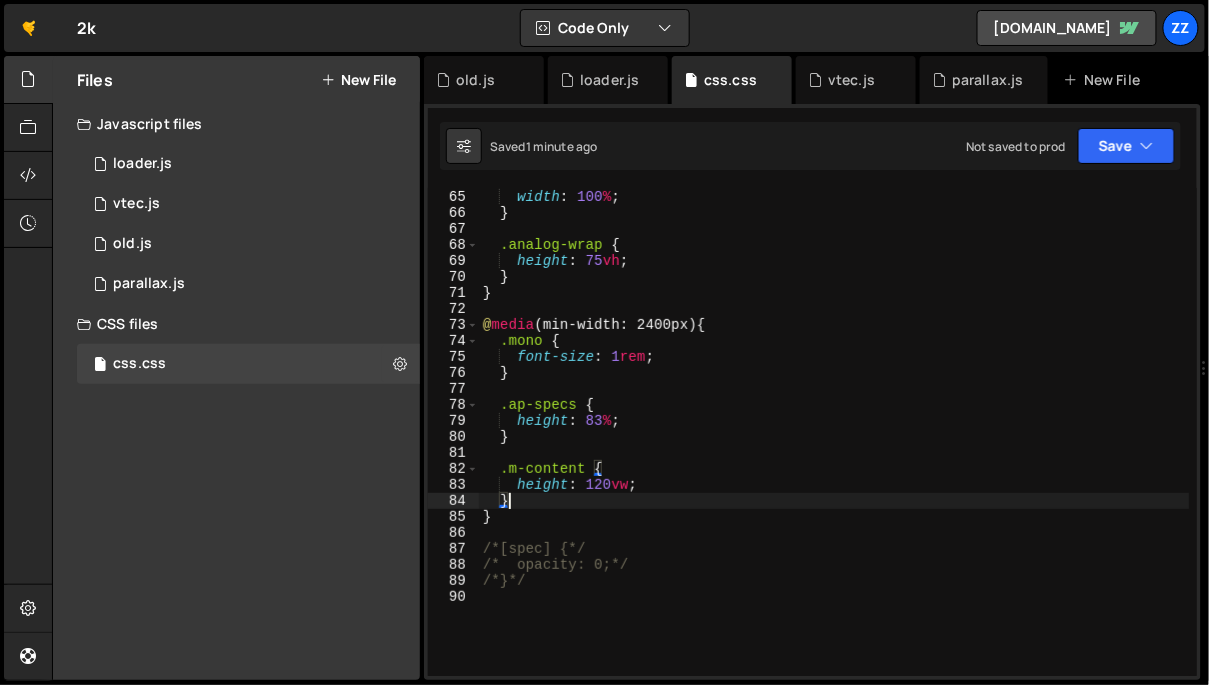 click on "height :   100 %  !important ;       width :   100 % ;    }    .analog-wrap   {       height :   75 vh ;    } } @ media  (min-width: 2400px)  {    .mono   {       font-size :   1 rem ;    }    .ap-specs   {       height :   83 % ;    }    .m-content   {       height :   120 vw ;    } } /*[spec] {*/ /*  opacity: 0;*/ /*}*/" at bounding box center (834, 433) 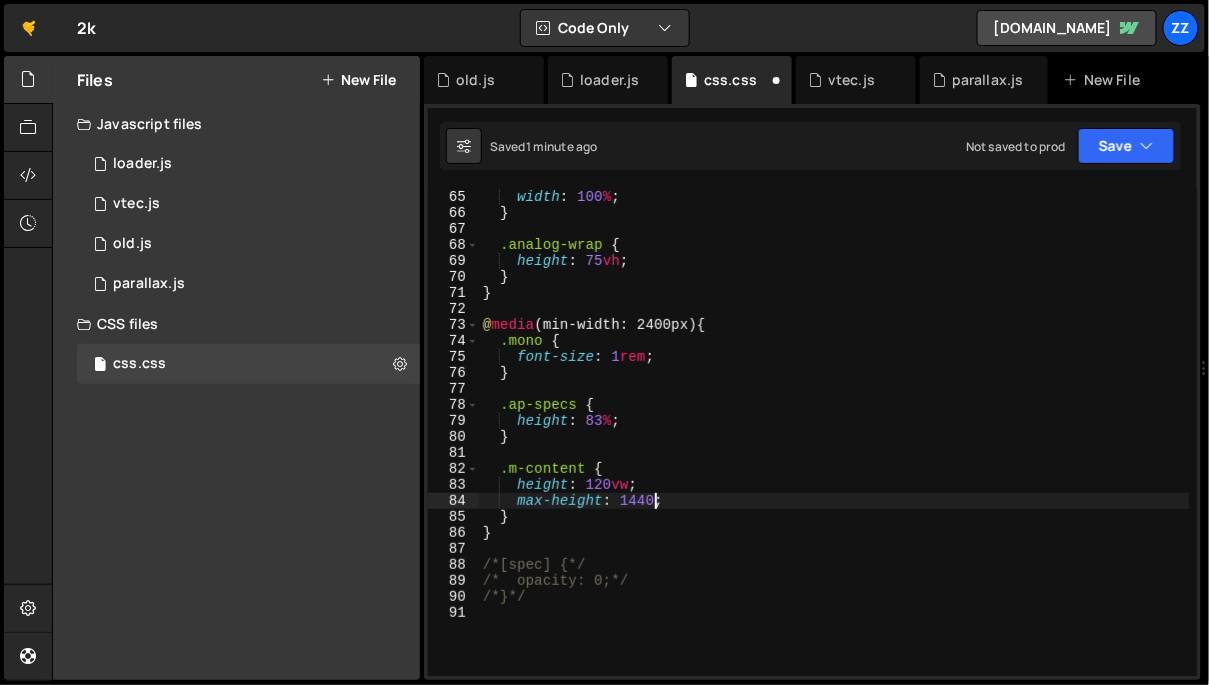 scroll, scrollTop: 0, scrollLeft: 12, axis: horizontal 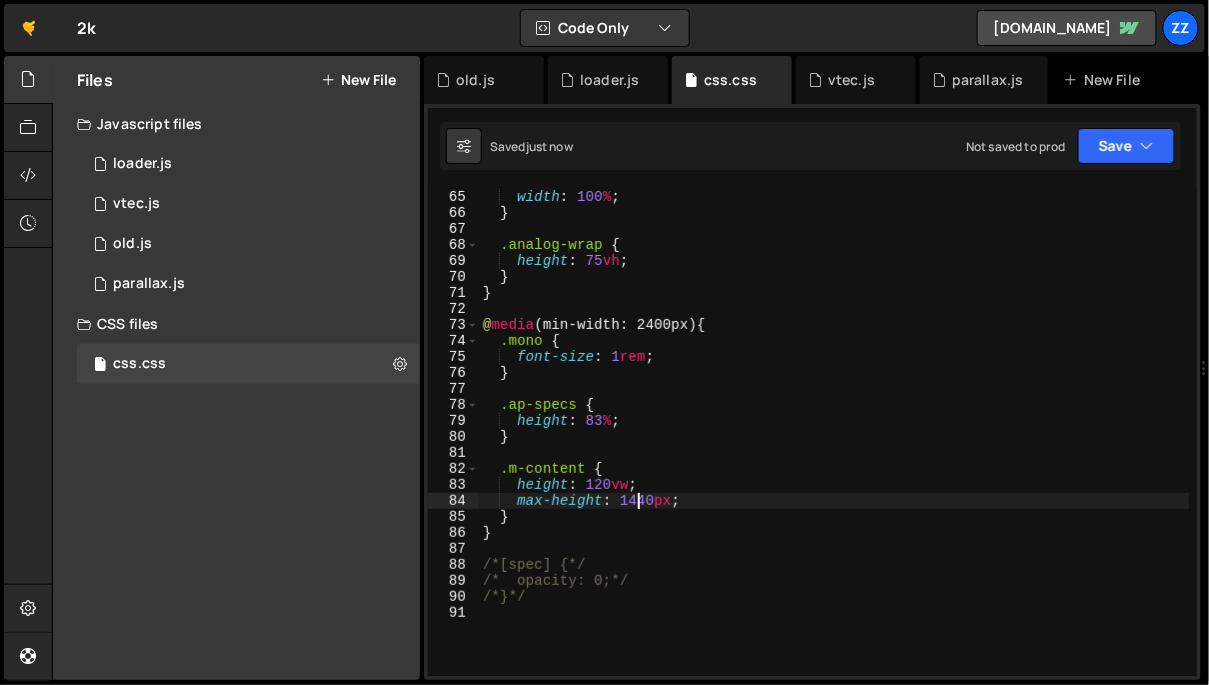 click on "height :   100 %  !important ;       width :   100 % ;    }    .analog-wrap   {       height :   75 vh ;    } } @ media  (min-width: 2400px)  {    .mono   {       font-size :   1 rem ;    }    .ap-specs   {       height :   83 % ;    }    .m-content   {       height :   120 vw ;       max-height :   1440 px ;    } } /*[spec] {*/ /*  opacity: 0;*/ /*}*/" at bounding box center (834, 433) 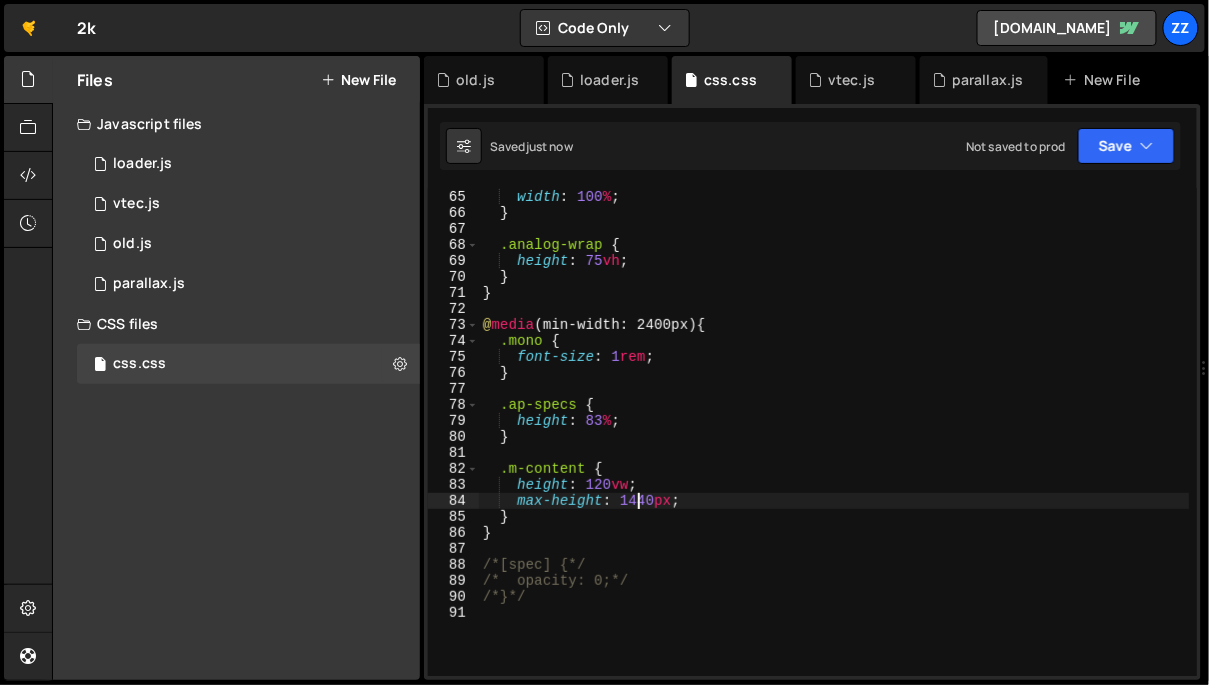scroll, scrollTop: 0, scrollLeft: 11, axis: horizontal 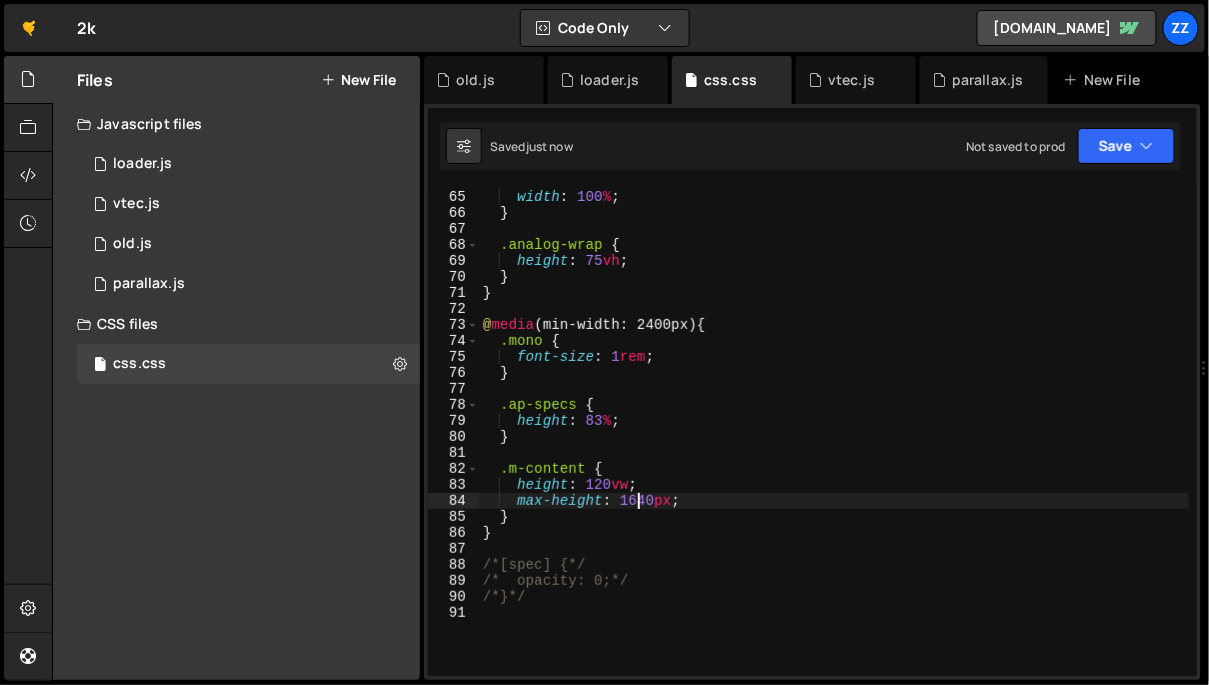 click on "height :   100 %  !important ;       width :   100 % ;    }    .analog-wrap   {       height :   75 vh ;    } } @ media  (min-width: 2400px)  {    .mono   {       font-size :   1 rem ;    }    .ap-specs   {       height :   83 % ;    }    .m-content   {       height :   120 vw ;       max-height :   1640 px ;    } } /*[spec] {*/ /*  opacity: 0;*/ /*}*/" at bounding box center [834, 433] 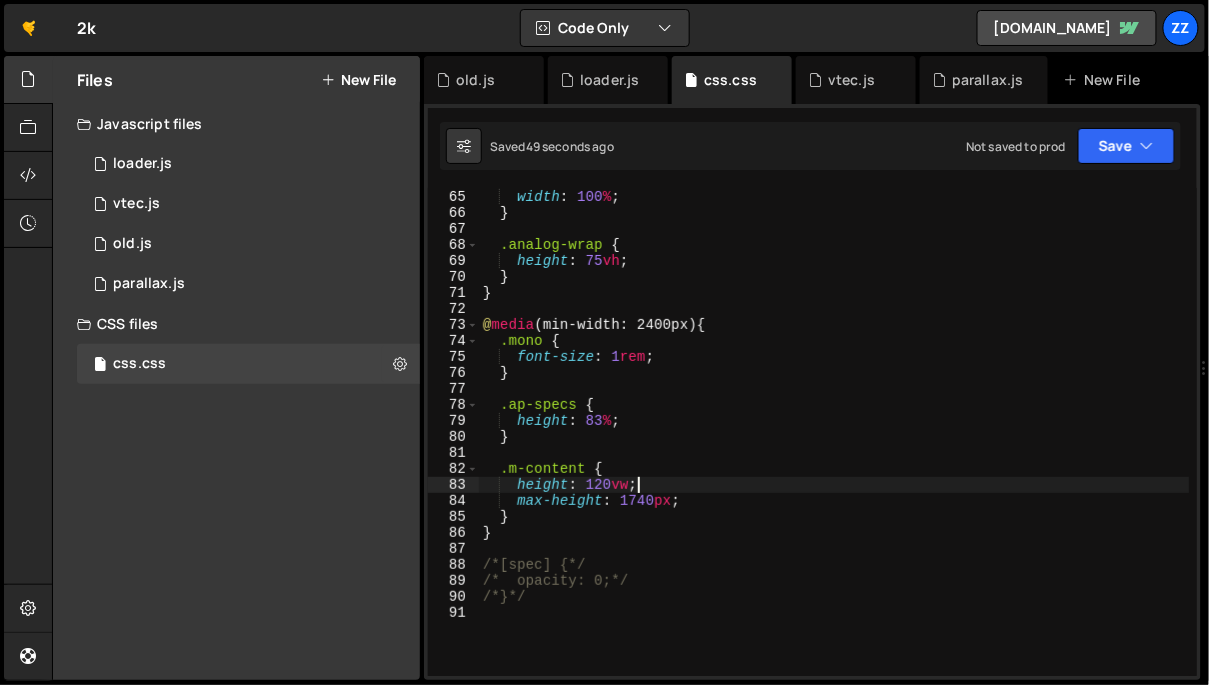 click on "height :   100 %  !important ;       width :   100 % ;    }    .analog-wrap   {       height :   75 vh ;    } } @ media  (min-width: 2400px)  {    .mono   {       font-size :   1 rem ;    }    .ap-specs   {       height :   83 % ;    }    .m-content   {       height :   120 vw ;       max-height :   1740 px ;    } } /*[spec] {*/ /*  opacity: 0;*/ /*}*/" at bounding box center [834, 433] 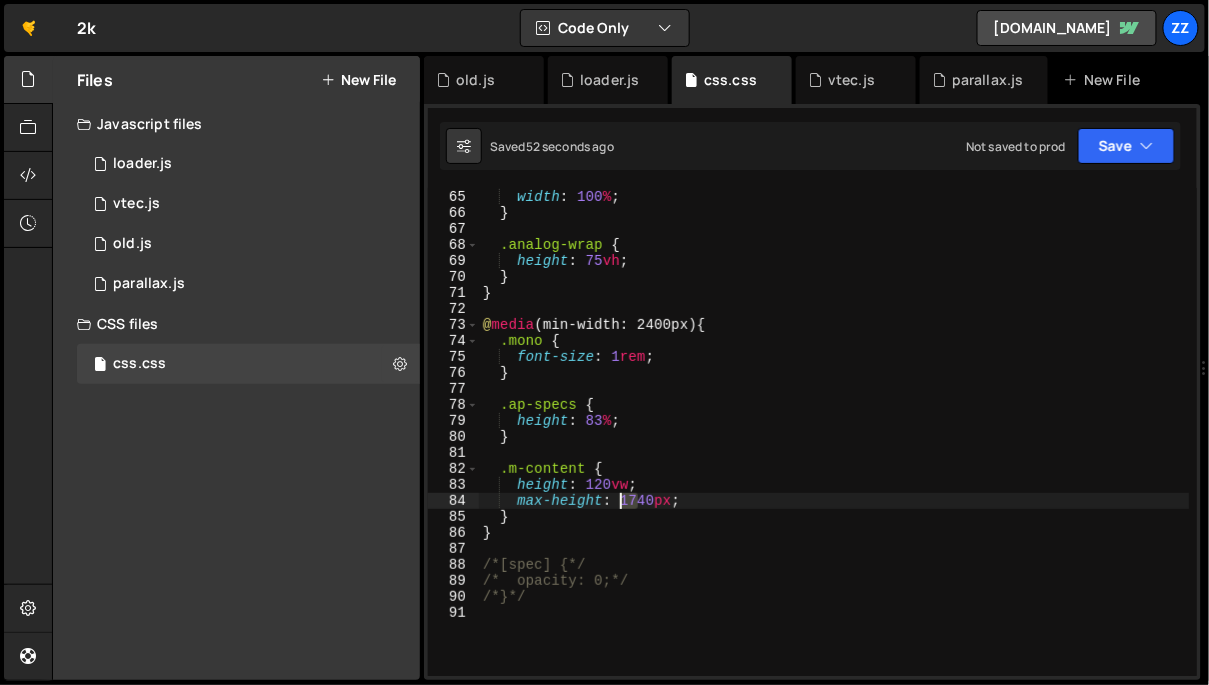 drag, startPoint x: 637, startPoint y: 501, endPoint x: 621, endPoint y: 501, distance: 16 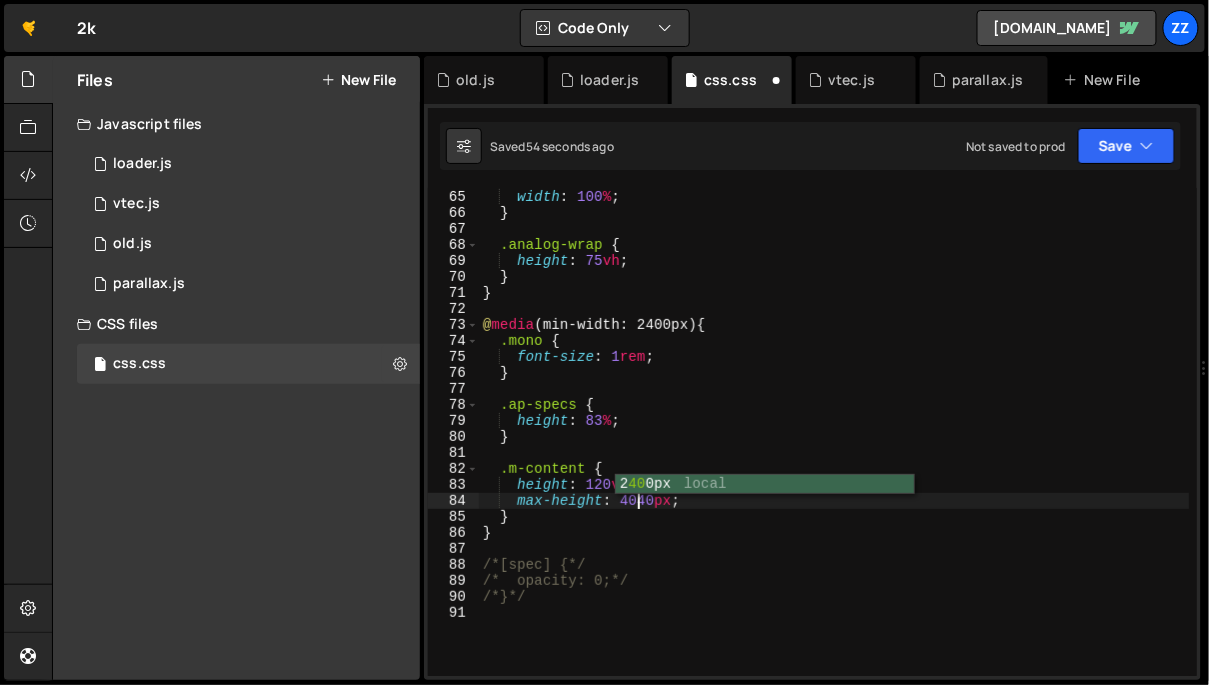 scroll, scrollTop: 0, scrollLeft: 11, axis: horizontal 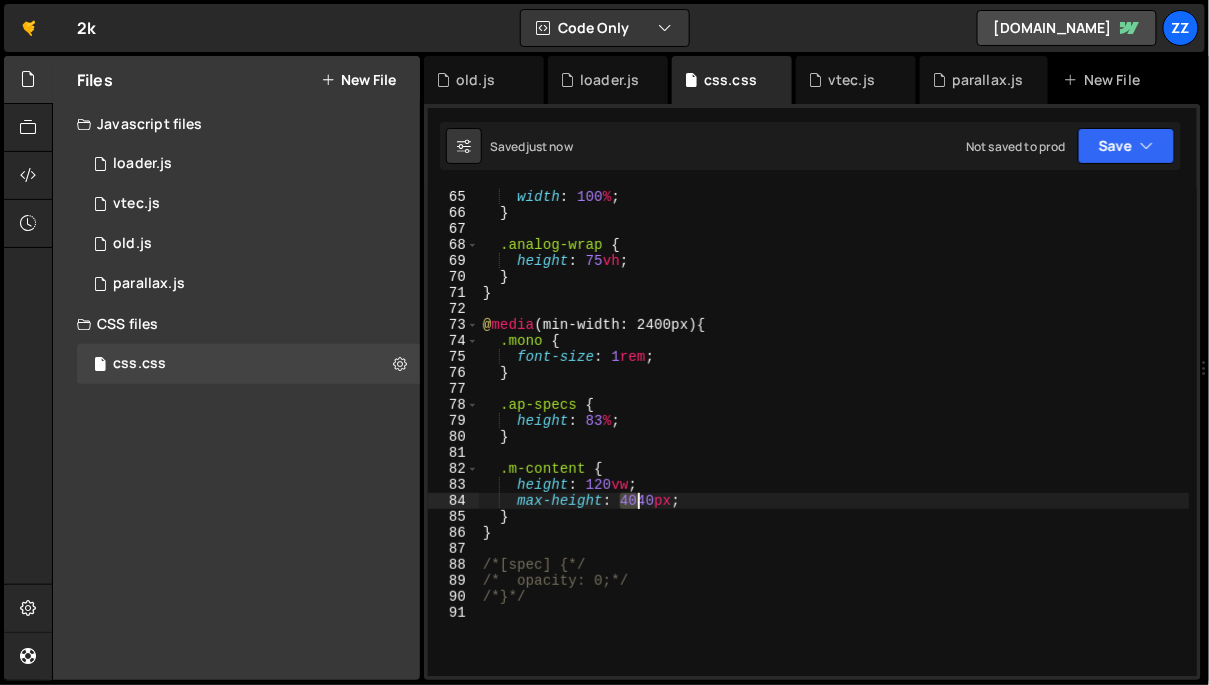 drag, startPoint x: 621, startPoint y: 498, endPoint x: 641, endPoint y: 499, distance: 20.024984 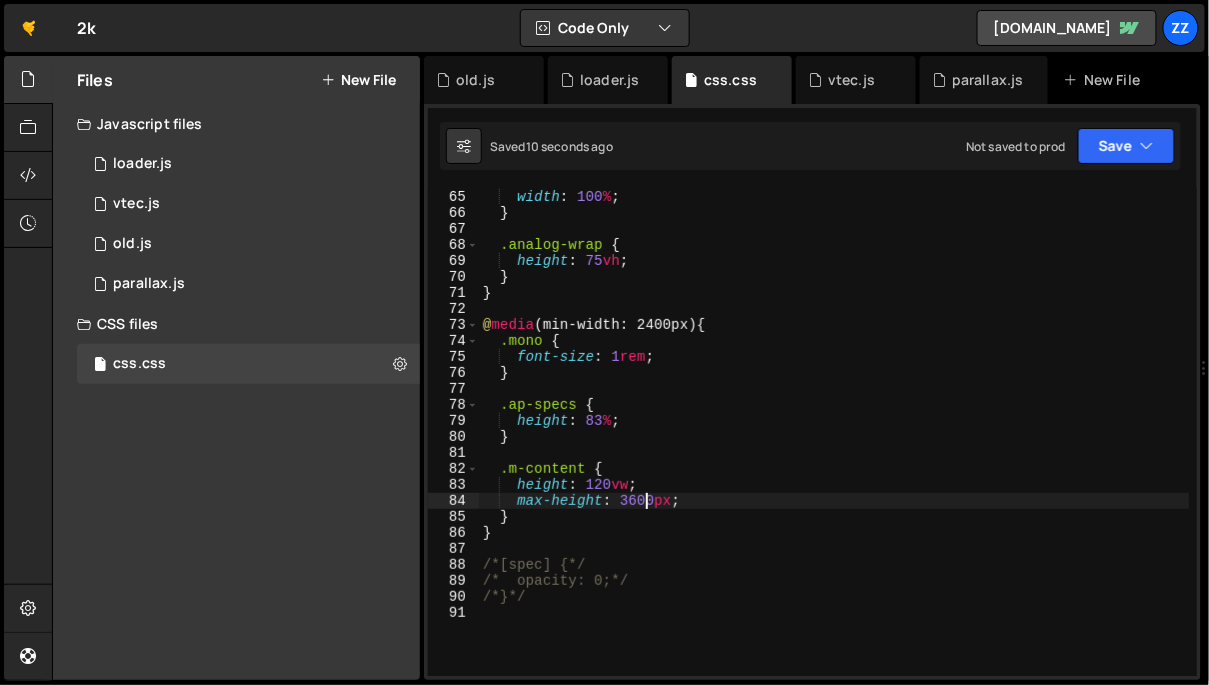 click on "height :   100 %  !important ;       width :   100 % ;    }    .analog-wrap   {       height :   75 vh ;    } } @ media  (min-width: 2400px)  {    .mono   {       font-size :   1 rem ;    }    .ap-specs   {       height :   83 % ;    }    .m-content   {       height :   120 vw ;       max-height :   3600 px ;    } } /*[spec] {*/ /*  opacity: 0;*/ /*}*/" at bounding box center (834, 433) 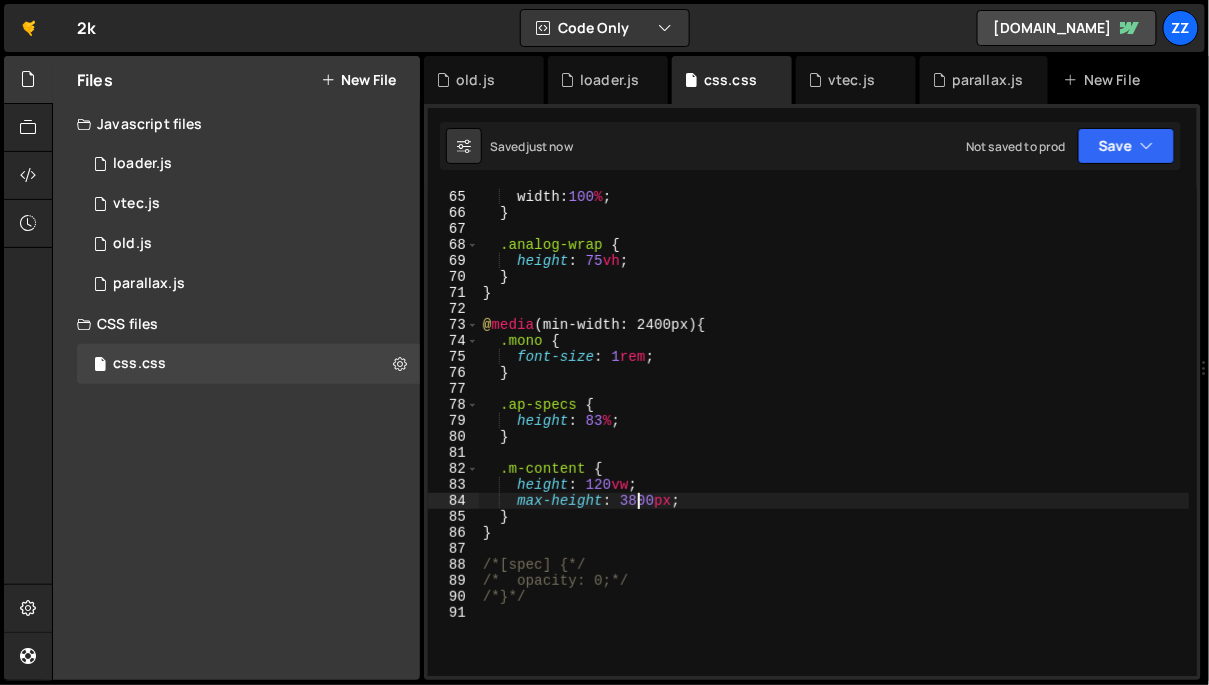 type on "max-height: 3800px;" 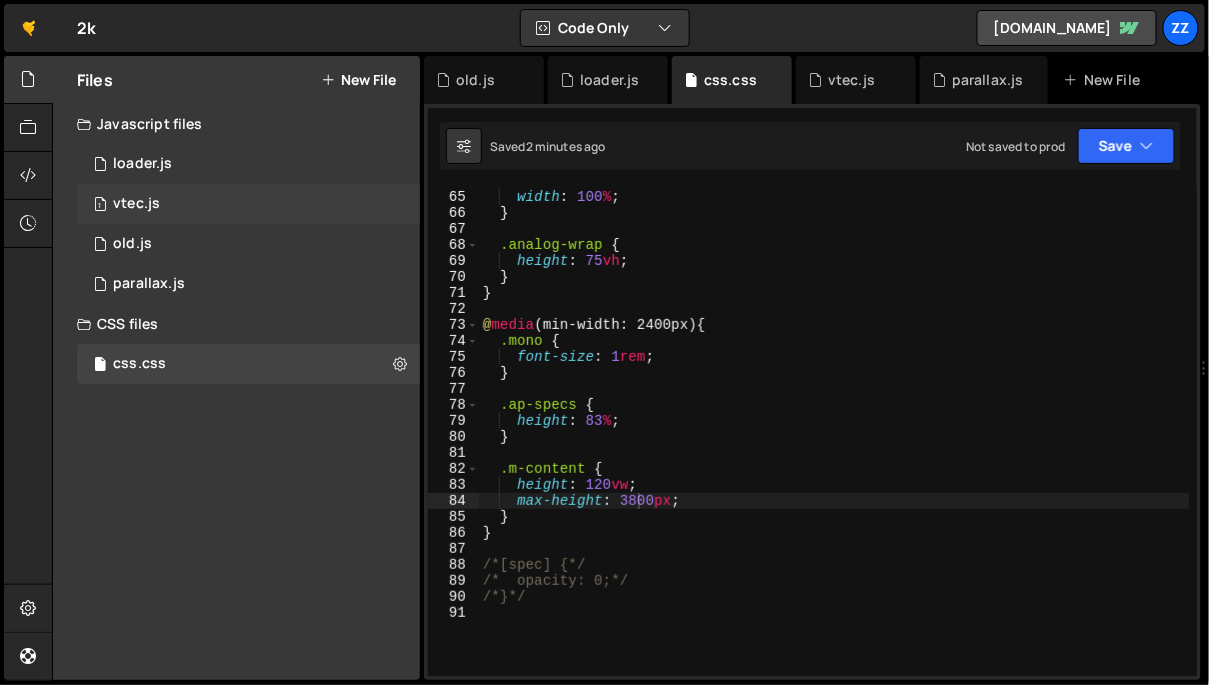 click on "1
vtec.js
0" 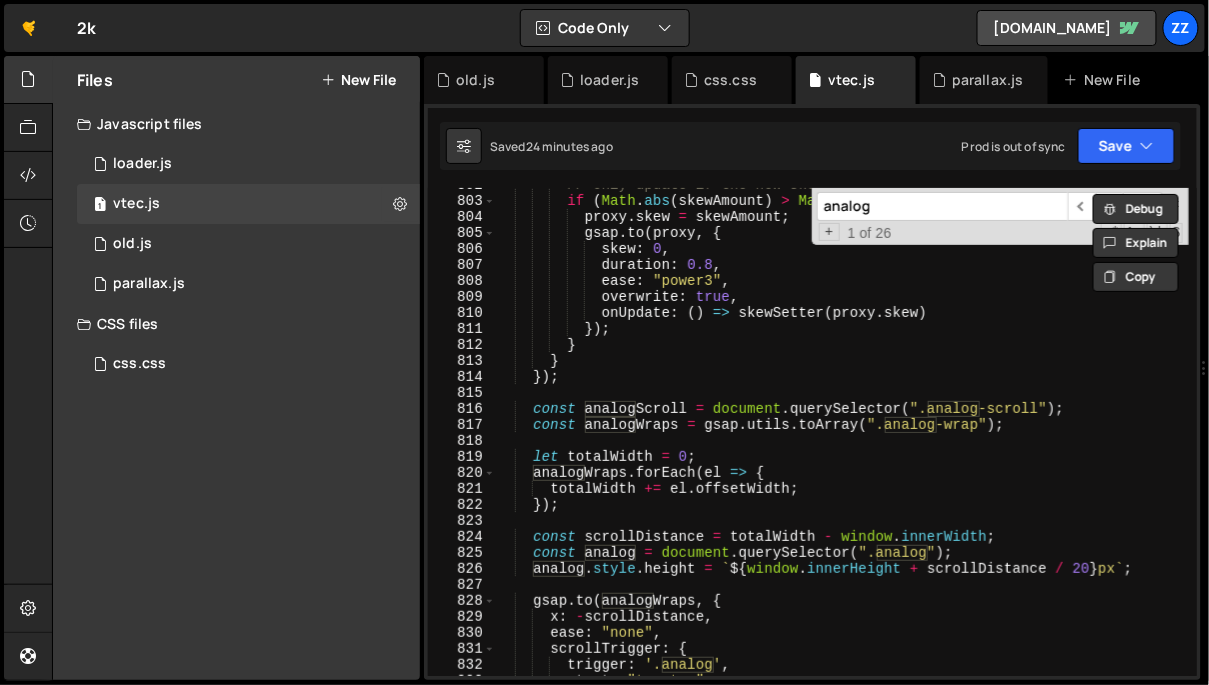 drag, startPoint x: 891, startPoint y: 202, endPoint x: 798, endPoint y: 206, distance: 93.08598 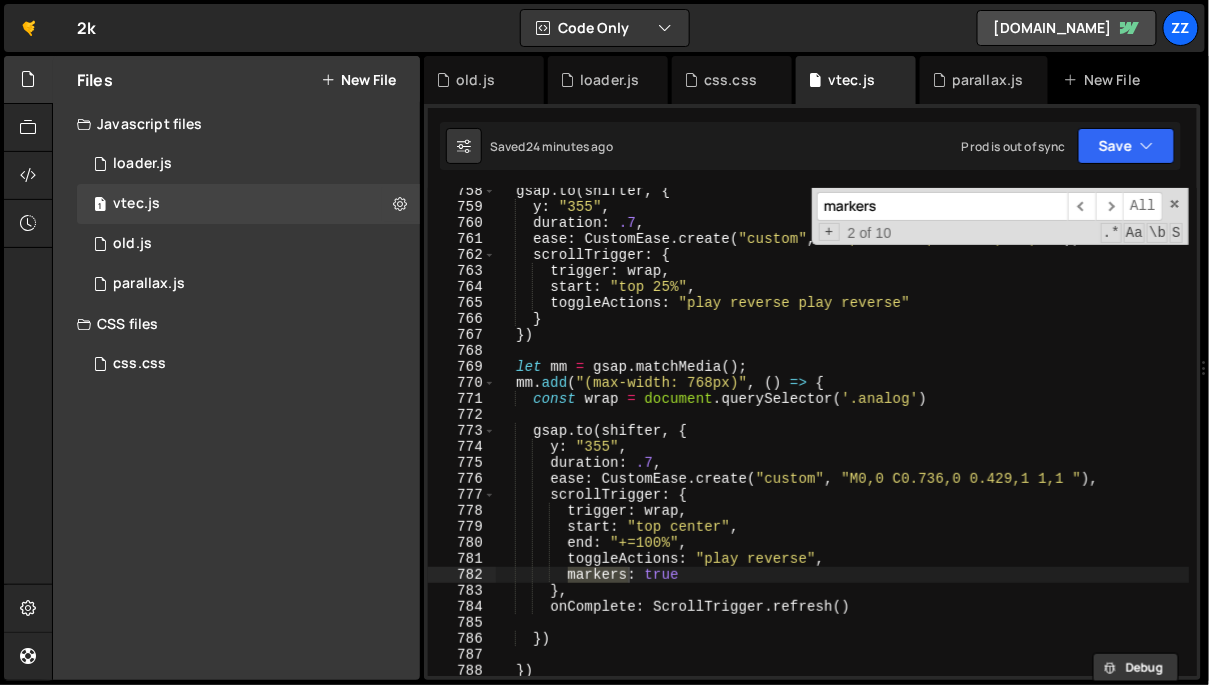 scroll, scrollTop: 12213, scrollLeft: 0, axis: vertical 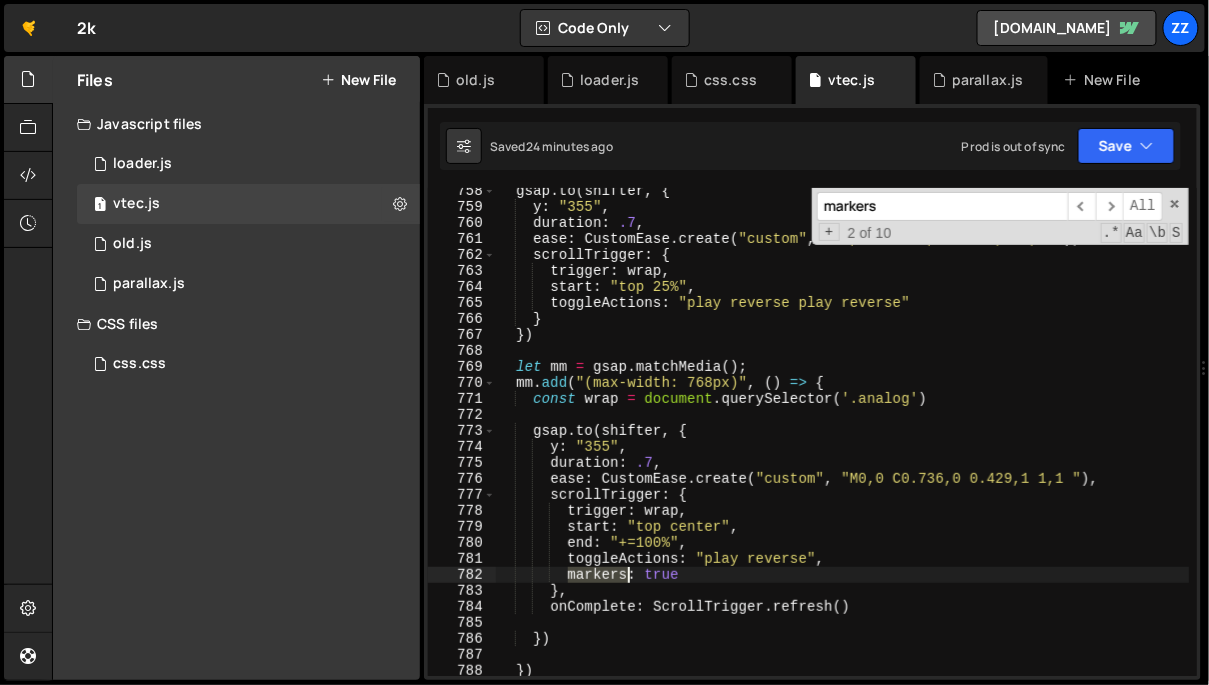 click on "782" at bounding box center (462, 575) 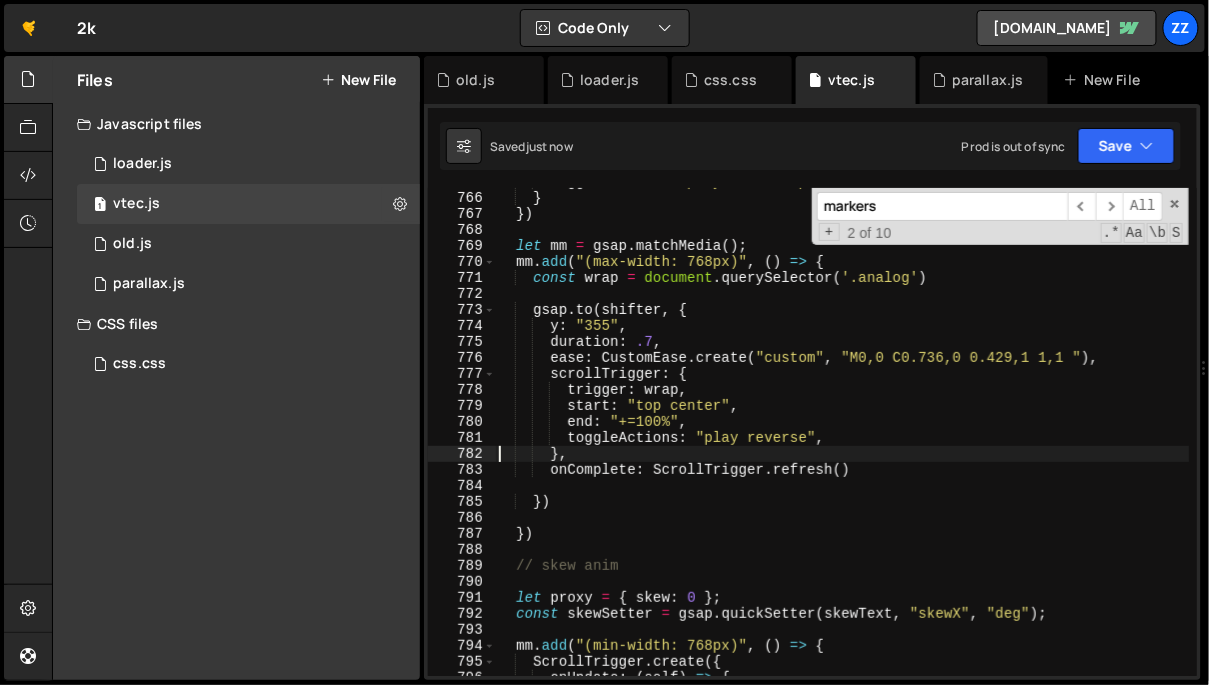 scroll, scrollTop: 12472, scrollLeft: 0, axis: vertical 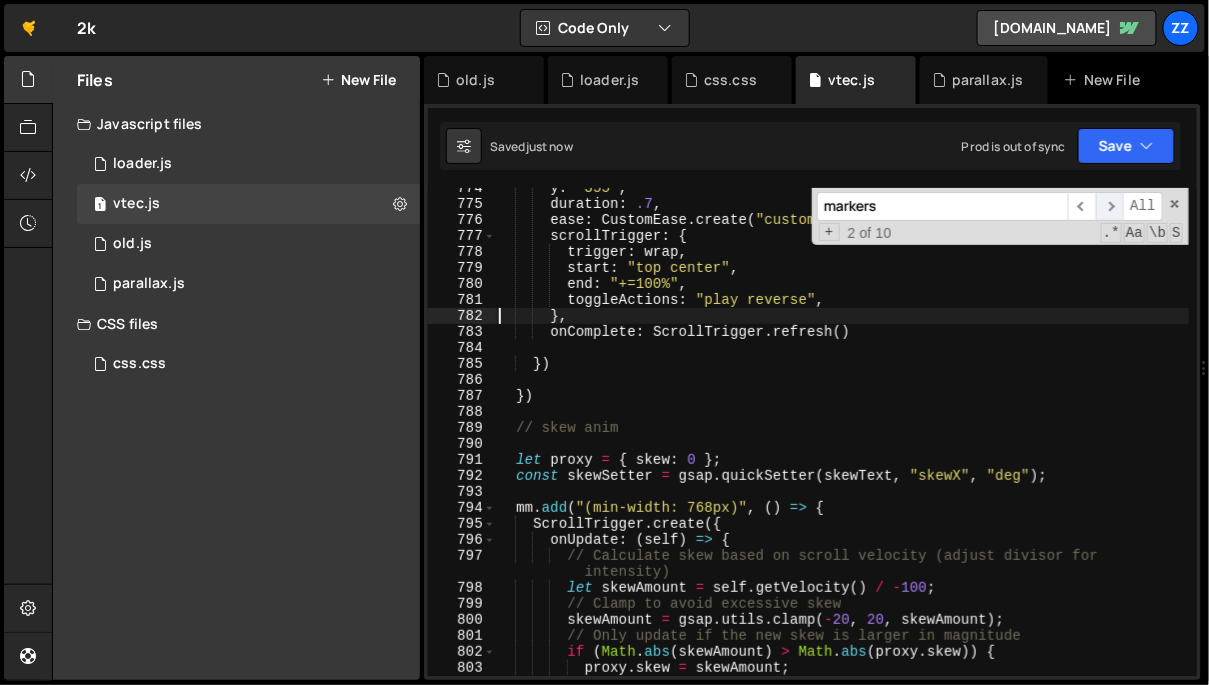 click on "​" at bounding box center (1110, 206) 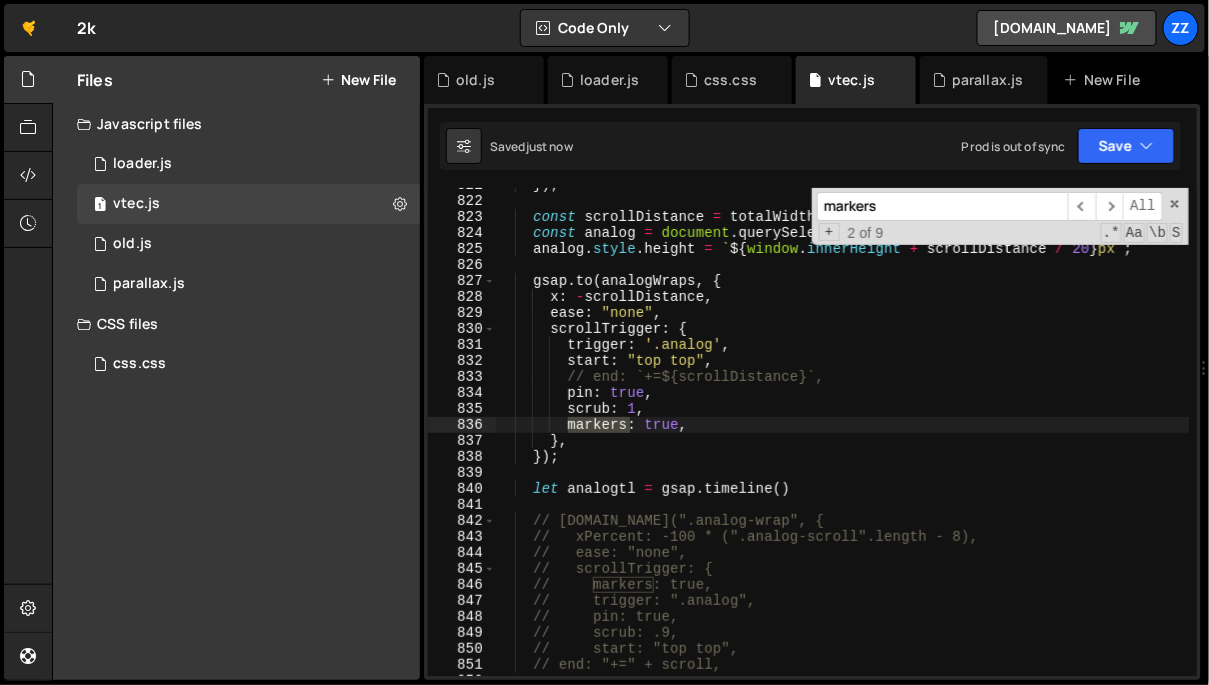 scroll, scrollTop: 13205, scrollLeft: 0, axis: vertical 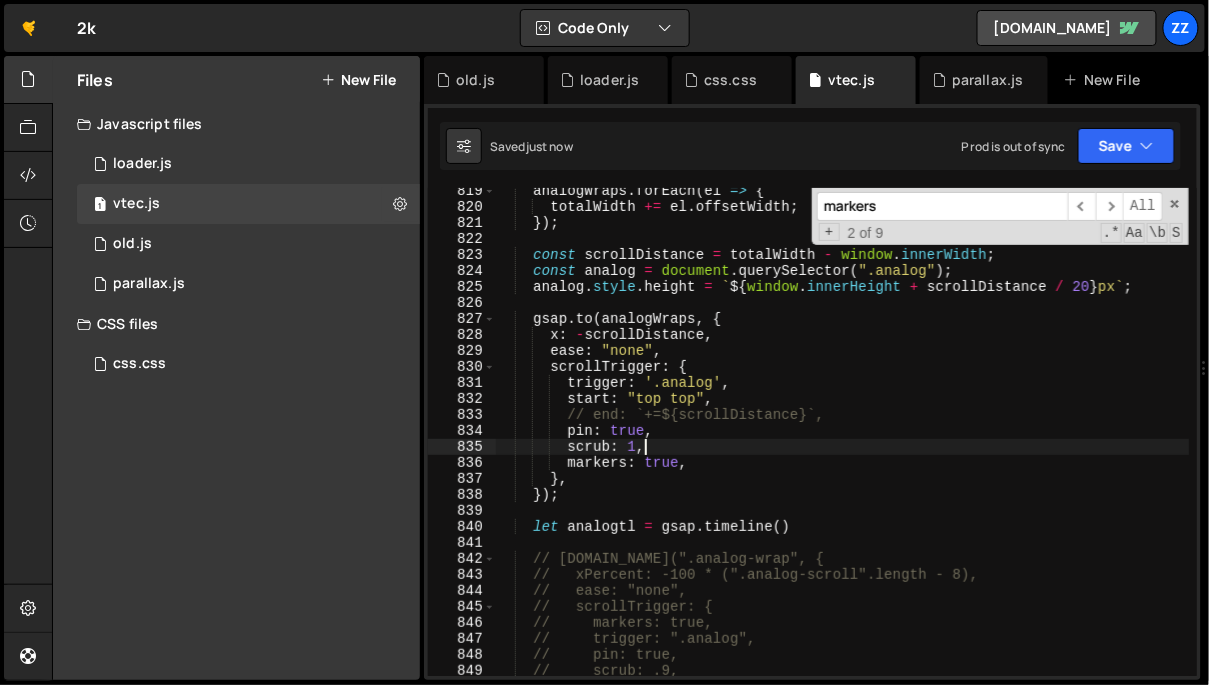drag, startPoint x: 727, startPoint y: 451, endPoint x: 705, endPoint y: 472, distance: 30.413813 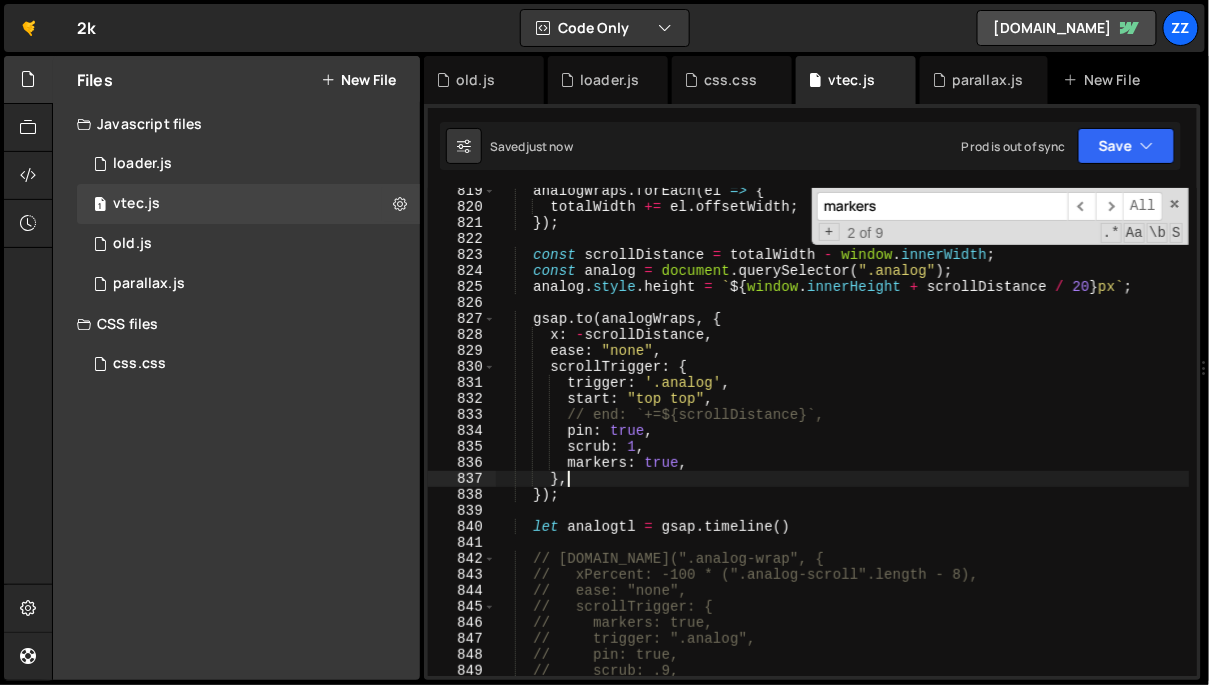 click on "analogWraps . forEach ( el   =>   {          totalWidth   +=   el . offsetWidth ;       }) ;       const   scrollDistance   =   totalWidth   -   window . innerWidth ;       const   analog   =   document . querySelector ( ".analog" ) ;       analog . style . height   =   ` ${ window . innerHeight   +   scrollDistance   /   20 } px ` ;       gsap . to ( analogWraps ,   {          x :   - scrollDistance ,          ease :   "none" ,          scrollTrigger :   {             trigger :   '.analog' ,             start :   "top top" ,             // end: `+=${scrollDistance}`,             pin :   true ,             scrub :   1 ,             markers :   true ,          } ,       }) ;       let   analogtl   =   gsap . timeline ( )       // analogtl.to(".analog-wrap", {       //   xPercent: -100 * (".analog-scroll".length - 8),       //   ease: "none",       //   scrollTrigger: {       //     markers: true,       //     trigger: ".analog",       //     pin: true,       //     scrub: .9," at bounding box center [842, 443] 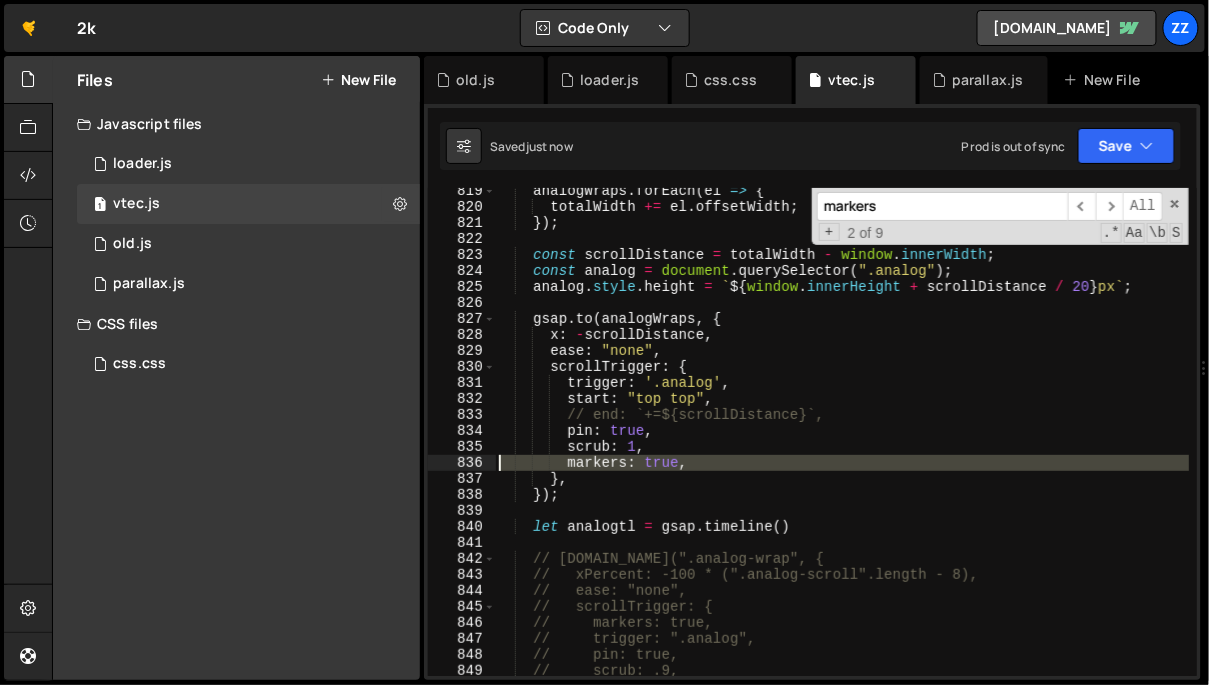 click on "836" at bounding box center [462, 463] 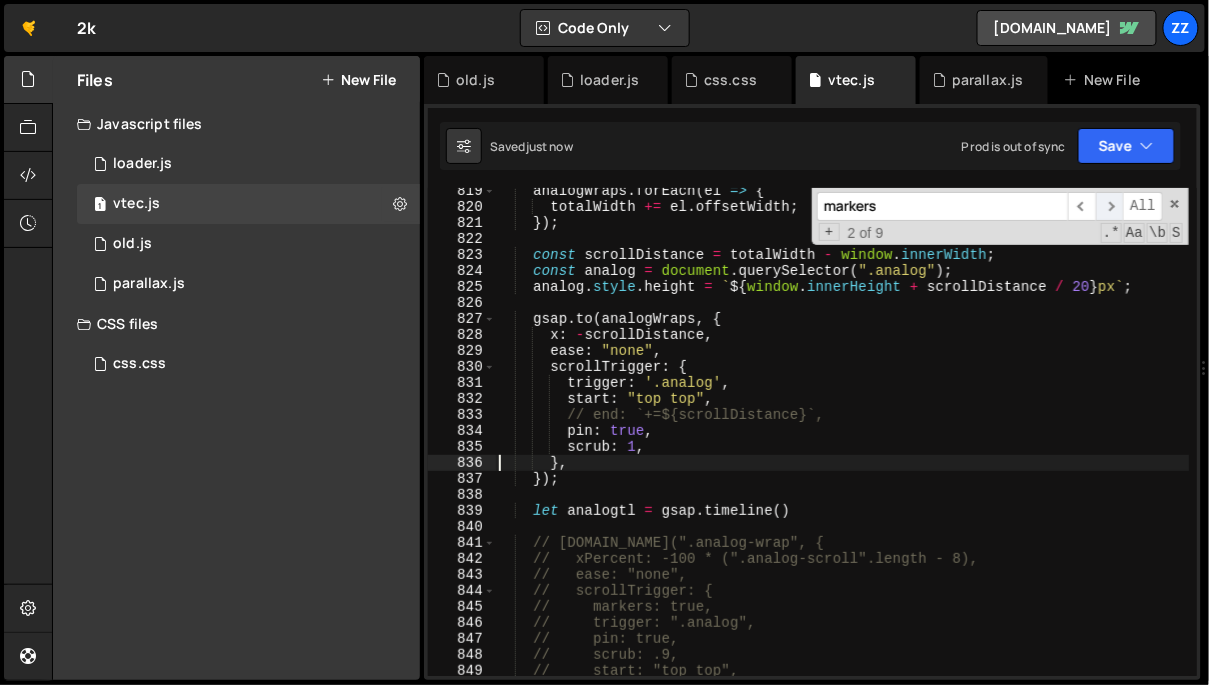 click on "​" at bounding box center (1110, 206) 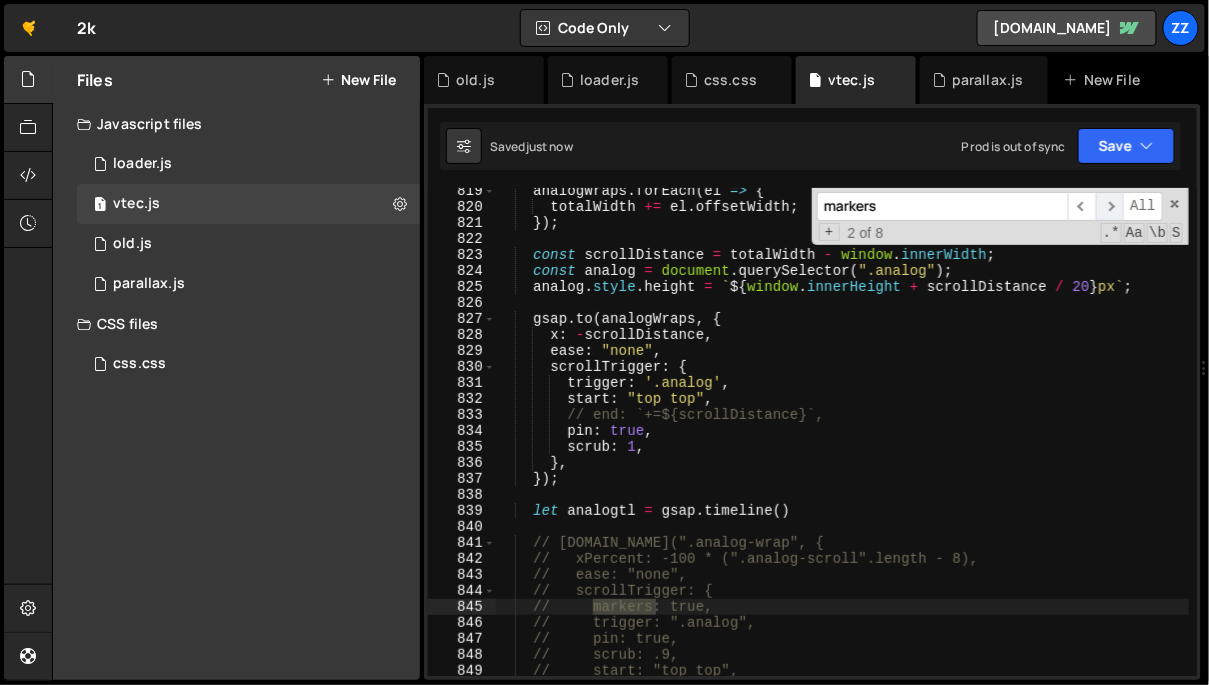 click on "​" at bounding box center (1110, 206) 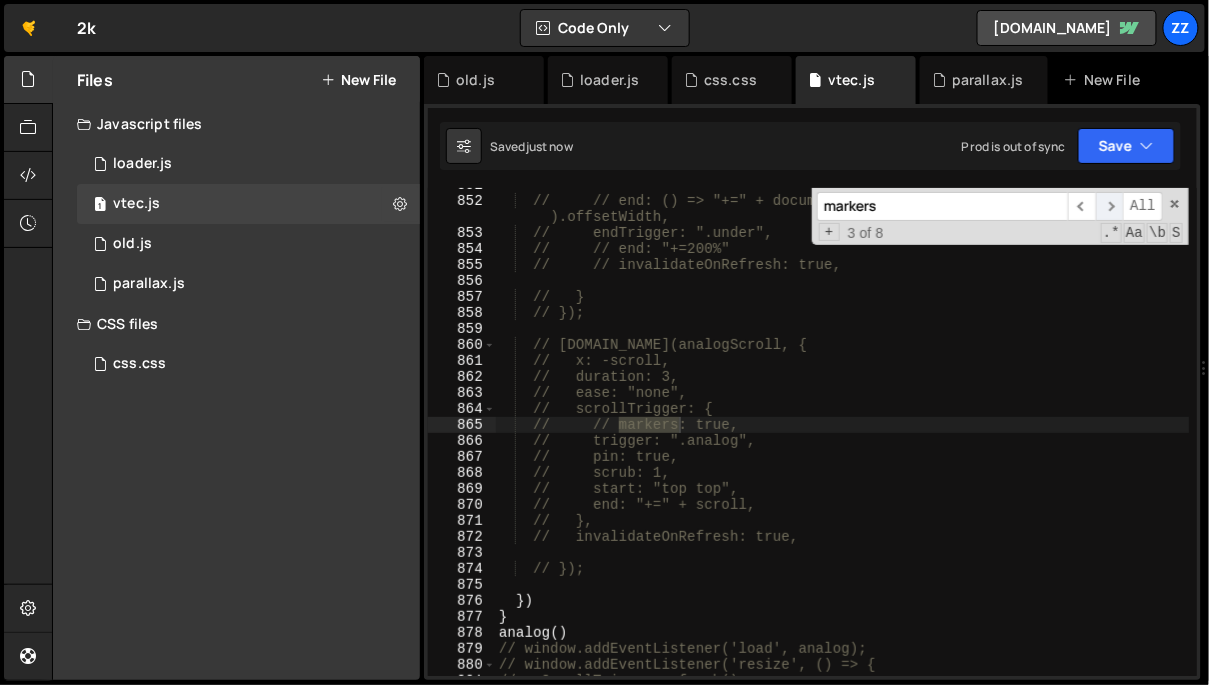 click on "​" at bounding box center [1110, 206] 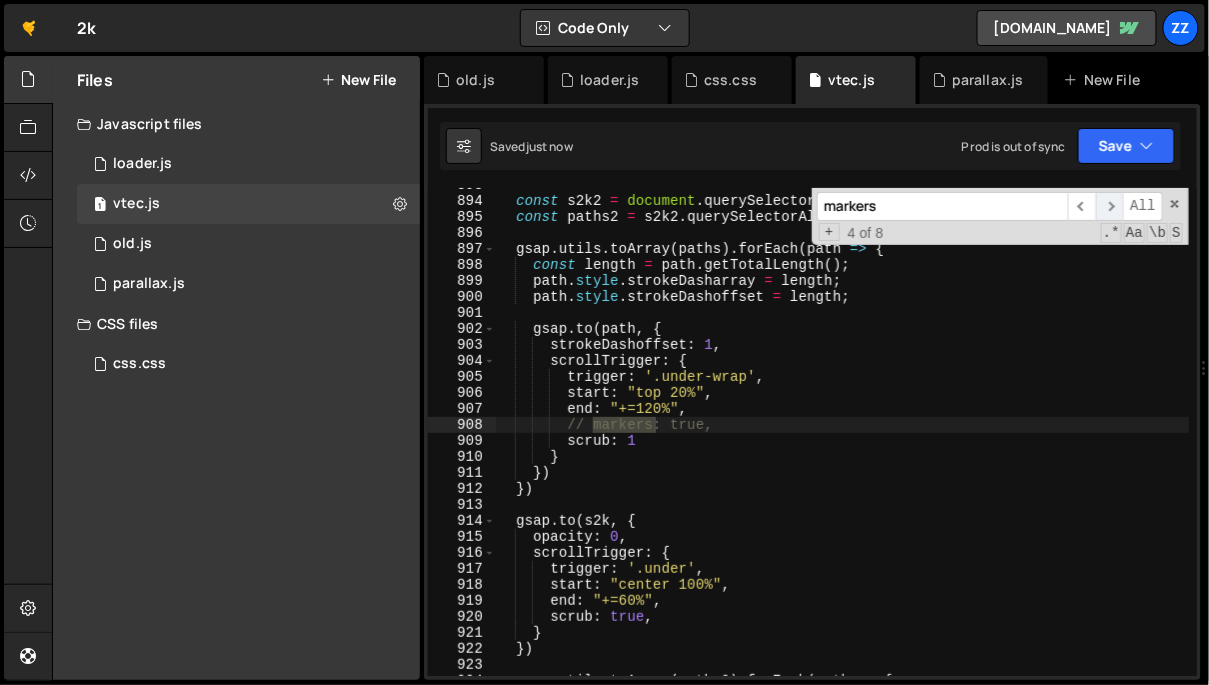 click on "​" at bounding box center [1110, 206] 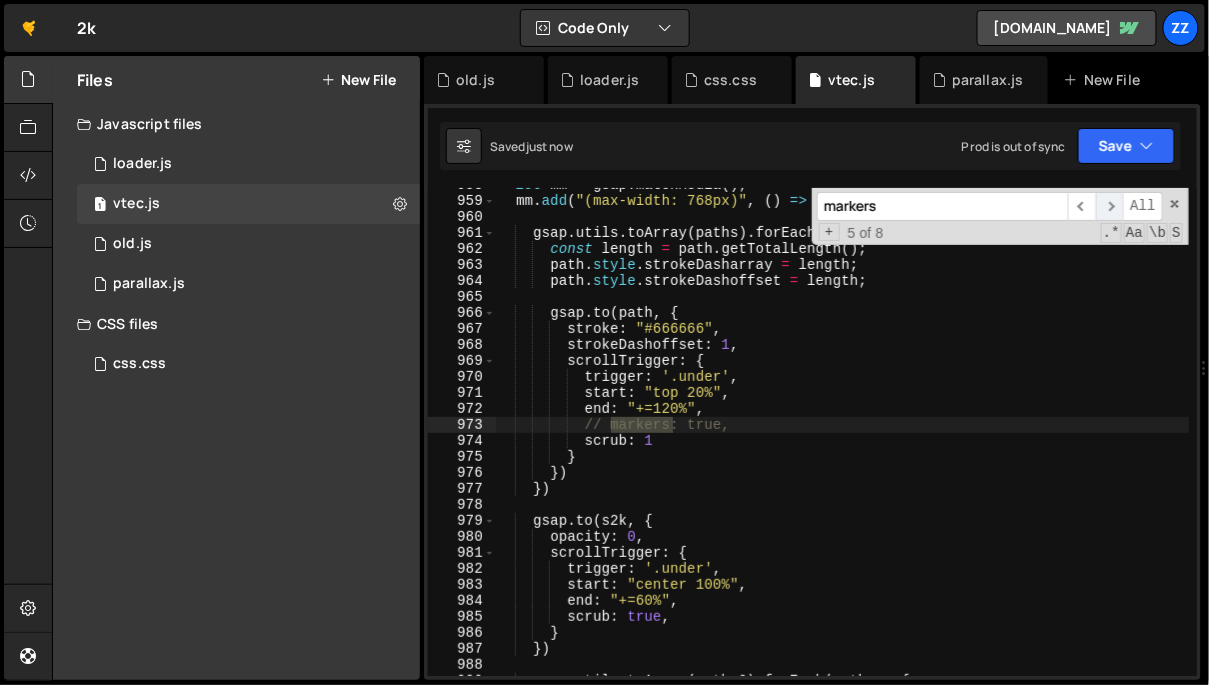 click on "​" at bounding box center [1110, 206] 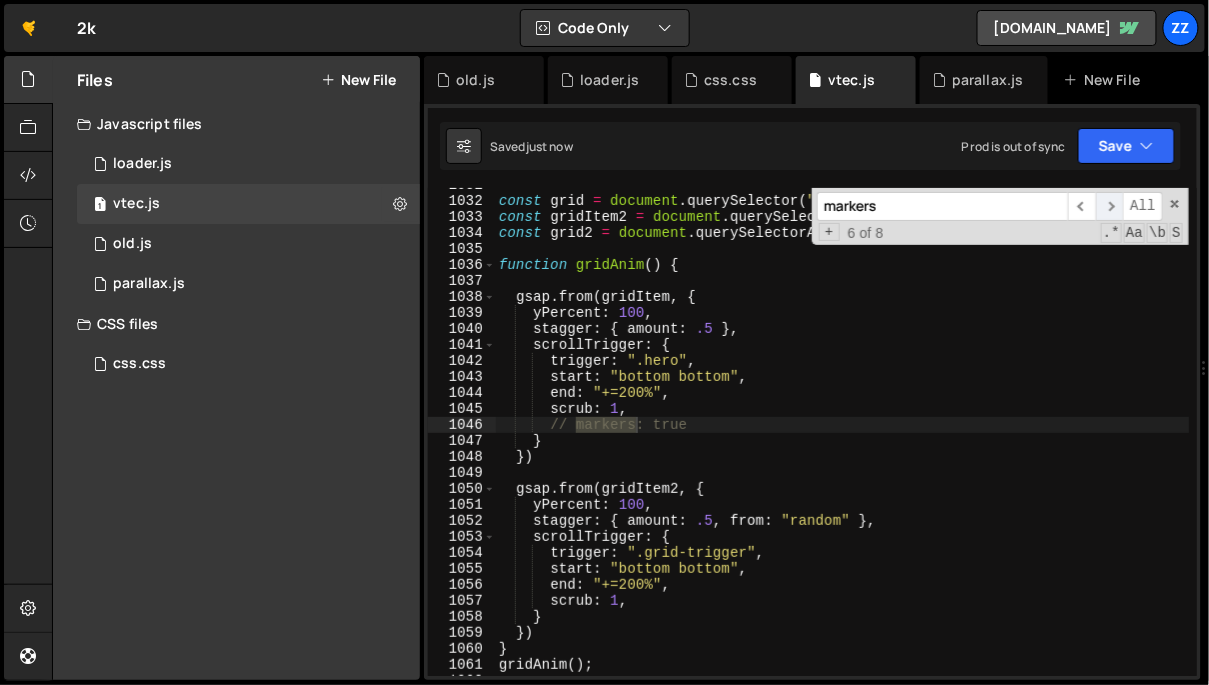 click on "​" at bounding box center [1110, 206] 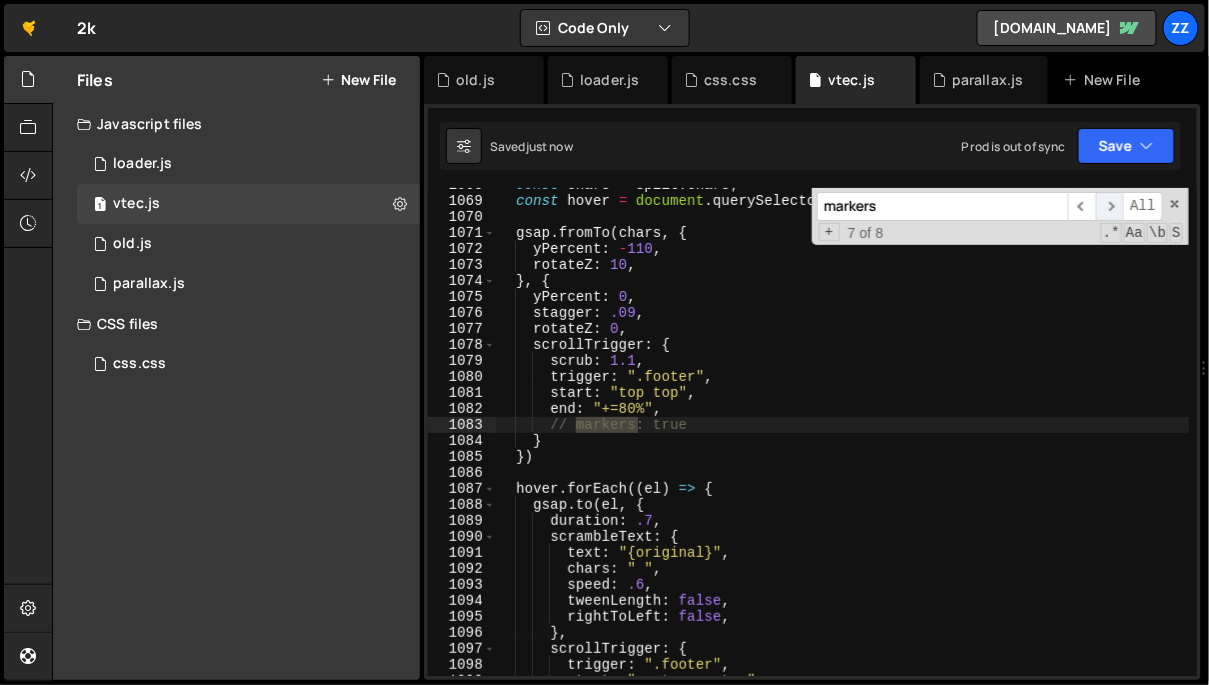 click on "​" at bounding box center (1110, 206) 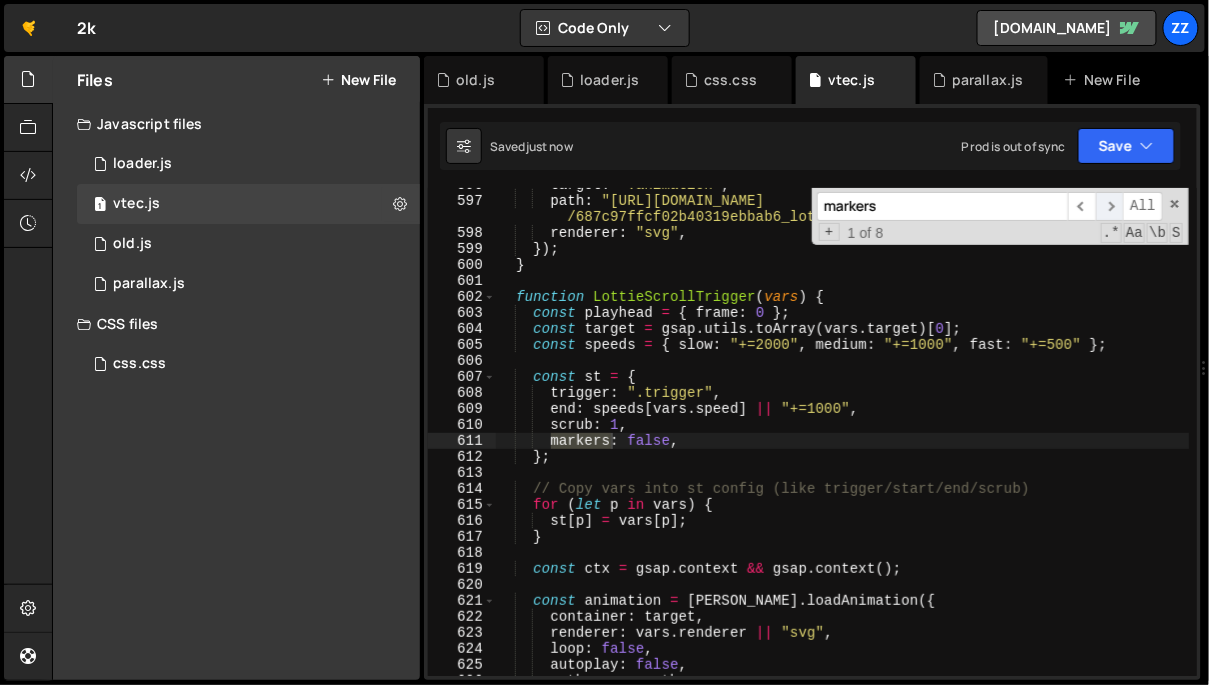 click on "​" at bounding box center (1110, 206) 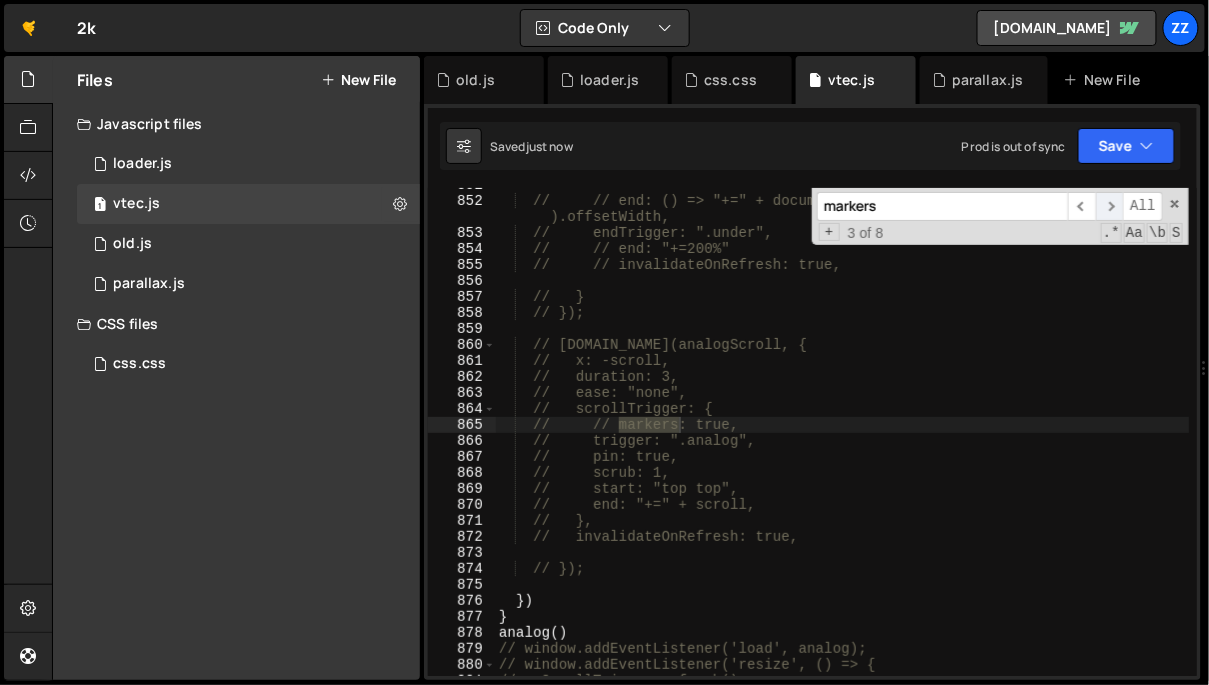 click on "​" at bounding box center (1110, 206) 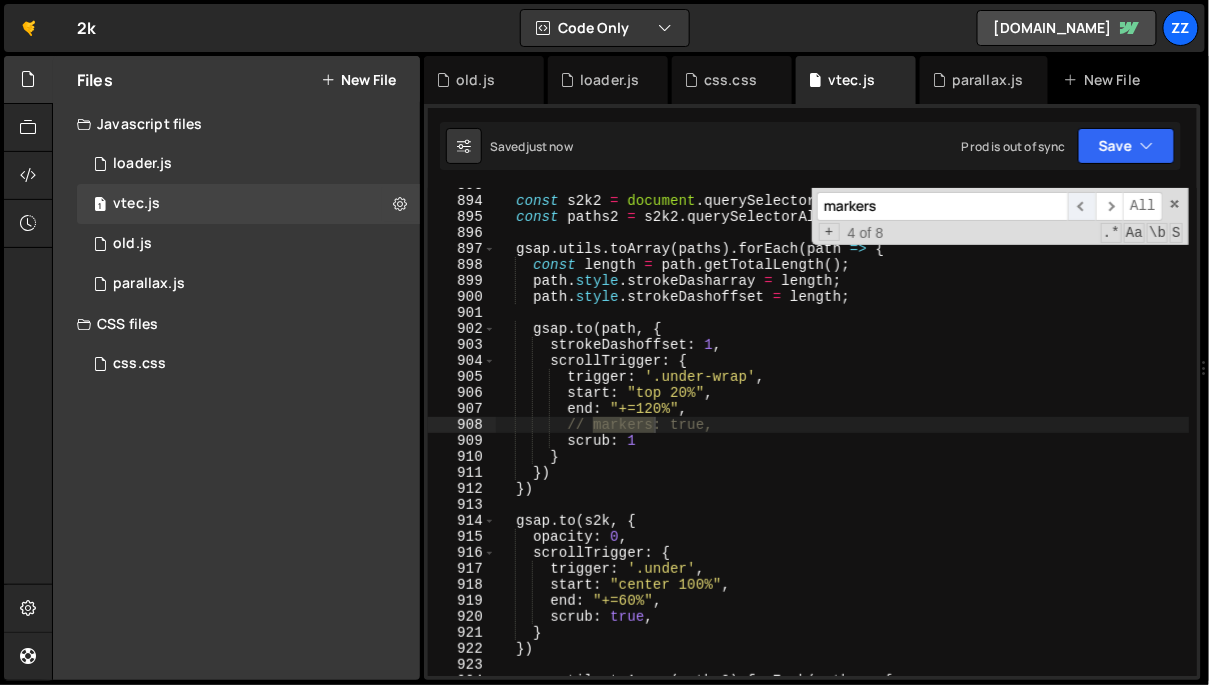 click on "​" at bounding box center (1082, 206) 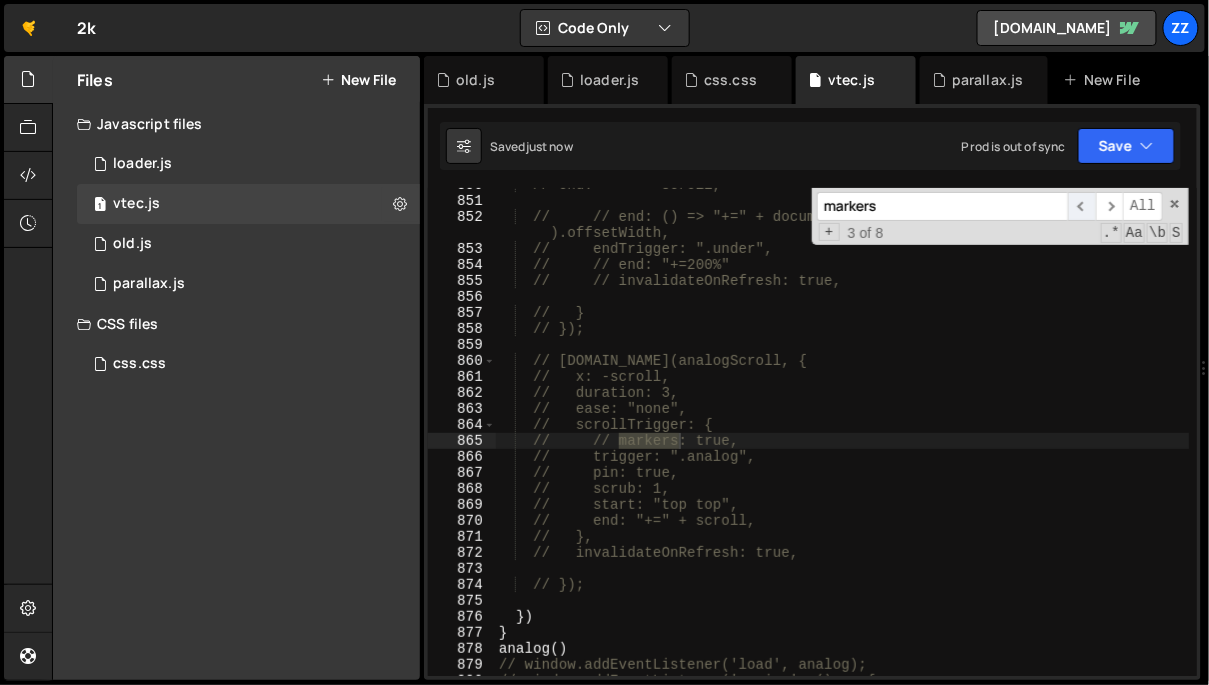 click on "​" at bounding box center [1082, 206] 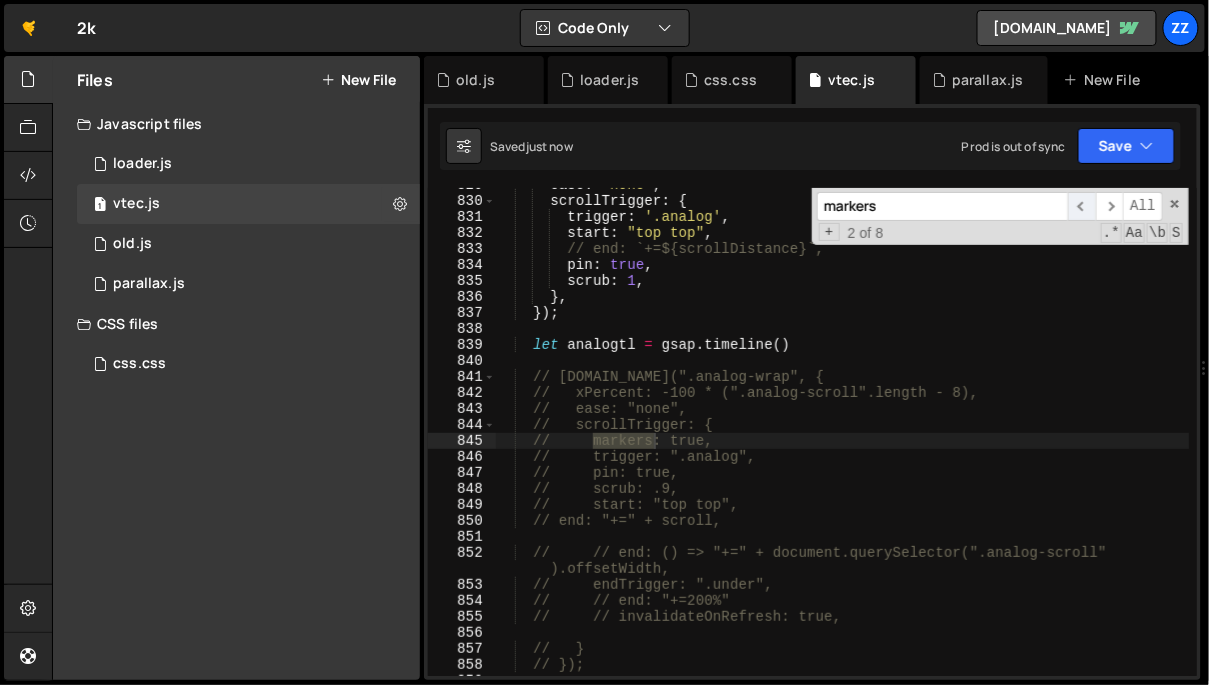 click on "​" at bounding box center (1082, 206) 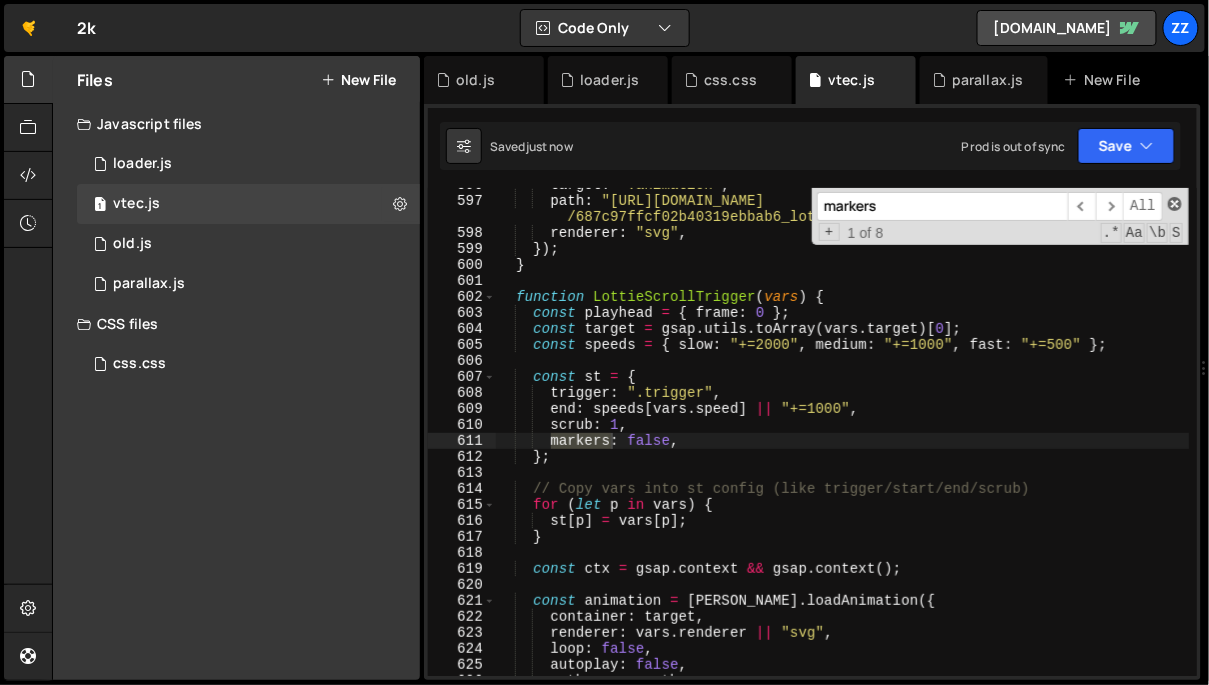 click at bounding box center [1175, 204] 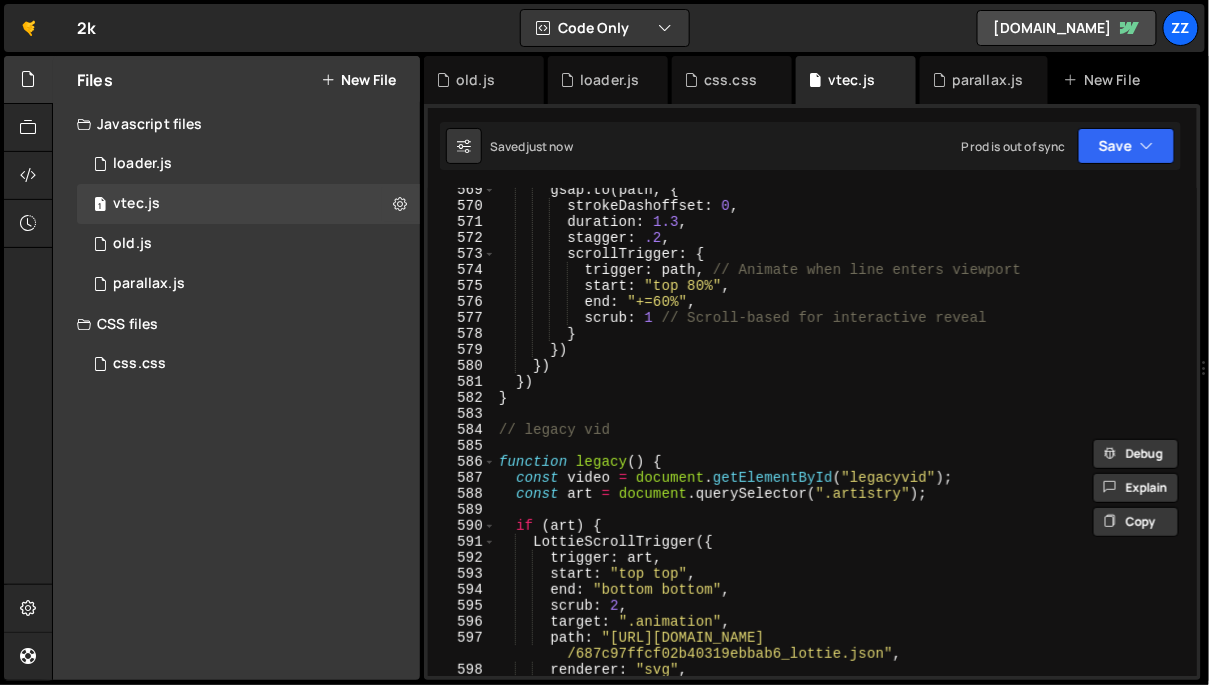 scroll, scrollTop: 9174, scrollLeft: 0, axis: vertical 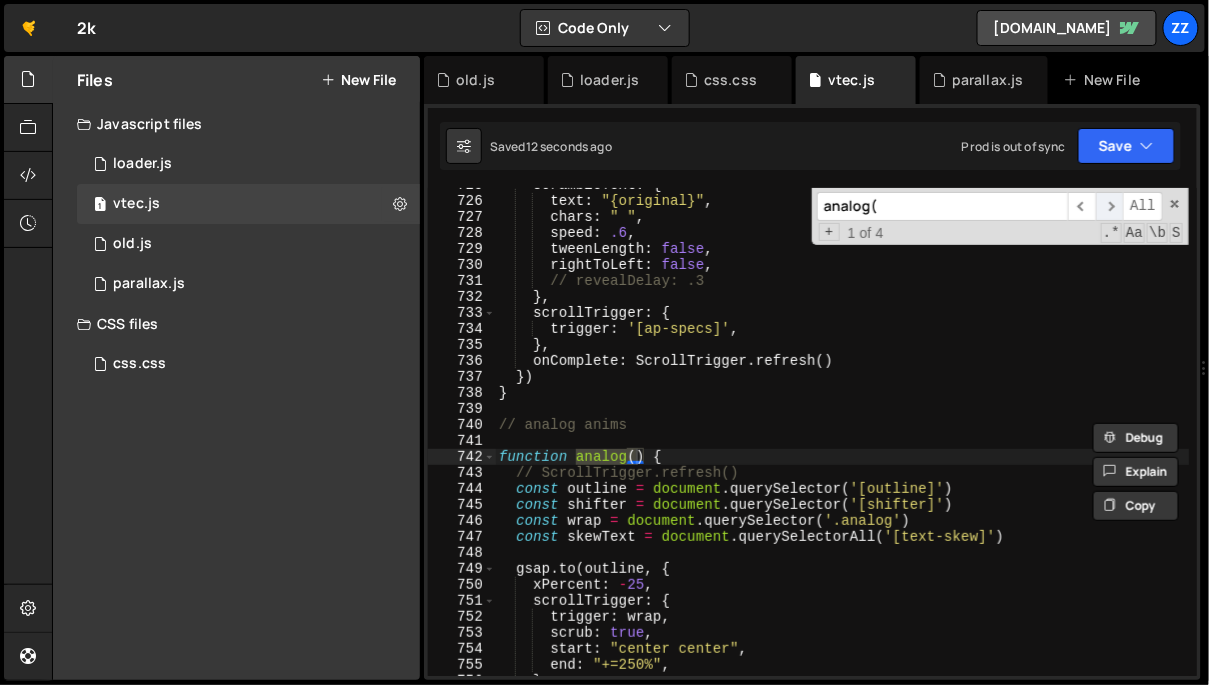 type on "analog(" 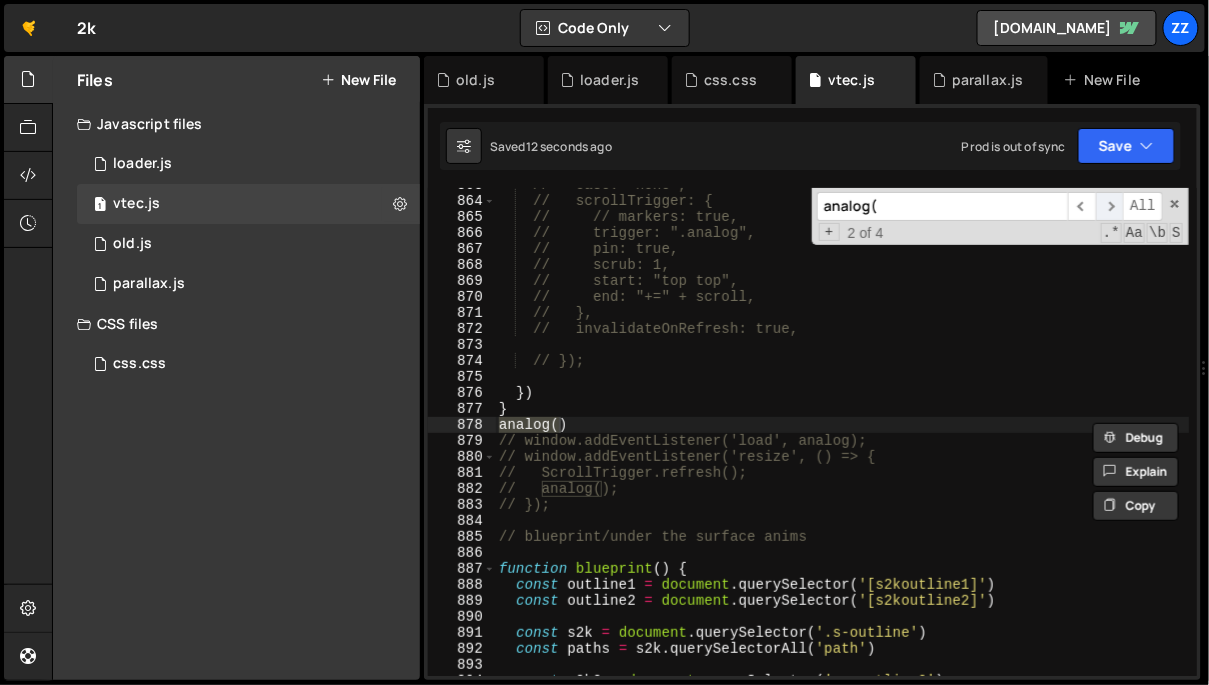 scroll, scrollTop: 13931, scrollLeft: 0, axis: vertical 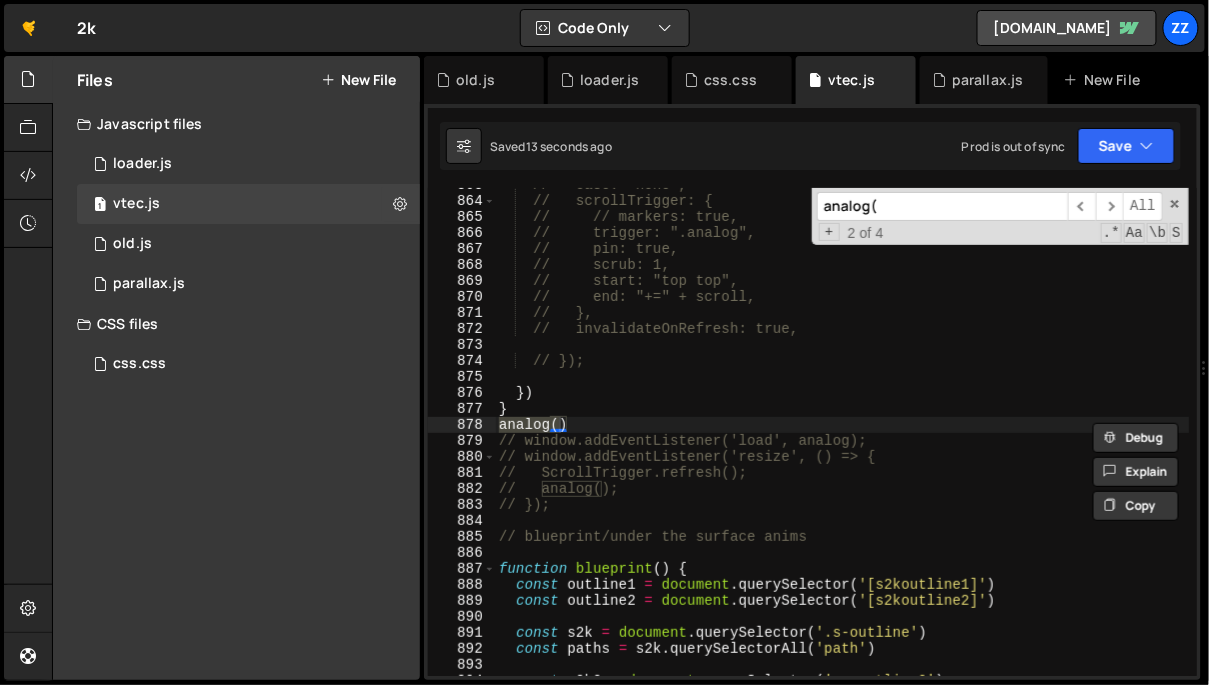 click on "878" at bounding box center [462, 425] 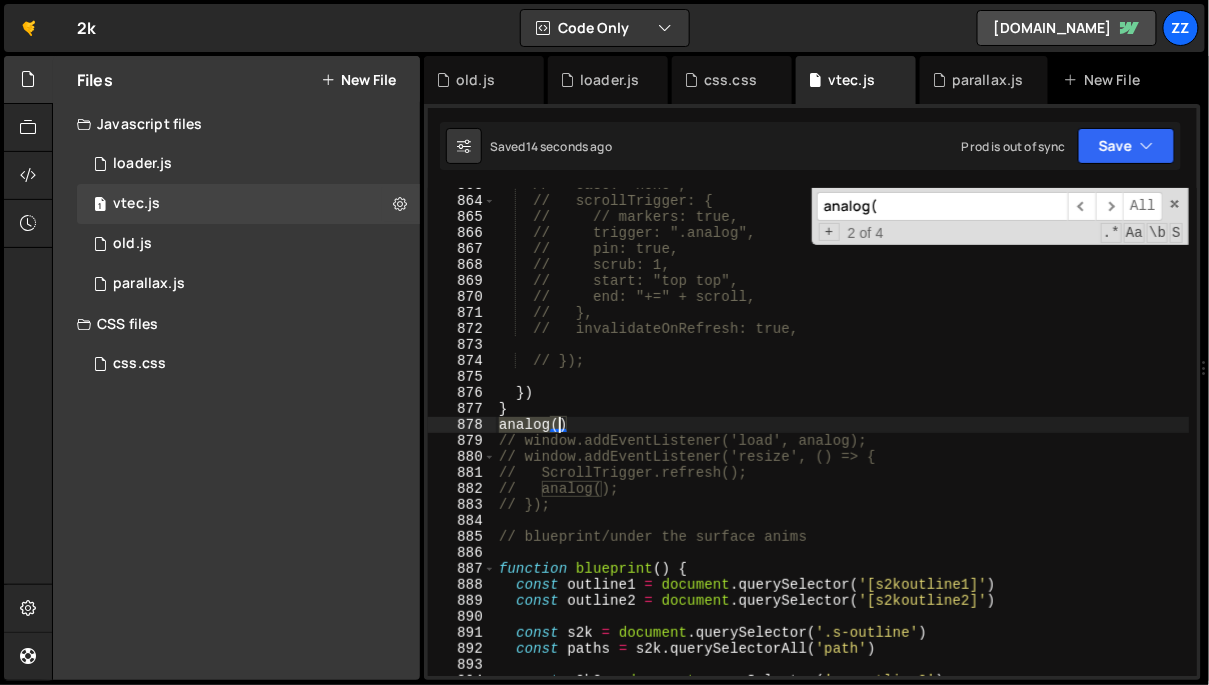click on "878" at bounding box center [462, 425] 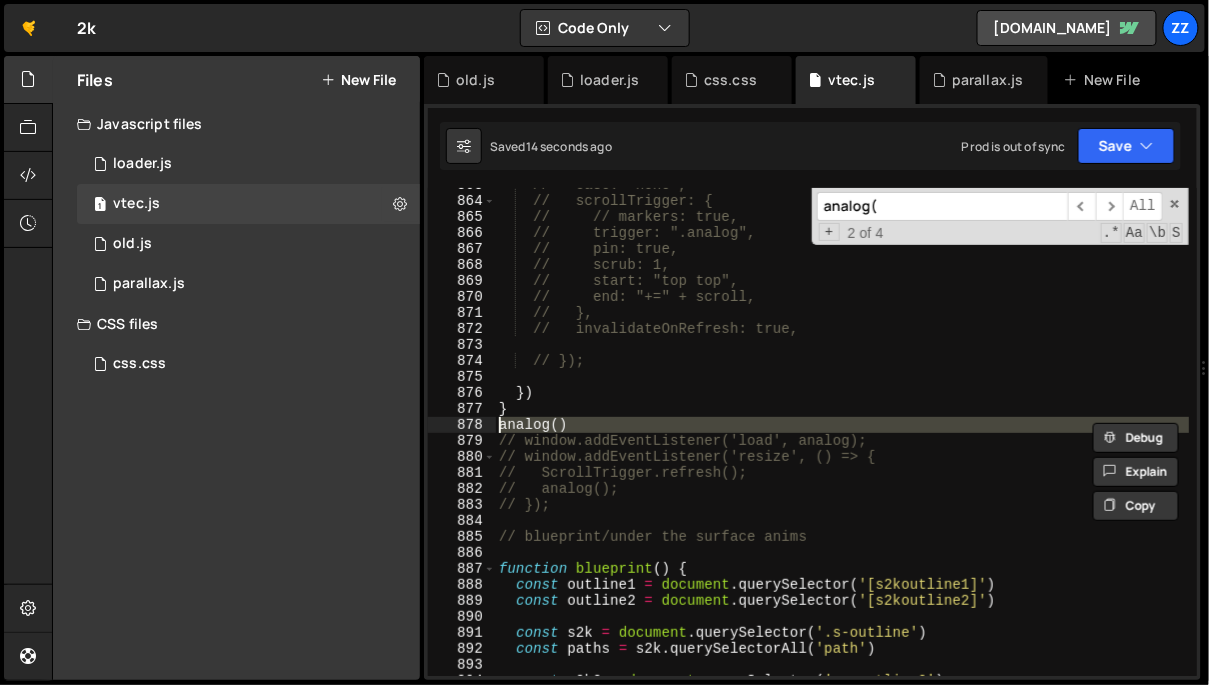 type on "// window.addEventListener('load', analog);" 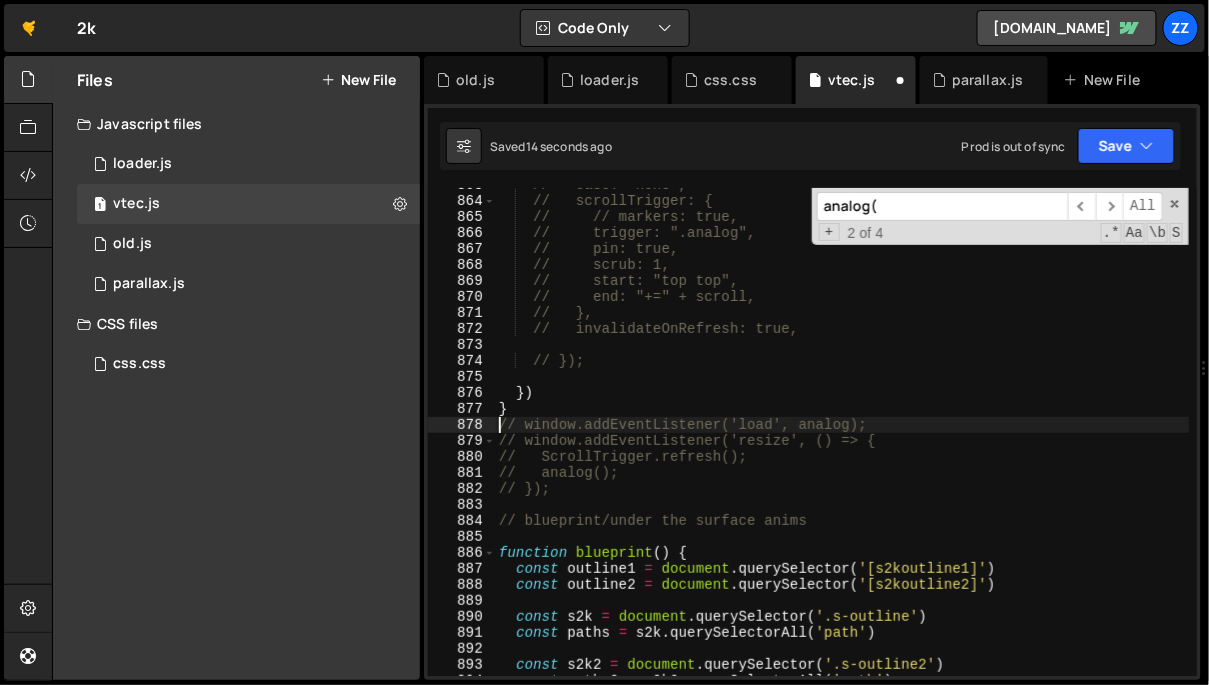 click on "//   ease: "none",       //   scrollTrigger: {       //     // markers: true,       //     trigger: ".analog",       //     pin: true,       //     scrub: 1,       //     start: "top top",       //     end: "+=" + scroll,       //   },       //   invalidateOnRefresh: true,       // });    }) } // window.addEventListener('load', analog); // window.addEventListener('resize', () => { //   ScrollTrigger.refresh(); //   analog(); // }); // blueprint/under the surface anims  function   blueprint ( )   {    const   outline1   =   document . querySelector ( '[s2koutline1]' )    const   outline2   =   document . querySelector ( '[s2koutline2]' )    const   s2k   =   document . querySelector ( '.s-outline' )    const   paths   =   s2k . querySelectorAll ( 'path' )    const   s2k2   =   document . querySelector ( '.s-outline2' )    const   paths2   =   s2k2 . querySelectorAll ( 'path' )" at bounding box center [842, 437] 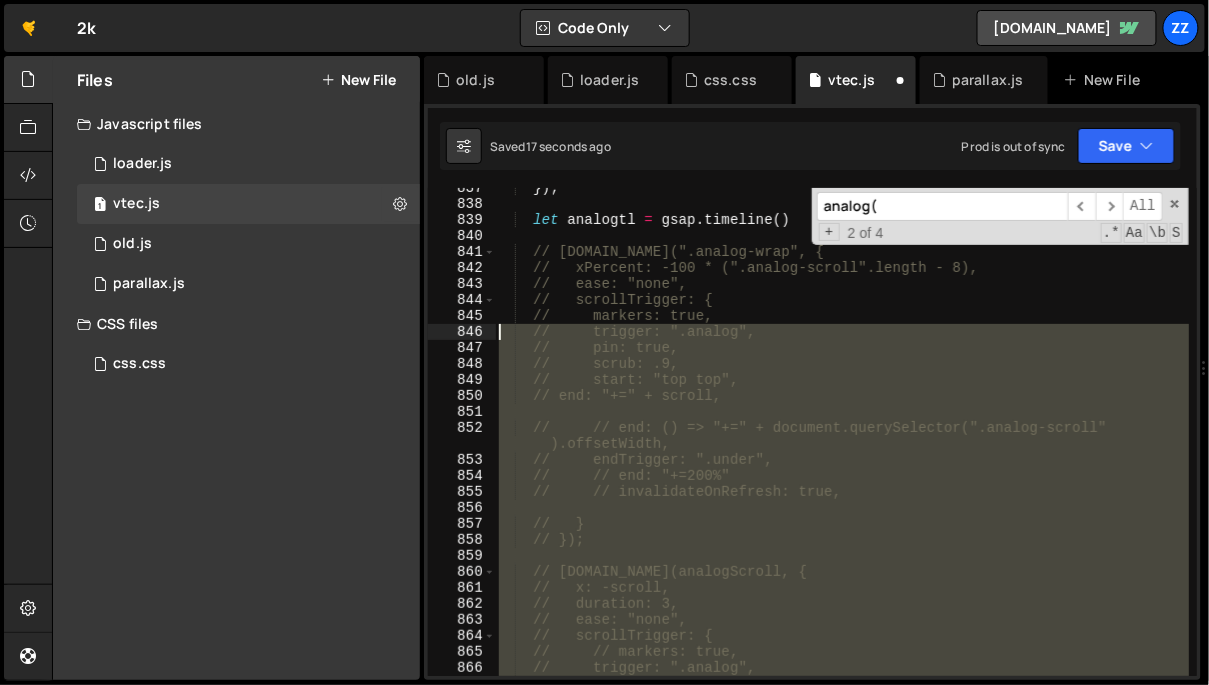 scroll, scrollTop: 13458, scrollLeft: 0, axis: vertical 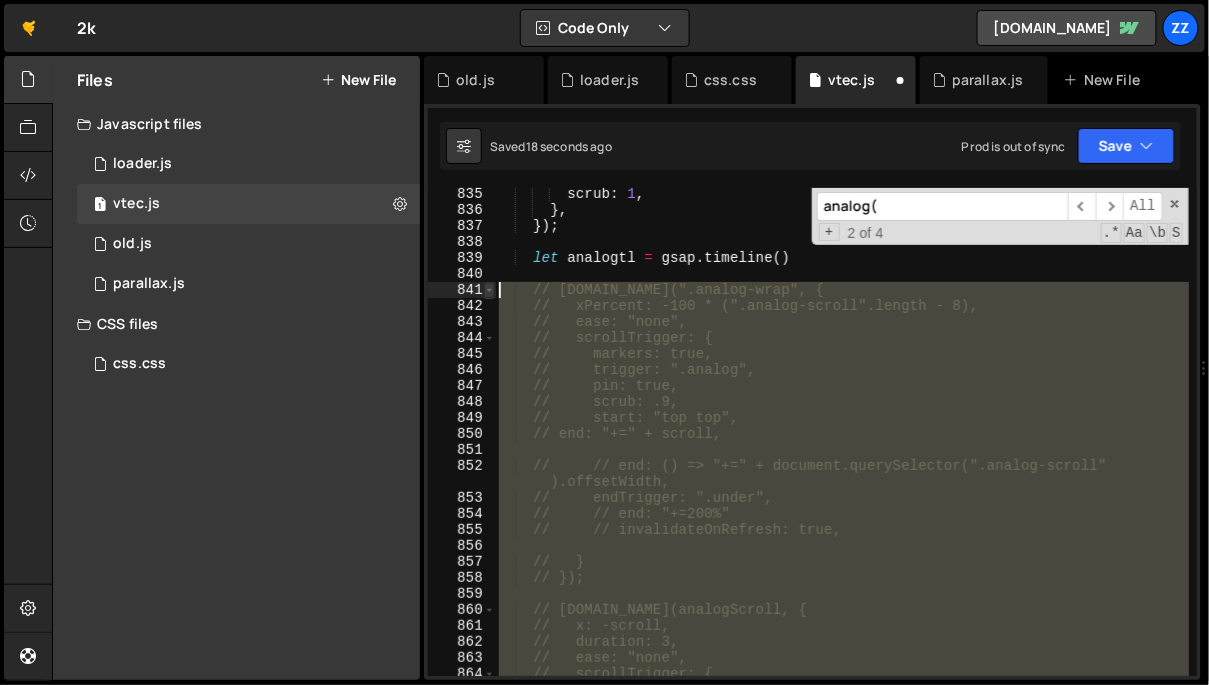 drag, startPoint x: 586, startPoint y: 366, endPoint x: 486, endPoint y: 288, distance: 126.82271 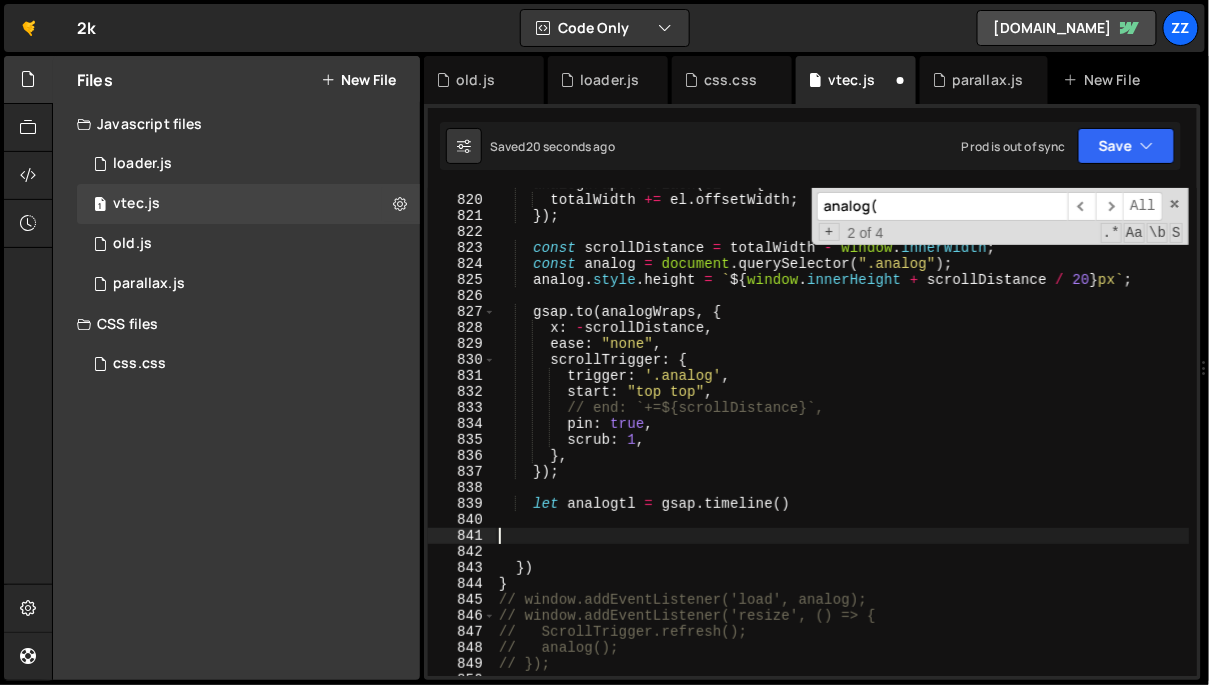scroll, scrollTop: 13173, scrollLeft: 0, axis: vertical 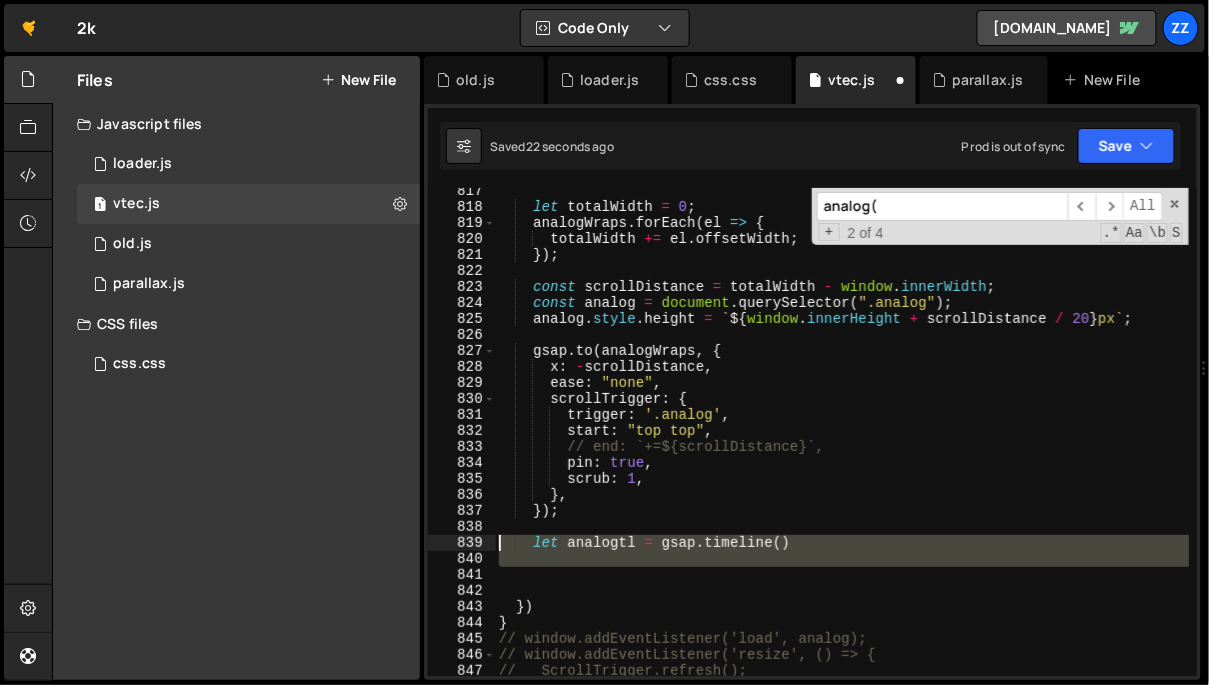 drag, startPoint x: 513, startPoint y: 569, endPoint x: 446, endPoint y: 542, distance: 72.235725 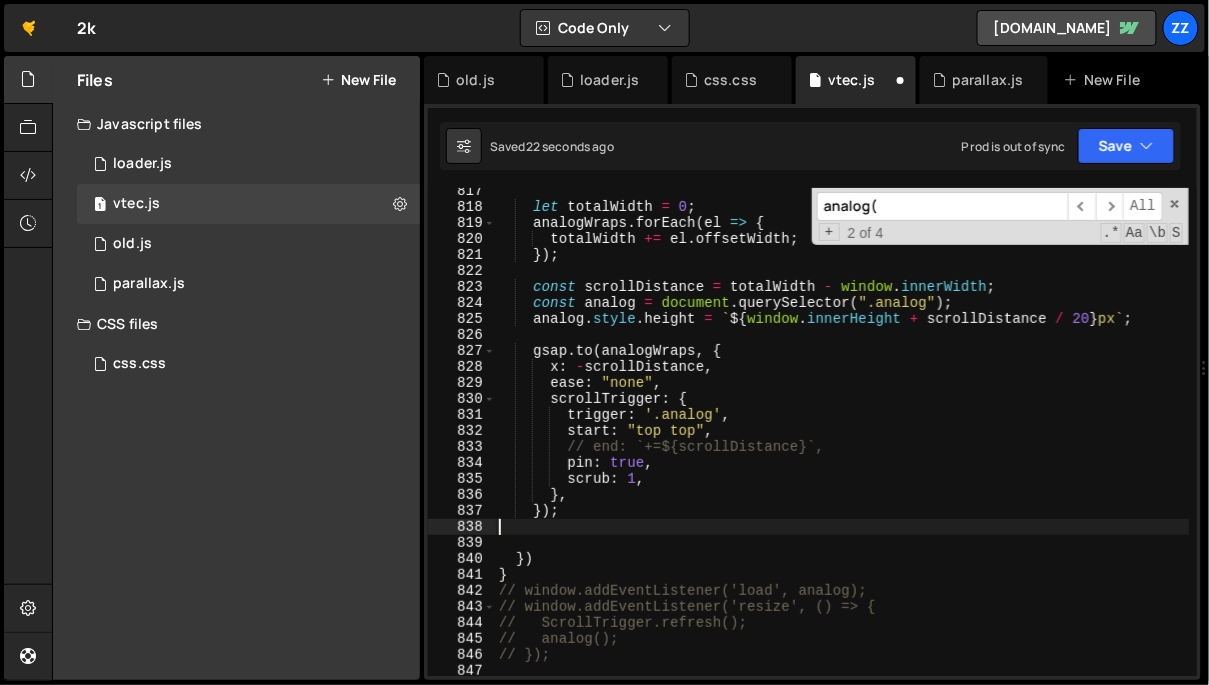 type on "});" 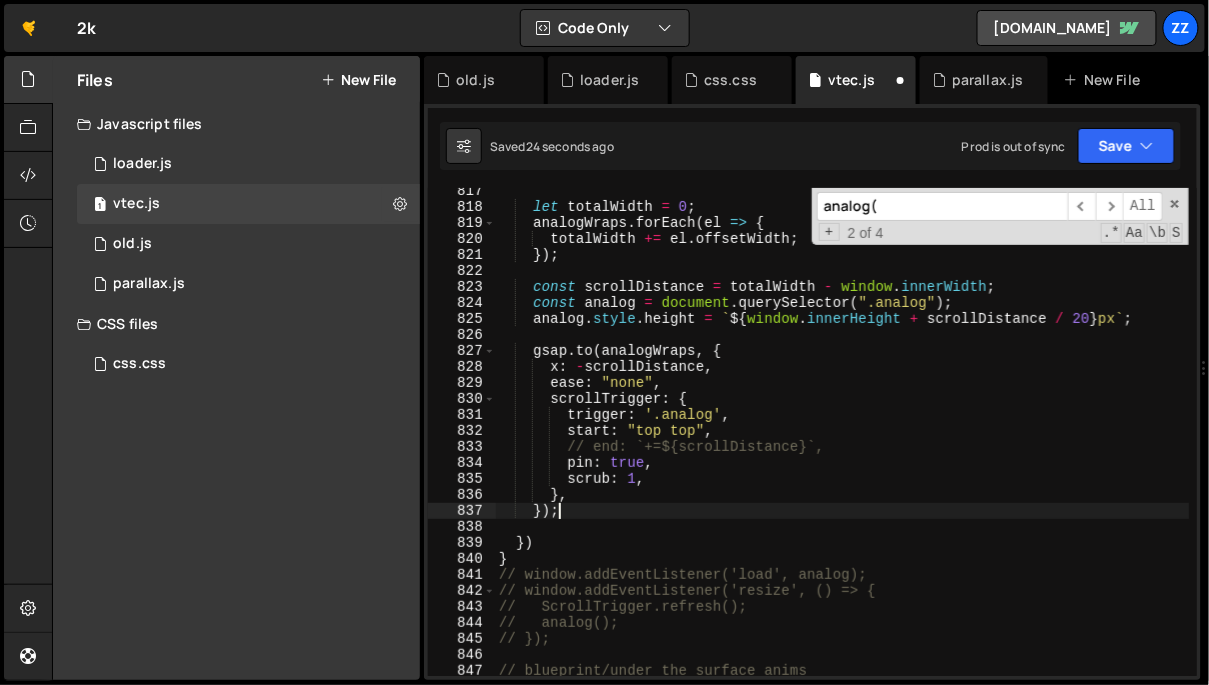 click on "let   totalWidth   =   0 ;       analogWraps . forEach ( el   =>   {          totalWidth   +=   el . offsetWidth ;       }) ;       const   scrollDistance   =   totalWidth   -   window . innerWidth ;       const   analog   =   document . querySelector ( ".analog" ) ;       analog . style . height   =   ` ${ window . innerHeight   +   scrollDistance   /   20 } px ` ;       gsap . to ( analogWraps ,   {          x :   - scrollDistance ,          ease :   "none" ,          scrollTrigger :   {             trigger :   '.analog' ,             start :   "top top" ,             // end: `+=${scrollDistance}`,             pin :   true ,             scrub :   1 ,          } ,       }) ;    }) } // window.addEventListener('load', analog); // window.addEventListener('resize', () => { //   ScrollTrigger.refresh(); //   analog(); // }); // blueprint/under the surface anims" at bounding box center [842, 443] 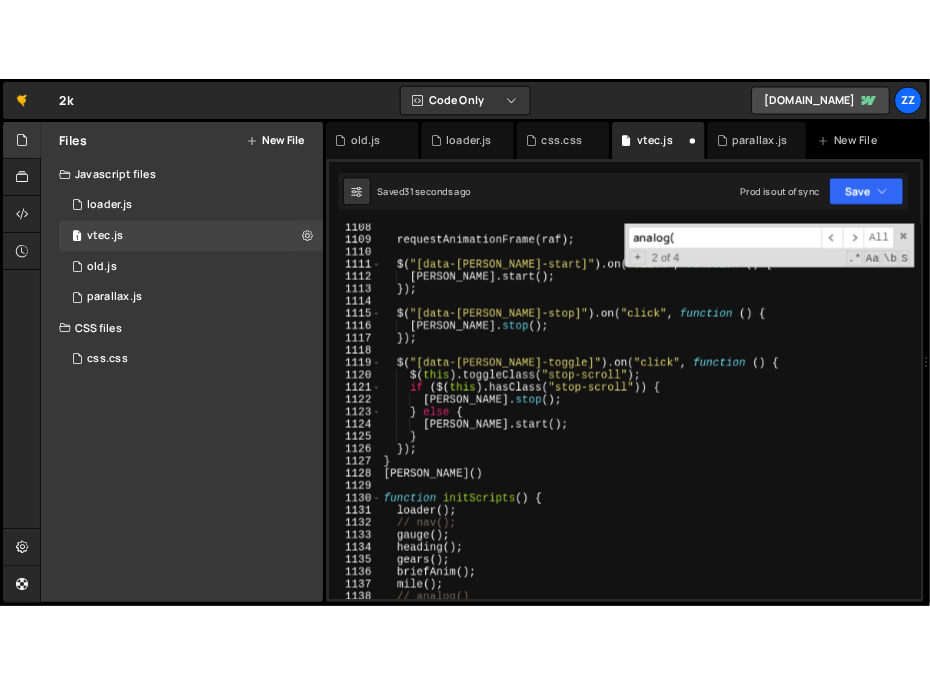 scroll, scrollTop: 18179, scrollLeft: 0, axis: vertical 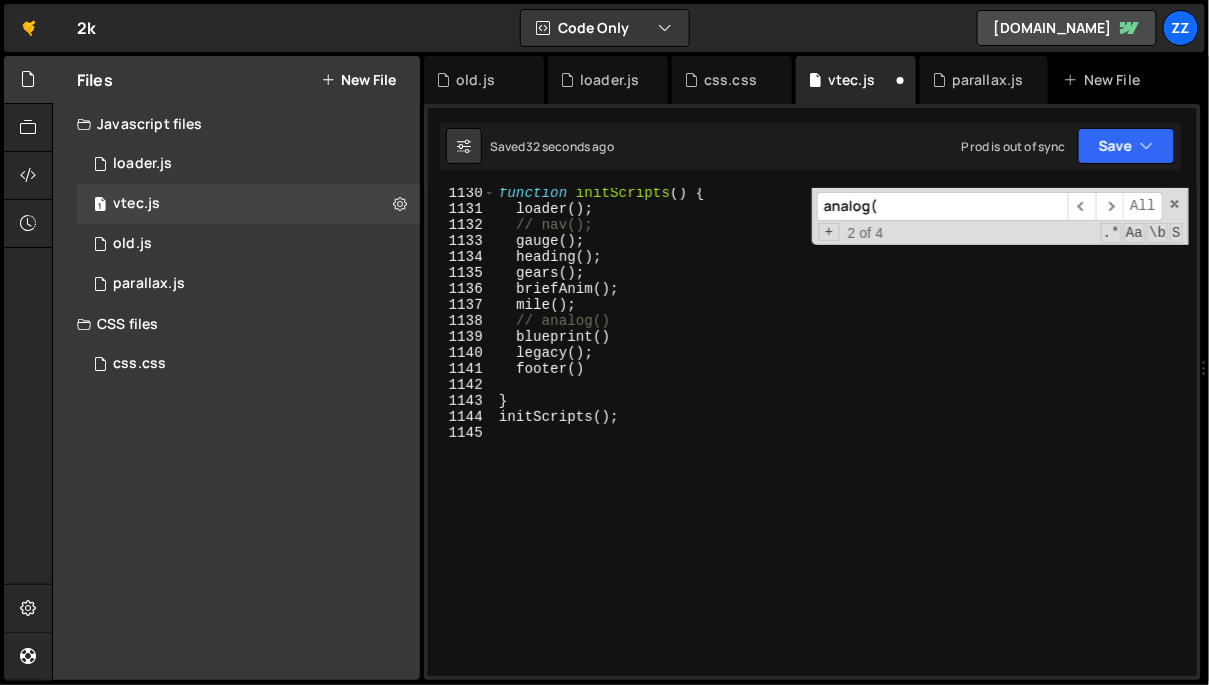click on "function   initScripts ( )   {    loader ( ) ;    // nav();    gauge ( ) ;    heading ( ) ;    gears ( ) ;    briefAnim ( ) ;    mile ( ) ;    // analog()    blueprint ( )    legacy ( ) ;    footer ( ) } initScripts ( ) ;" at bounding box center [842, 445] 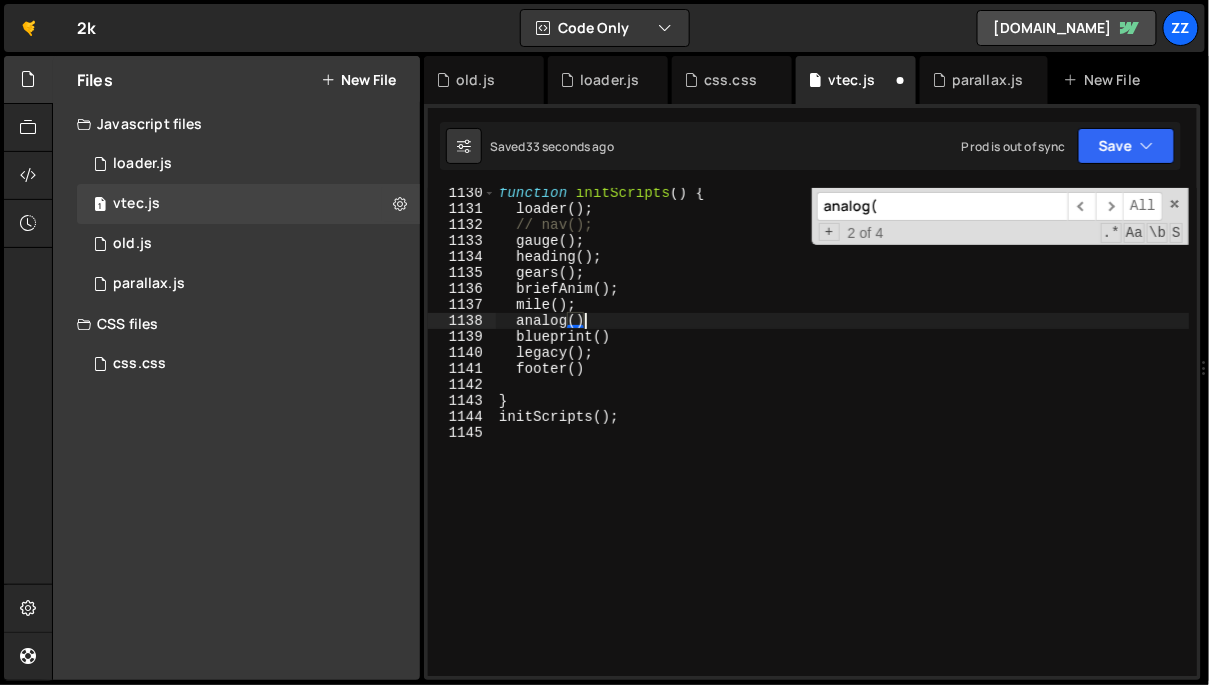 click on "function   initScripts ( )   {    loader ( ) ;    // nav();    gauge ( ) ;    heading ( ) ;    gears ( ) ;    briefAnim ( ) ;    mile ( ) ;    analog ( )    blueprint ( )    legacy ( ) ;    footer ( ) } initScripts ( ) ;" at bounding box center (842, 445) 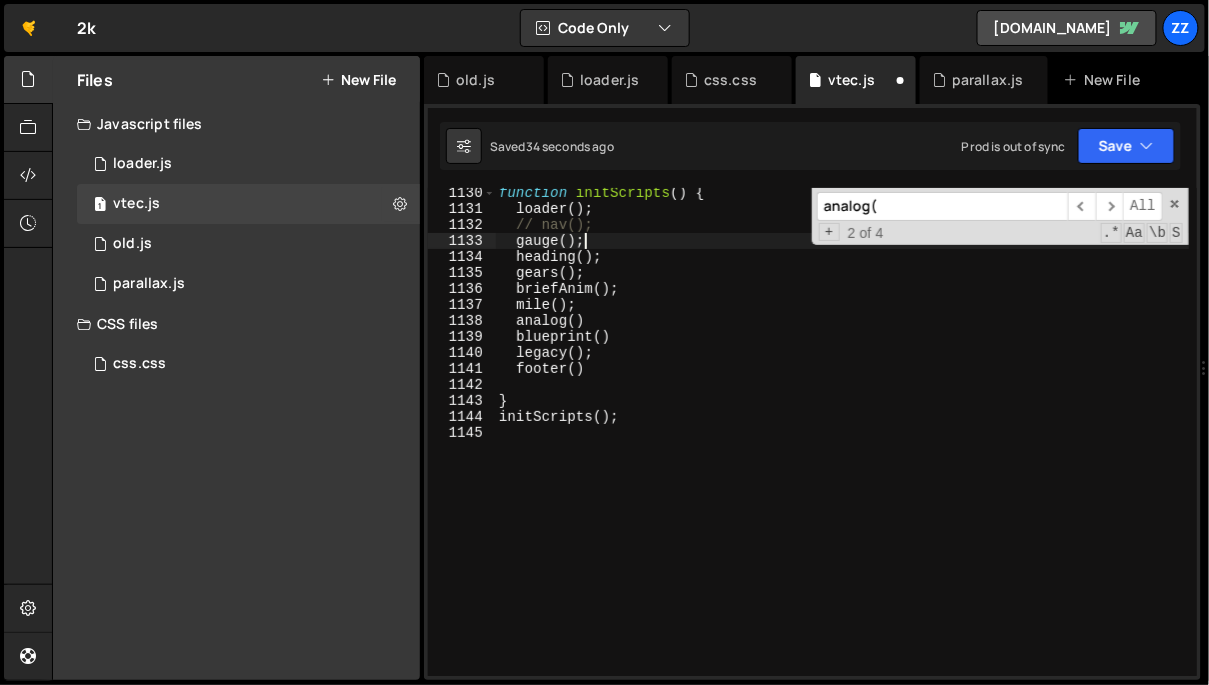 click on "function   initScripts ( )   {    loader ( ) ;    // nav();    gauge ( ) ;    heading ( ) ;    gears ( ) ;    briefAnim ( ) ;    mile ( ) ;    analog ( )    blueprint ( )    legacy ( ) ;    footer ( ) } initScripts ( ) ;" at bounding box center (842, 445) 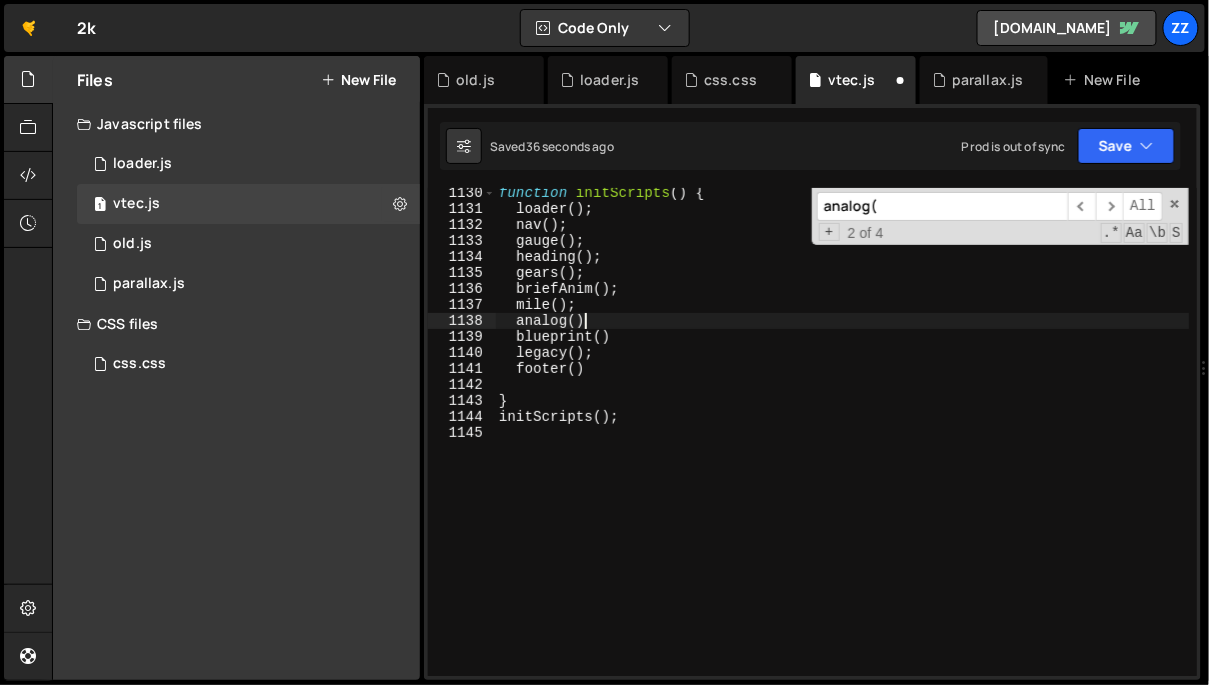 click on "function   initScripts ( )   {    loader ( ) ;    nav ( ) ;    gauge ( ) ;    heading ( ) ;    gears ( ) ;    briefAnim ( ) ;    mile ( ) ;    analog ( )    blueprint ( )    legacy ( ) ;    footer ( ) } initScripts ( ) ;" at bounding box center (842, 445) 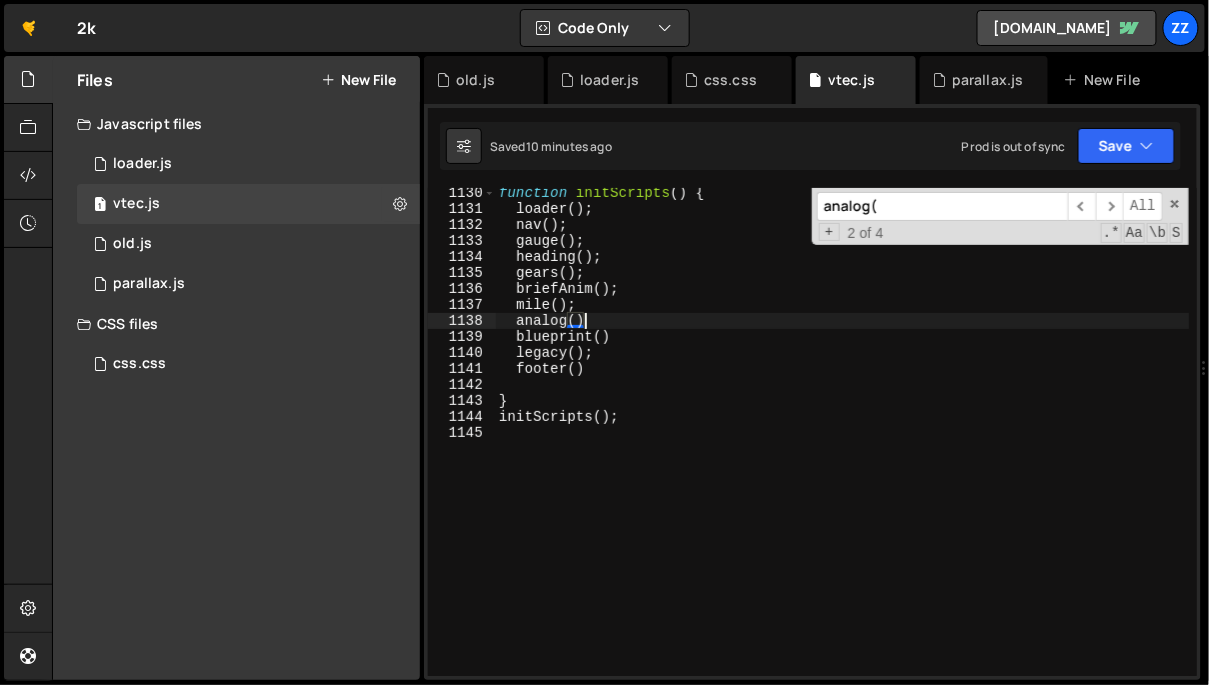 click on "function   initScripts ( )   {    loader ( ) ;    nav ( ) ;    gauge ( ) ;    heading ( ) ;    gears ( ) ;    briefAnim ( ) ;    mile ( ) ;    analog ( )    blueprint ( )    legacy ( ) ;    footer ( ) } initScripts ( ) ;" at bounding box center (842, 445) 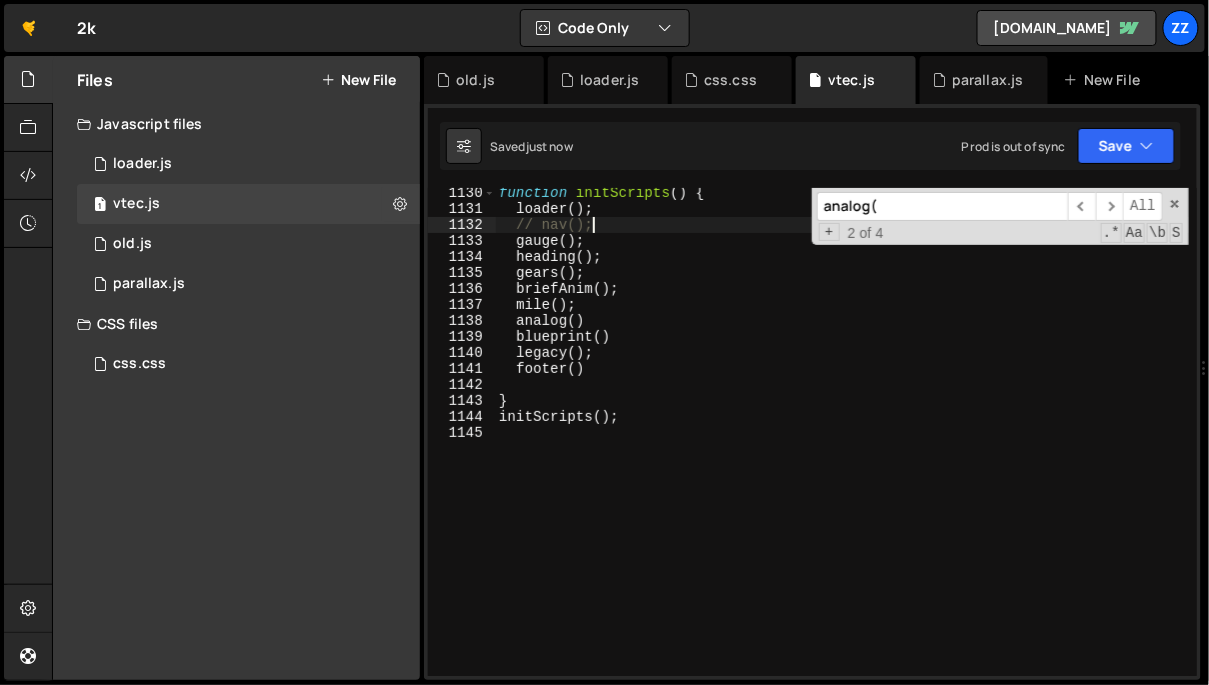 click on "function   initScripts ( )   {    loader ( ) ;    // nav();    gauge ( ) ;    heading ( ) ;    gears ( ) ;    briefAnim ( ) ;    mile ( ) ;    analog ( )    blueprint ( )    legacy ( ) ;    footer ( ) } initScripts ( ) ;" at bounding box center [842, 445] 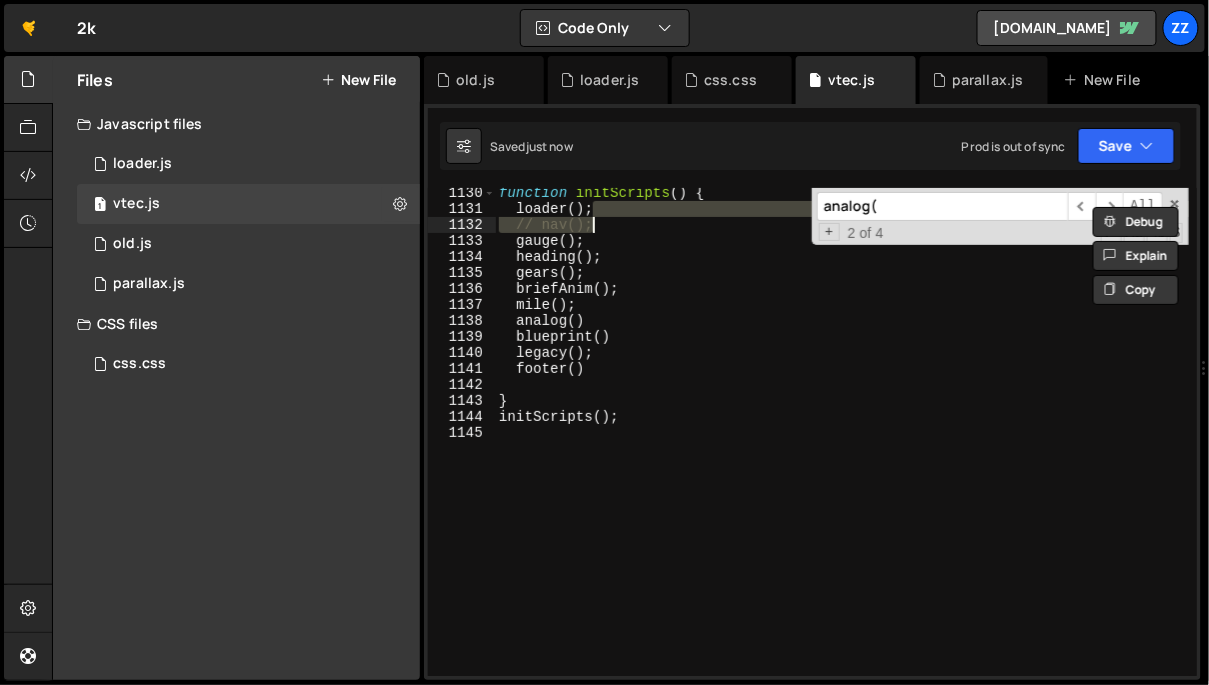 click on "function   initScripts ( )   {    loader ( ) ;    // nav();    gauge ( ) ;    heading ( ) ;    gears ( ) ;    briefAnim ( ) ;    mile ( ) ;    analog ( )    blueprint ( )    legacy ( ) ;    footer ( ) } initScripts ( ) ; analog( ​ ​ All Replace All + 2 of 4 .* Aa \b S" at bounding box center (842, 432) 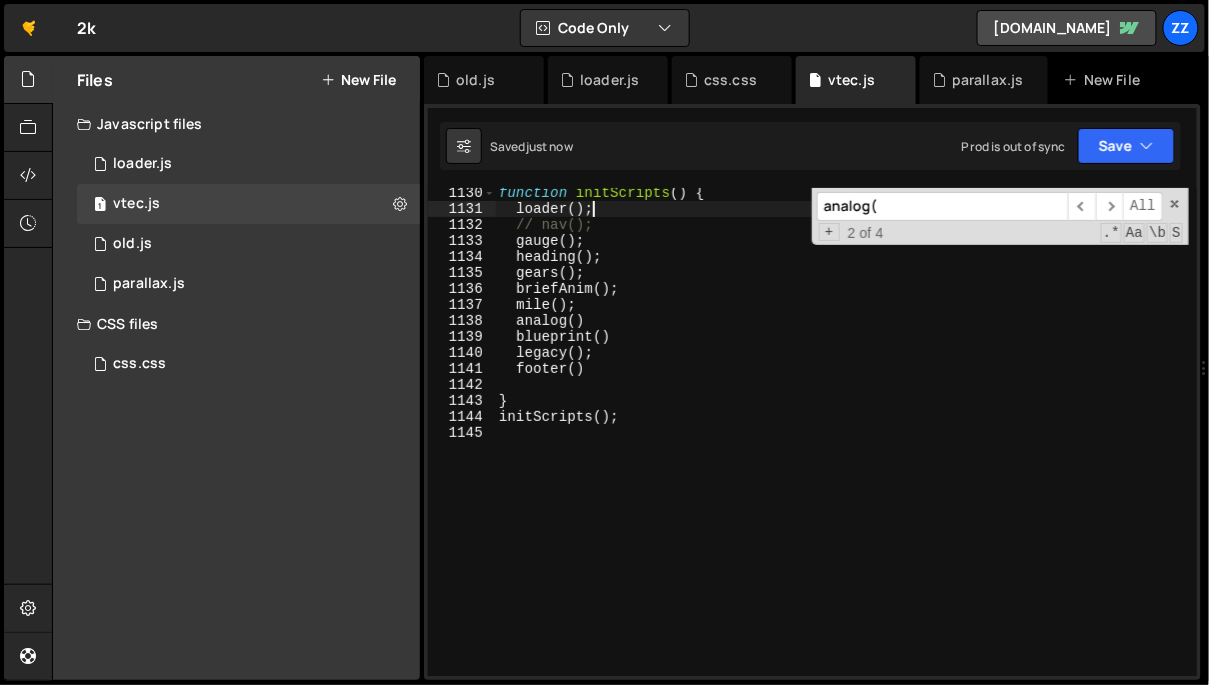 type on "// loader();" 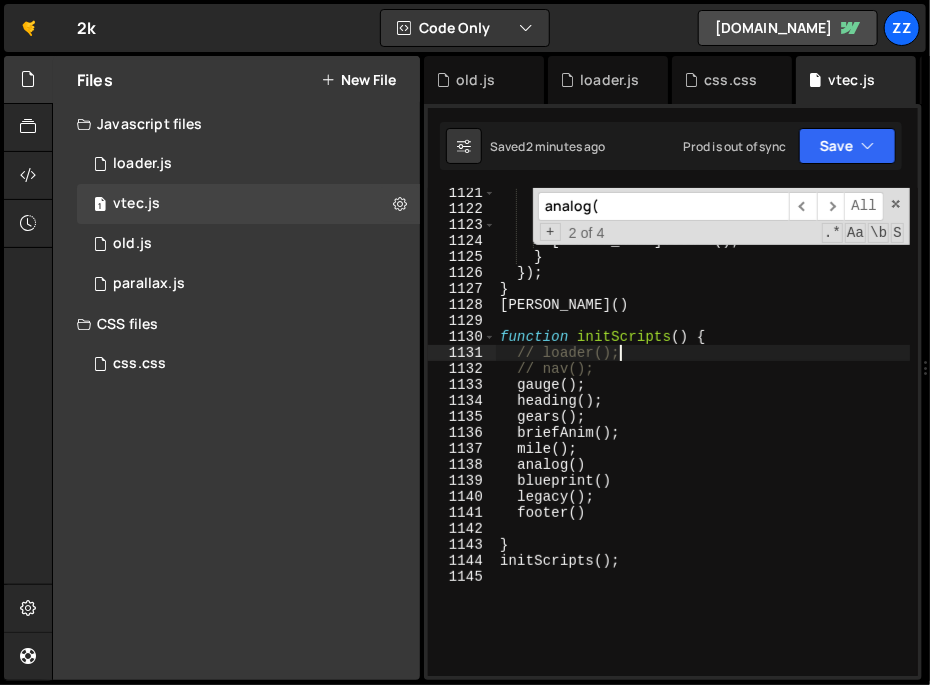 scroll, scrollTop: 19971, scrollLeft: 0, axis: vertical 